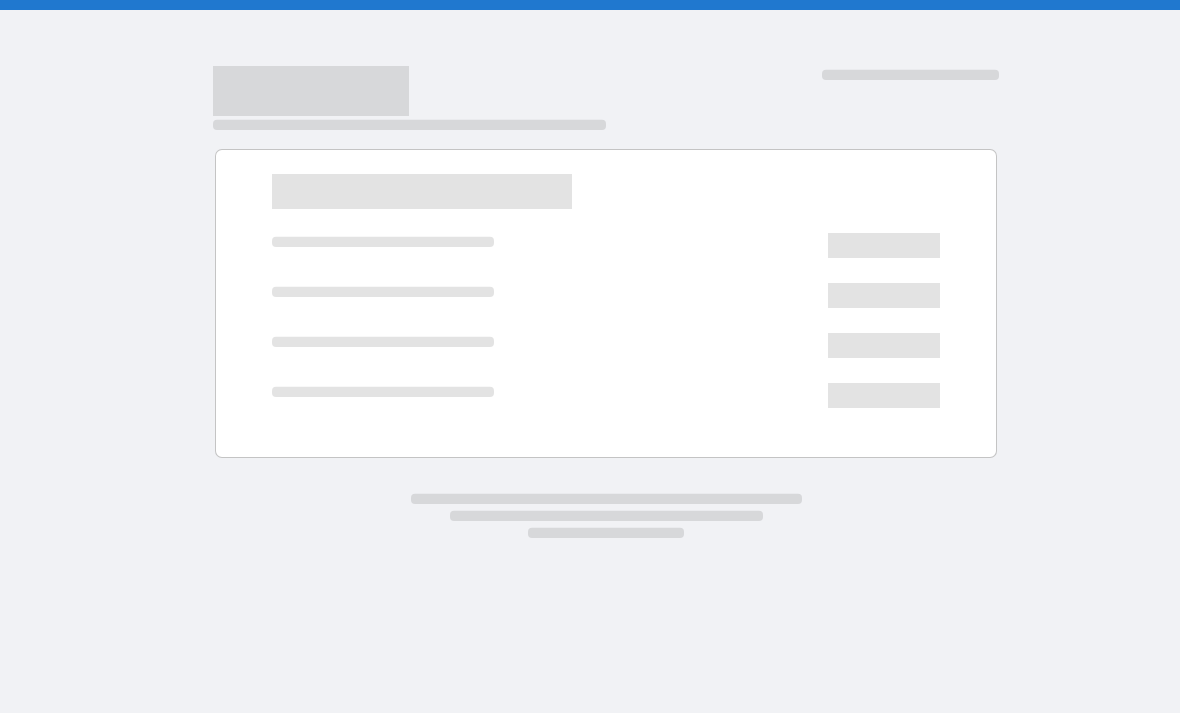 scroll, scrollTop: 0, scrollLeft: 0, axis: both 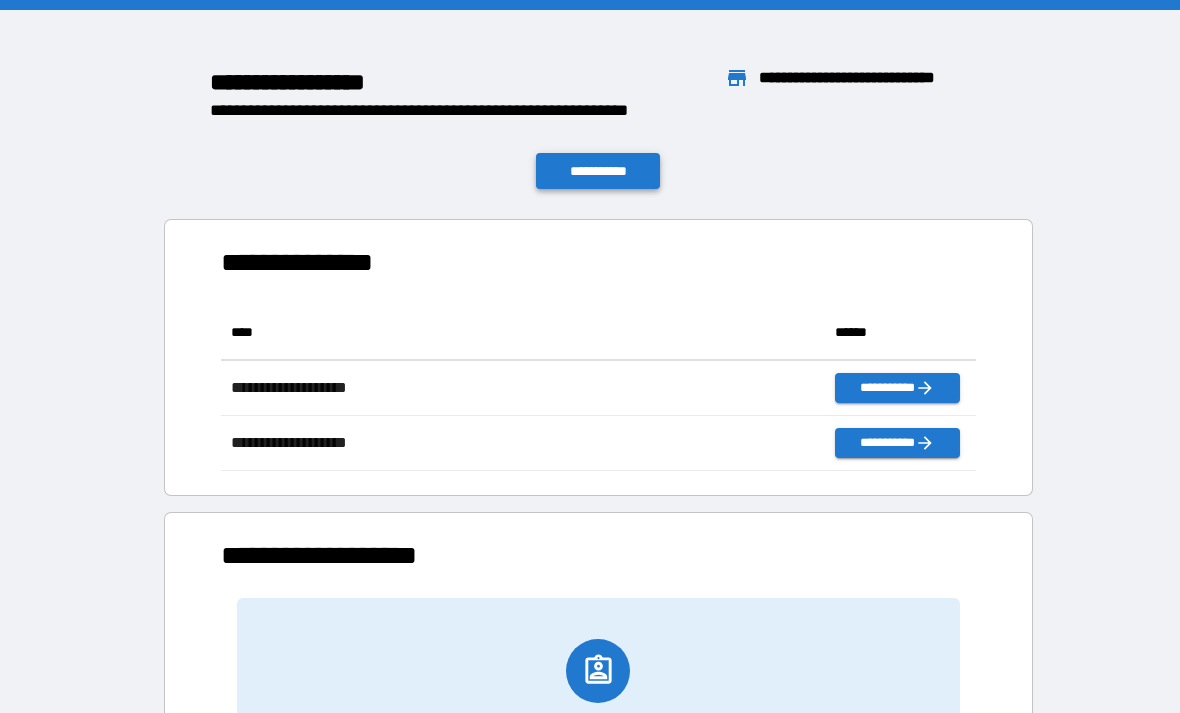 click on "**********" at bounding box center [598, 171] 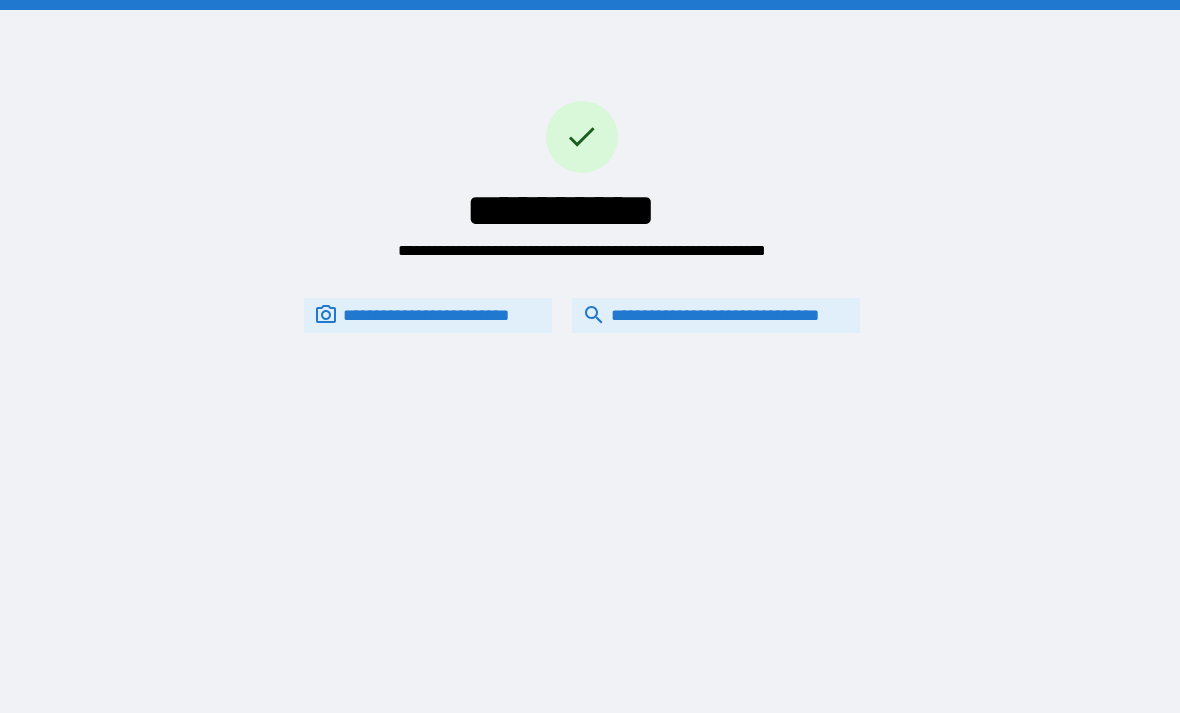 click on "**********" at bounding box center (716, 315) 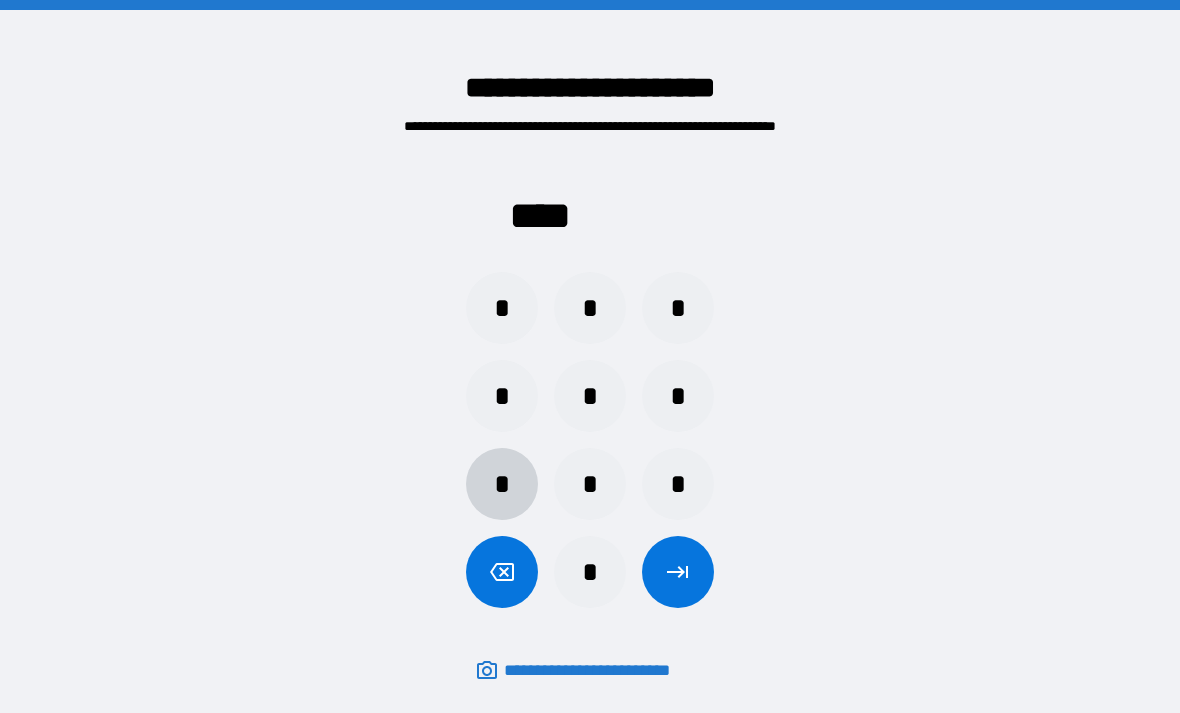 click on "*" at bounding box center [502, 484] 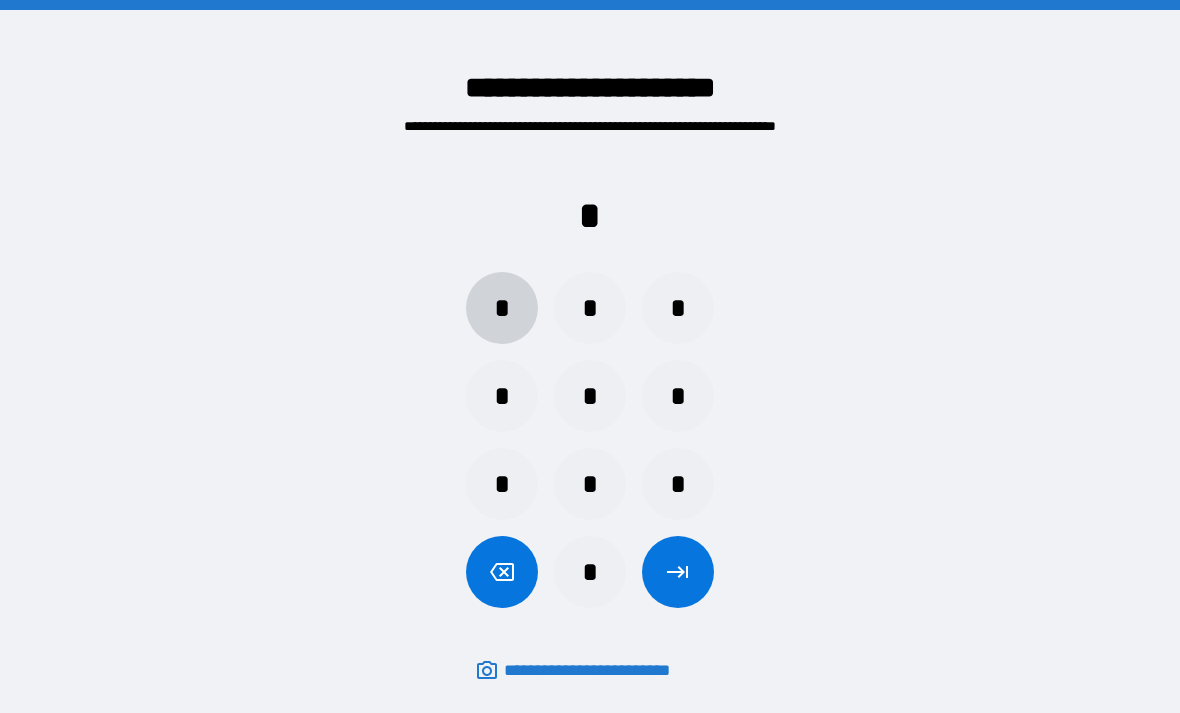 click on "*" at bounding box center [502, 308] 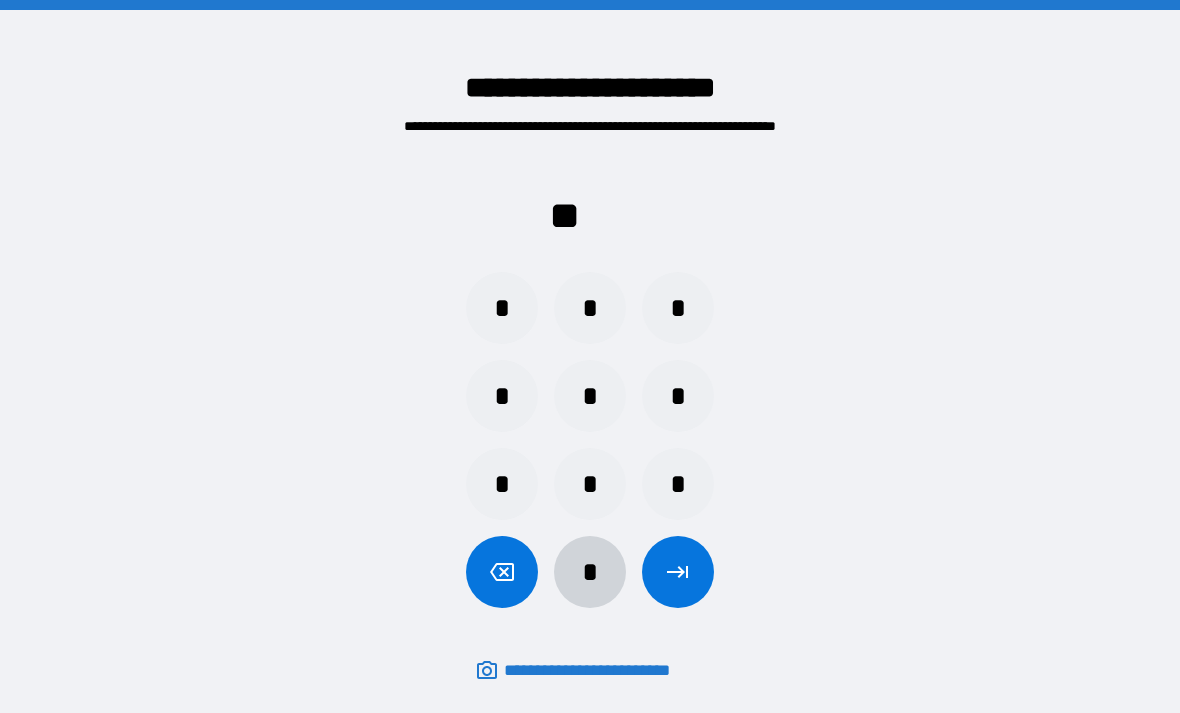 click on "*" at bounding box center [590, 572] 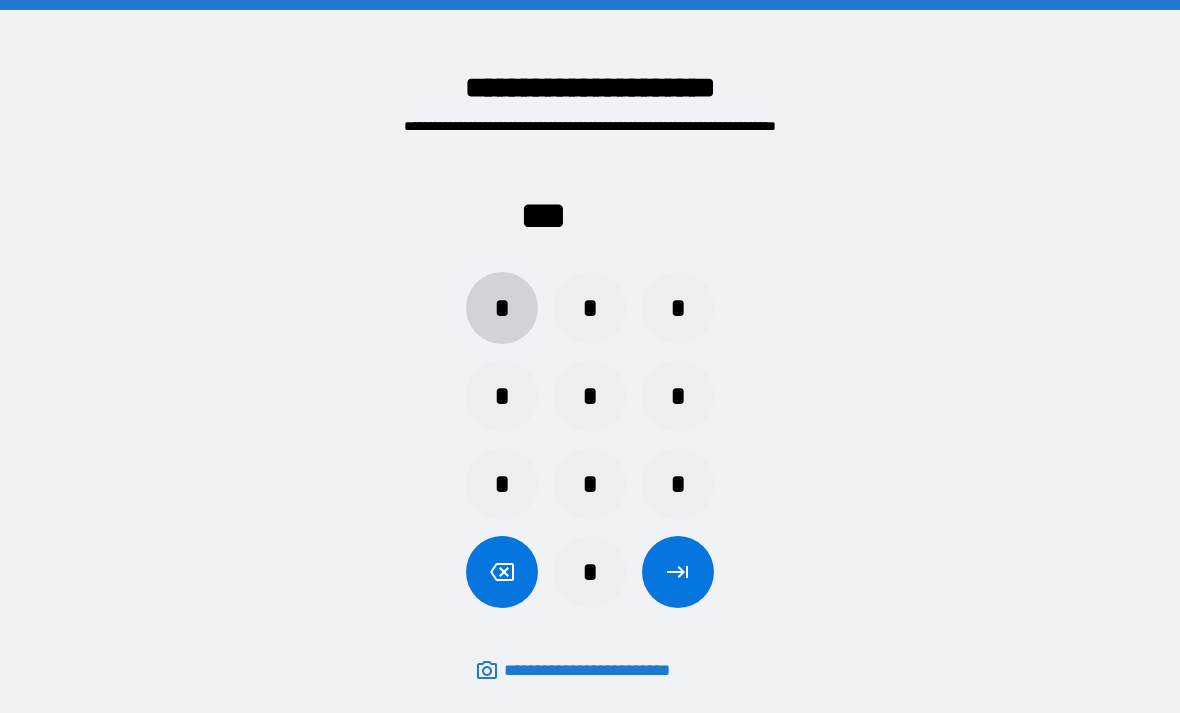click on "*" at bounding box center [502, 308] 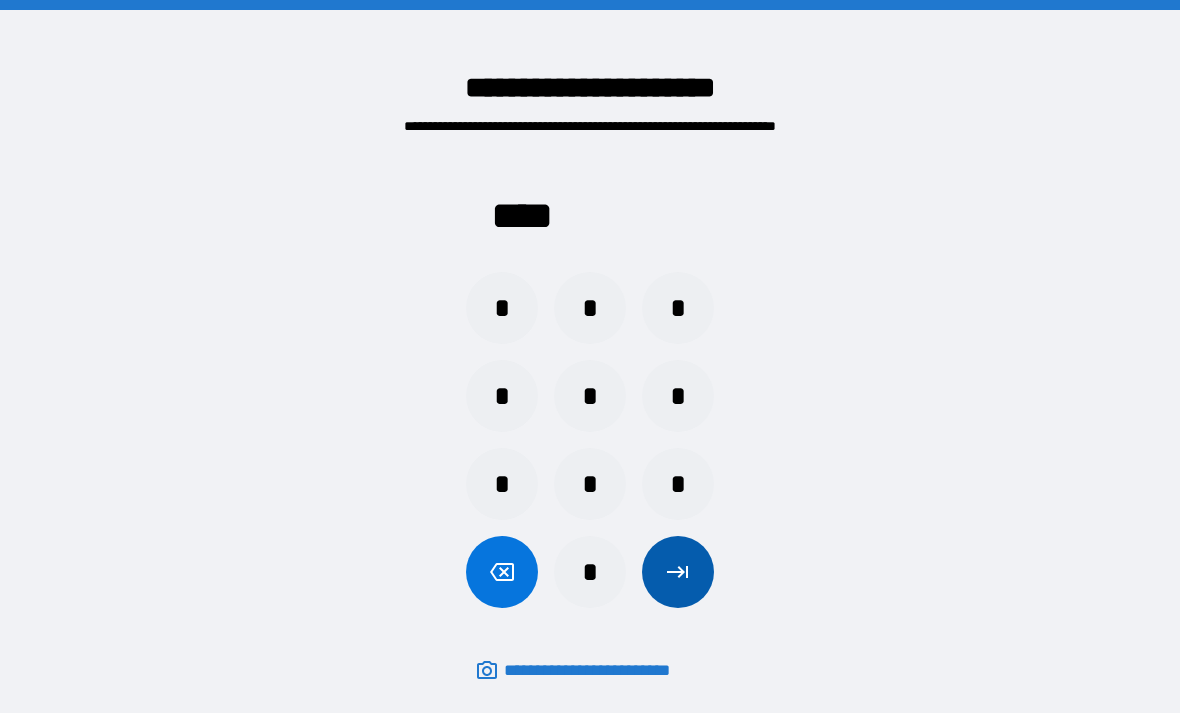 click at bounding box center [678, 572] 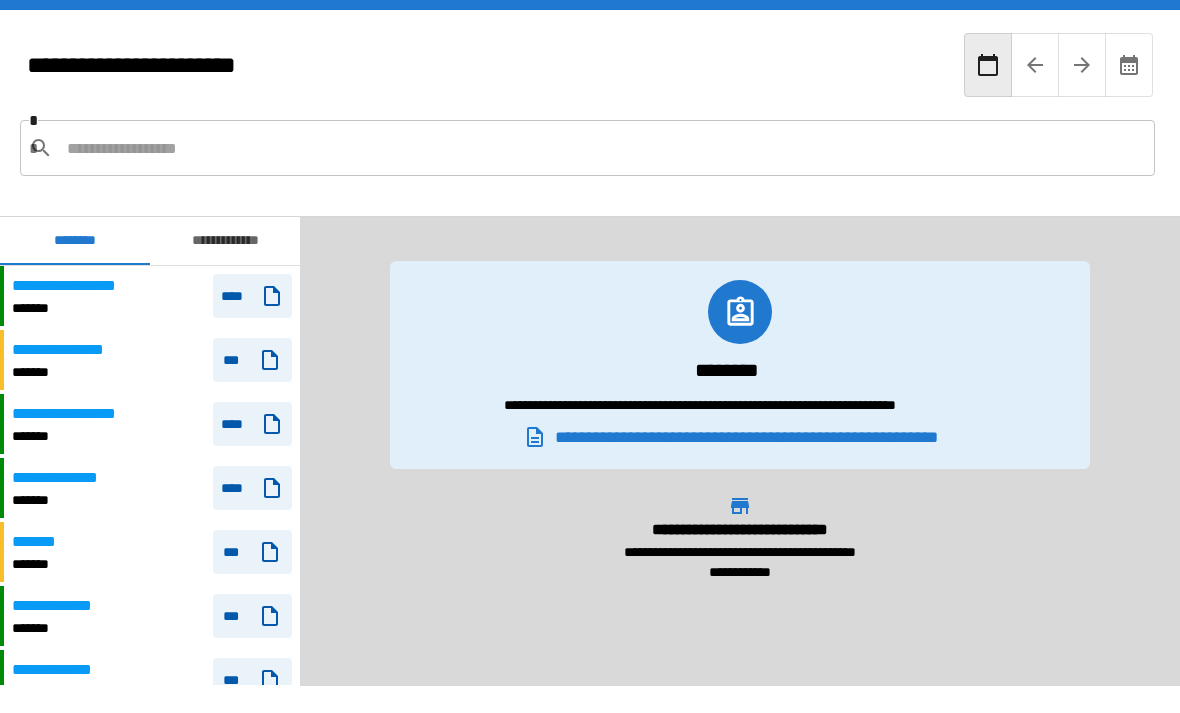 scroll, scrollTop: 120, scrollLeft: 0, axis: vertical 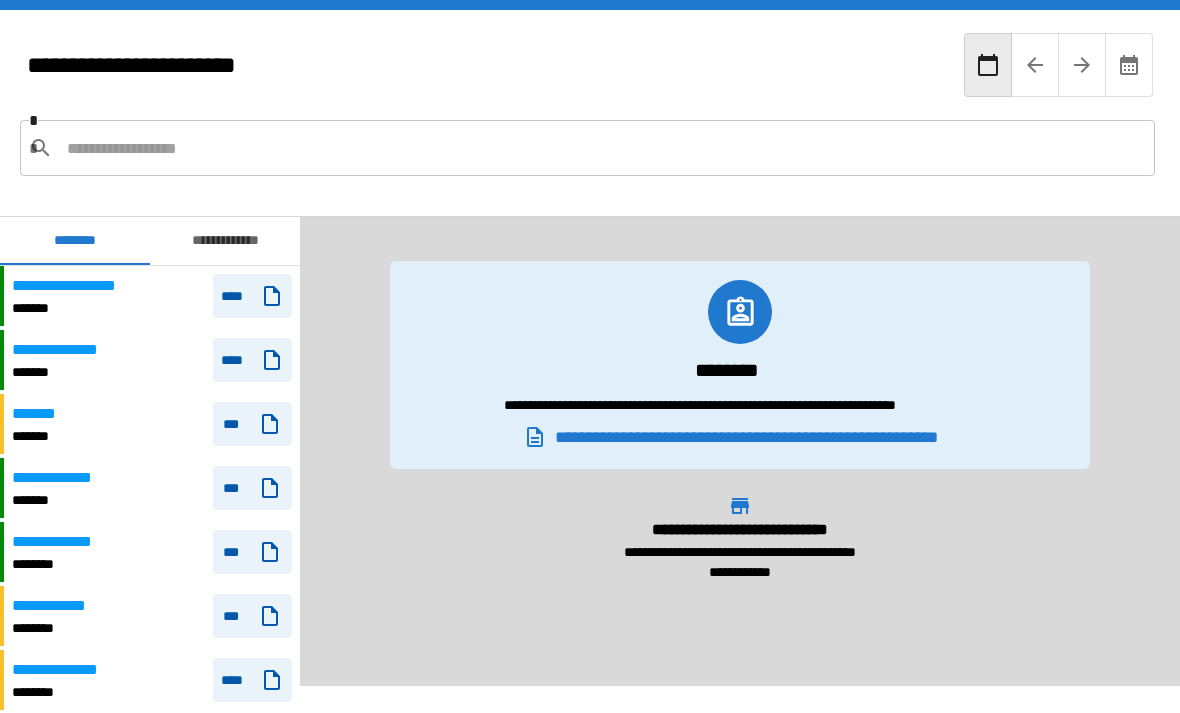 click on "*******" at bounding box center (78, 308) 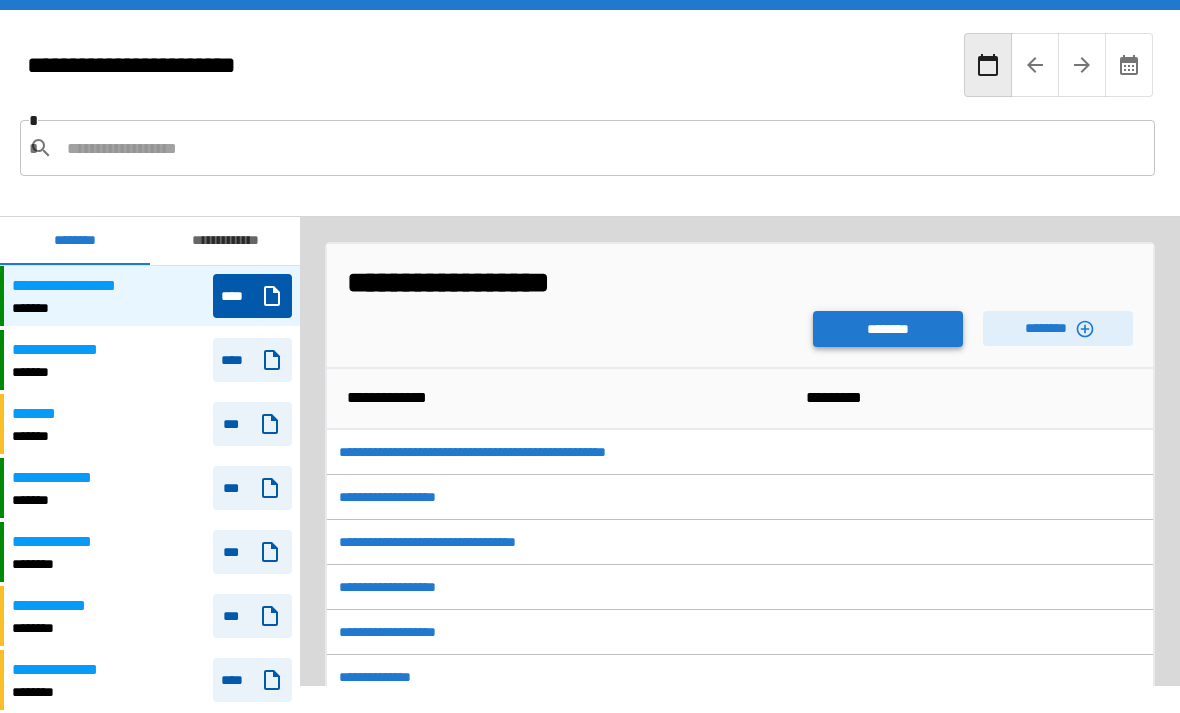 click on "********" at bounding box center [888, 329] 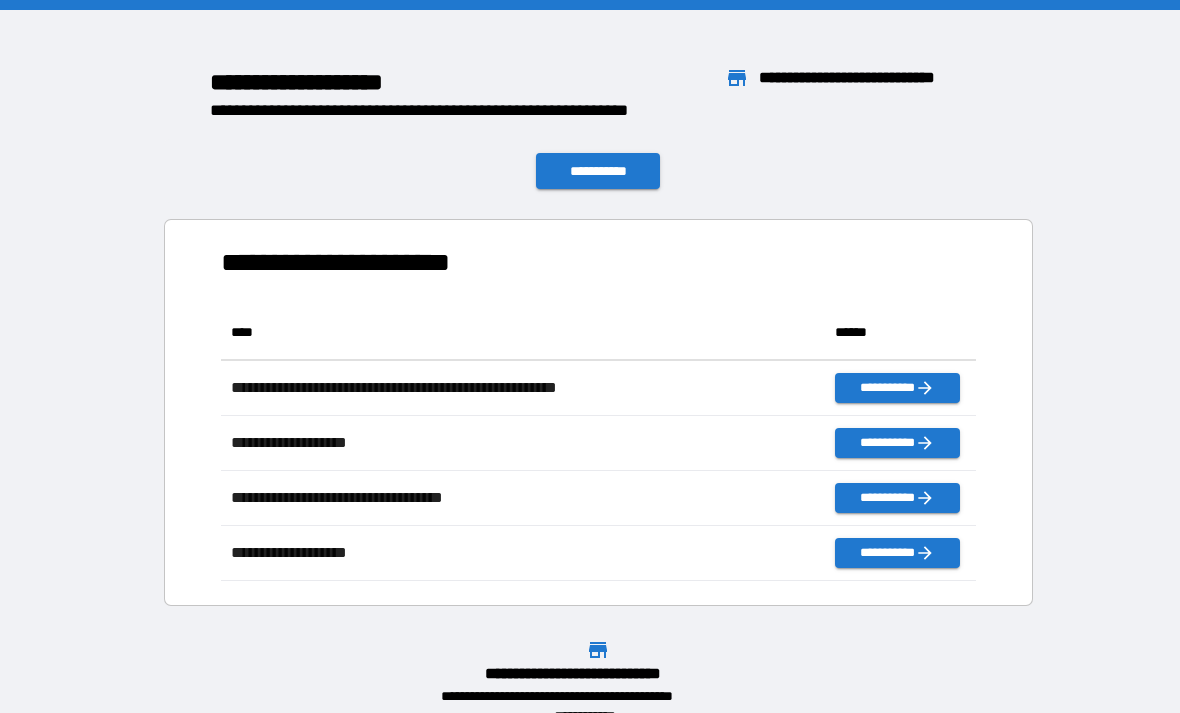 scroll, scrollTop: 1, scrollLeft: 1, axis: both 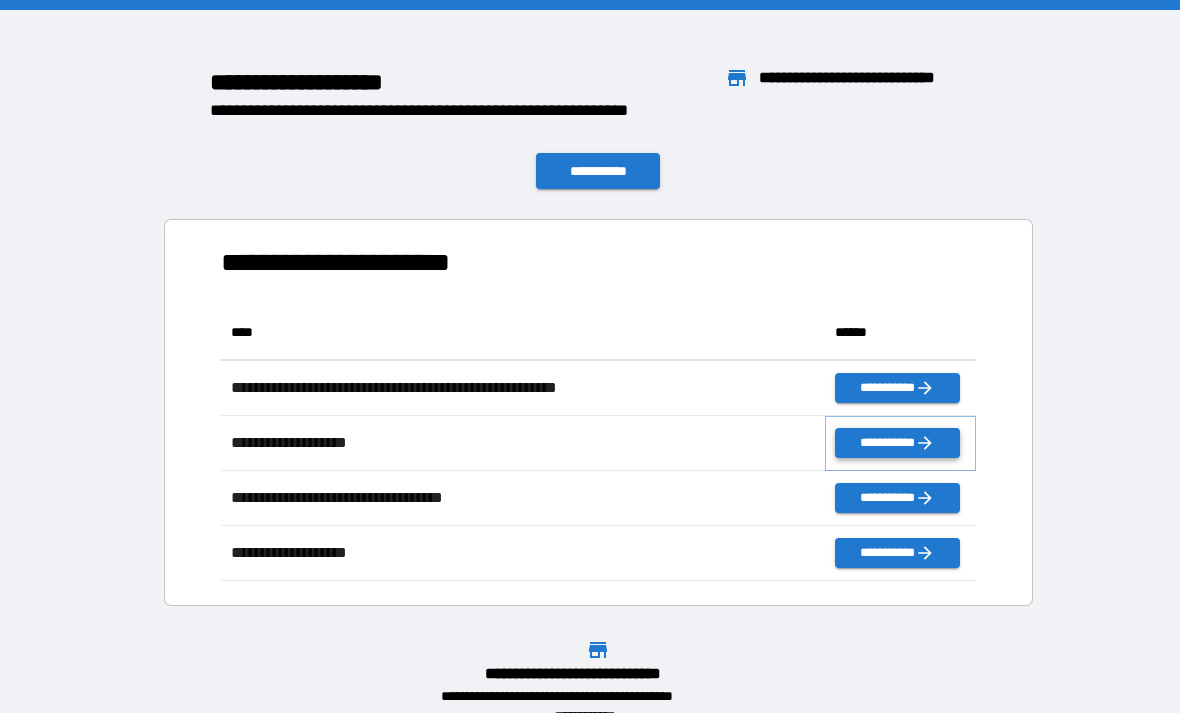 click on "**********" at bounding box center (897, 443) 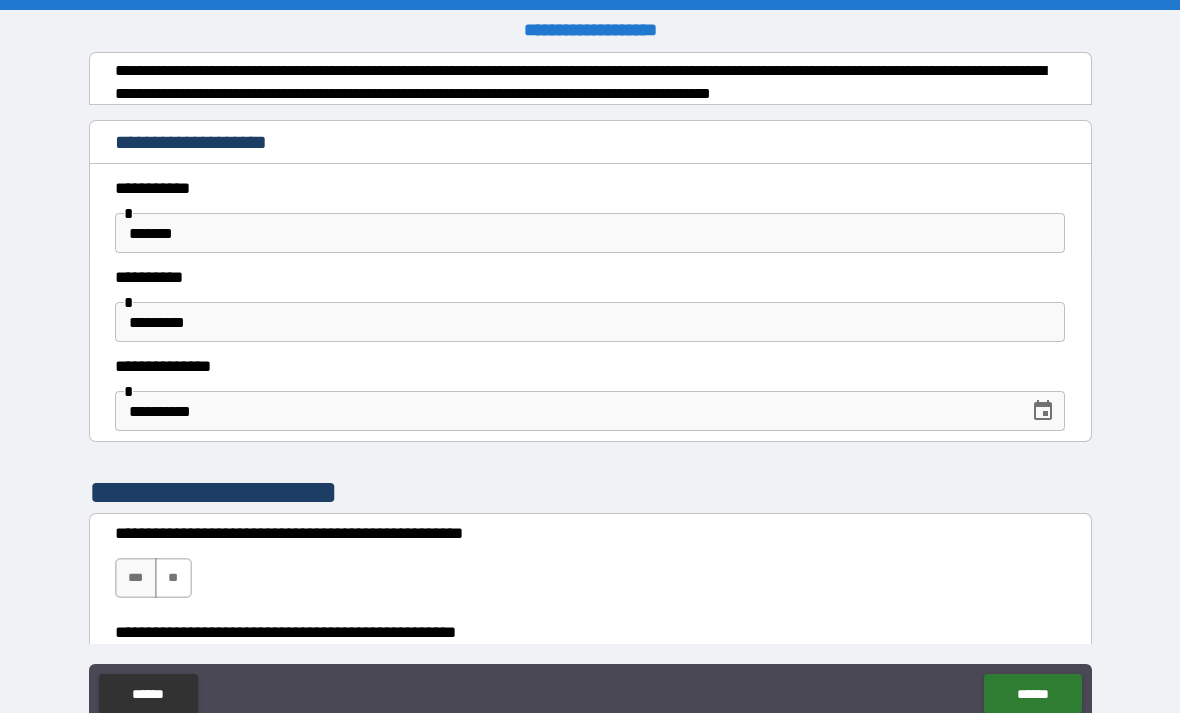 click on "**" at bounding box center [173, 578] 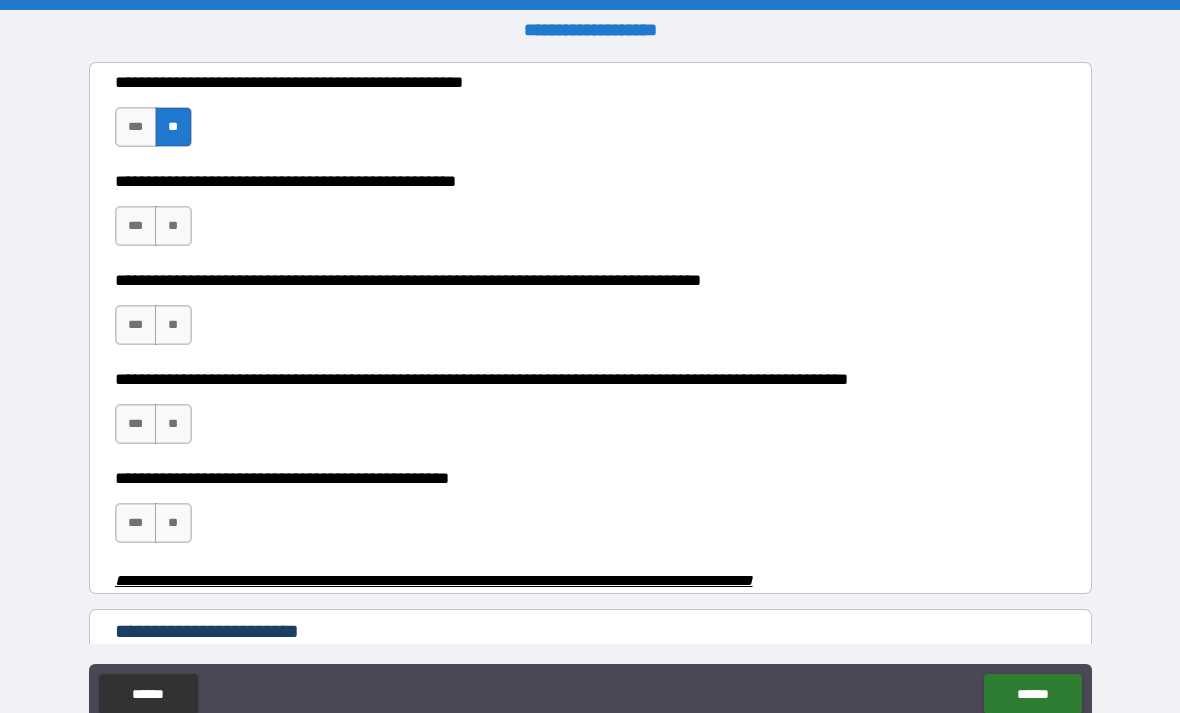 scroll, scrollTop: 453, scrollLeft: 0, axis: vertical 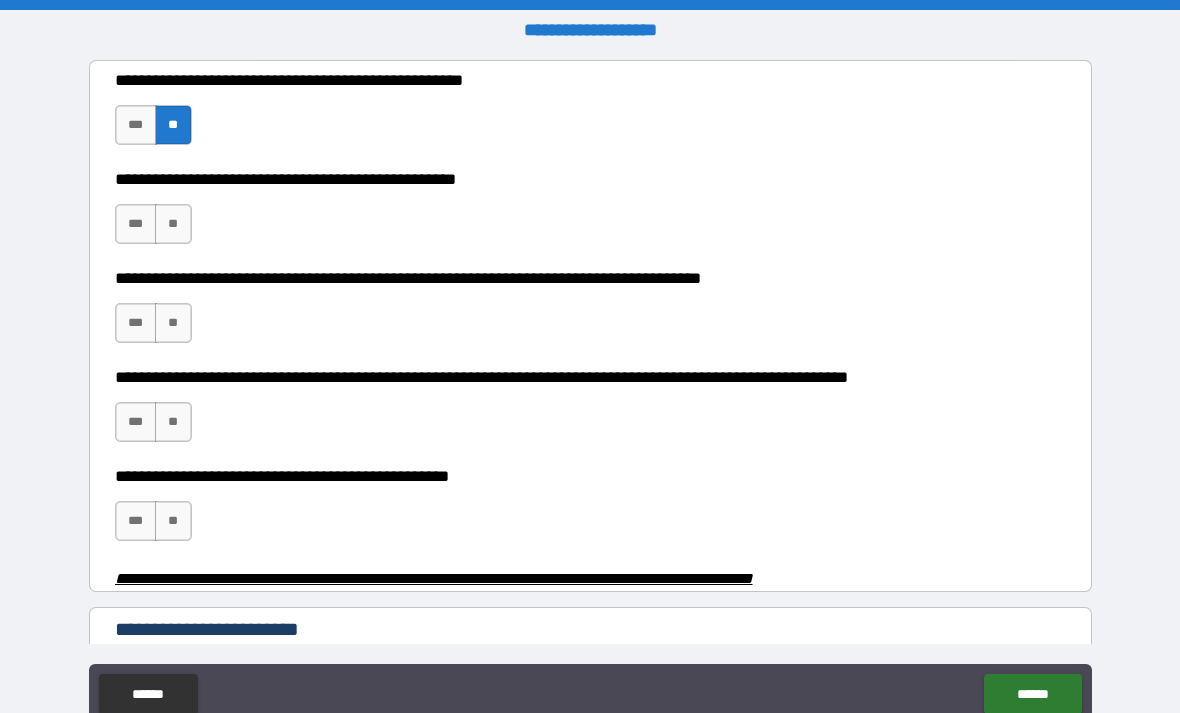 type on "*****" 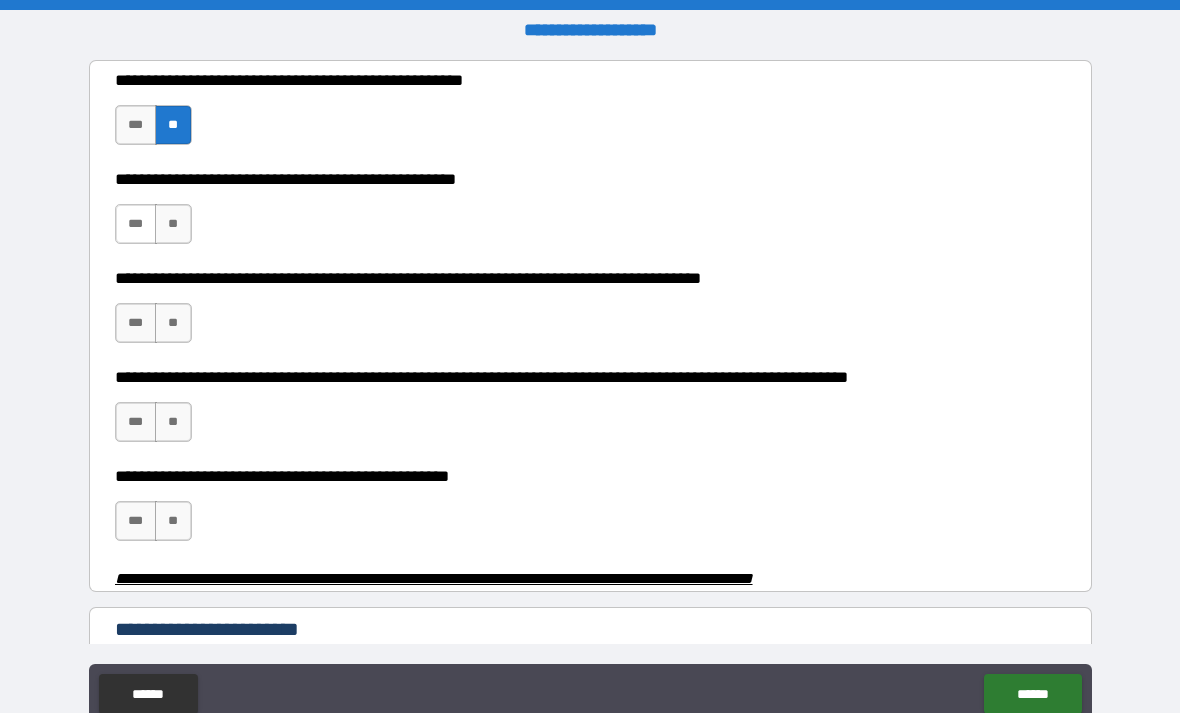 click on "***" at bounding box center [136, 224] 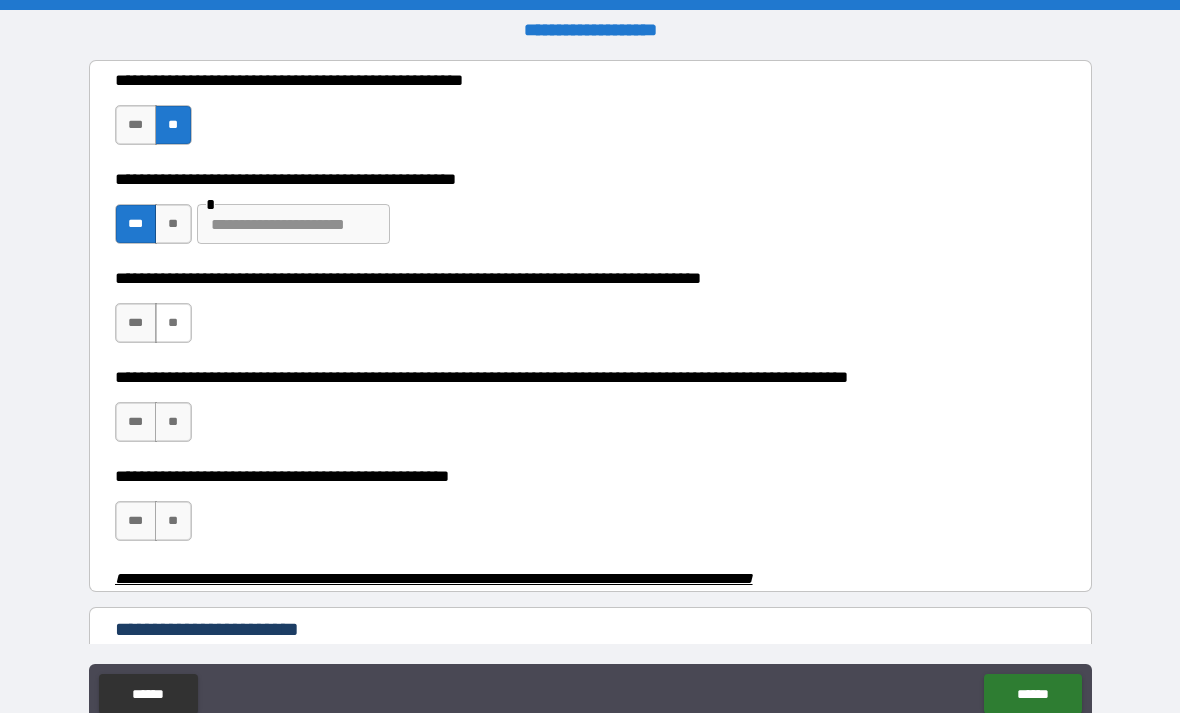 click on "**" at bounding box center (173, 323) 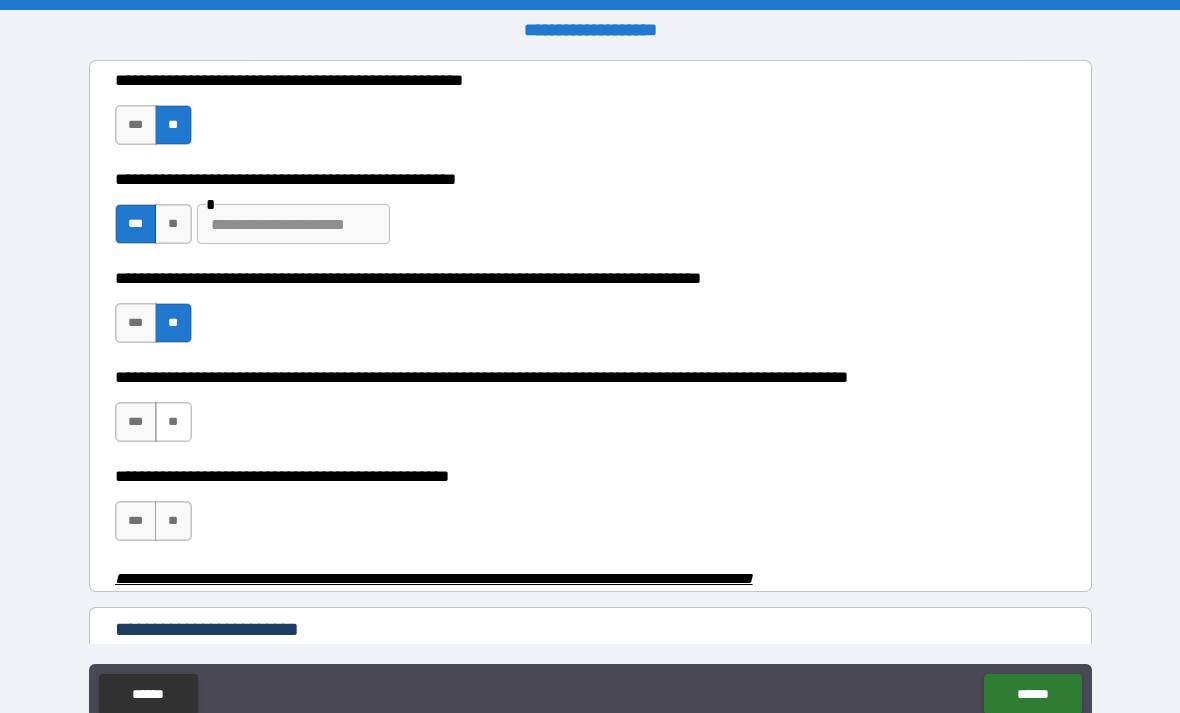 click on "**" at bounding box center [173, 422] 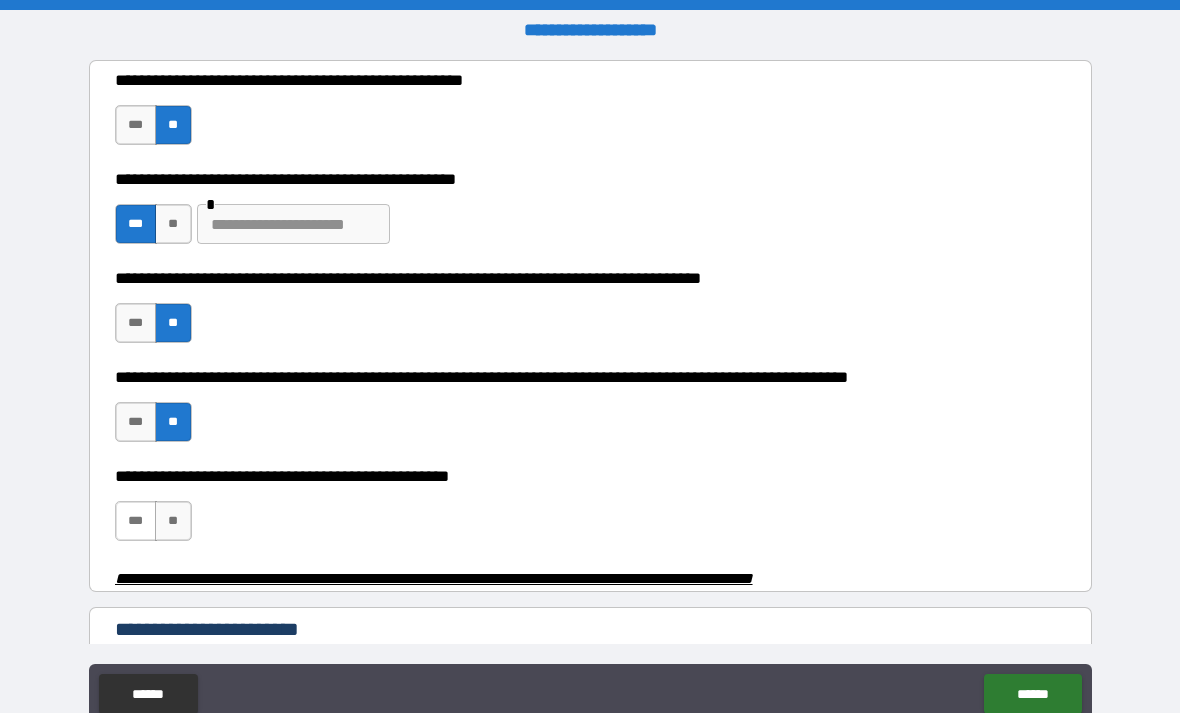 click on "***" at bounding box center [136, 521] 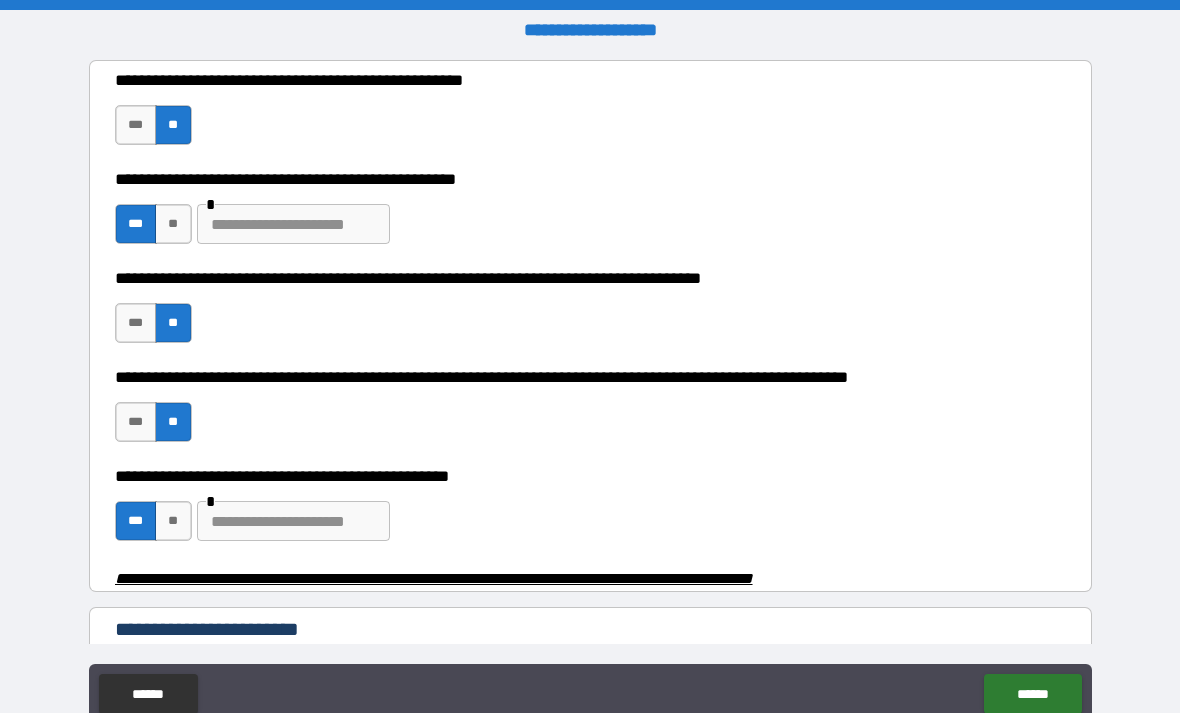 type on "****" 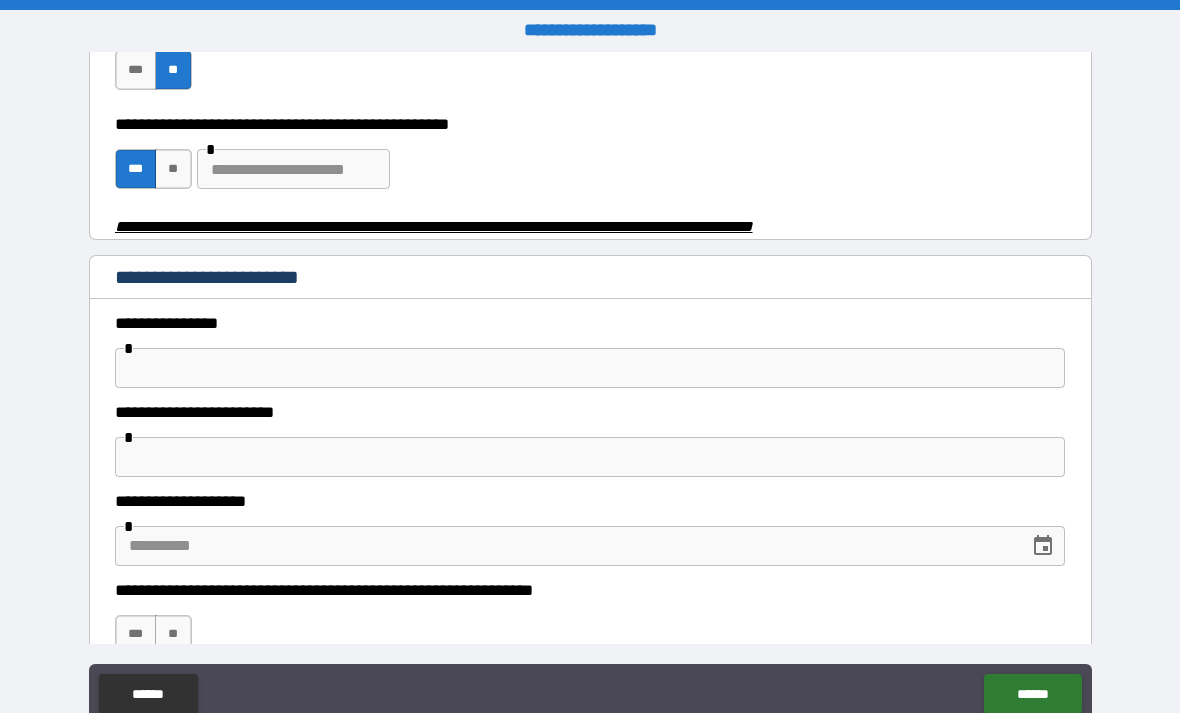 scroll, scrollTop: 807, scrollLeft: 0, axis: vertical 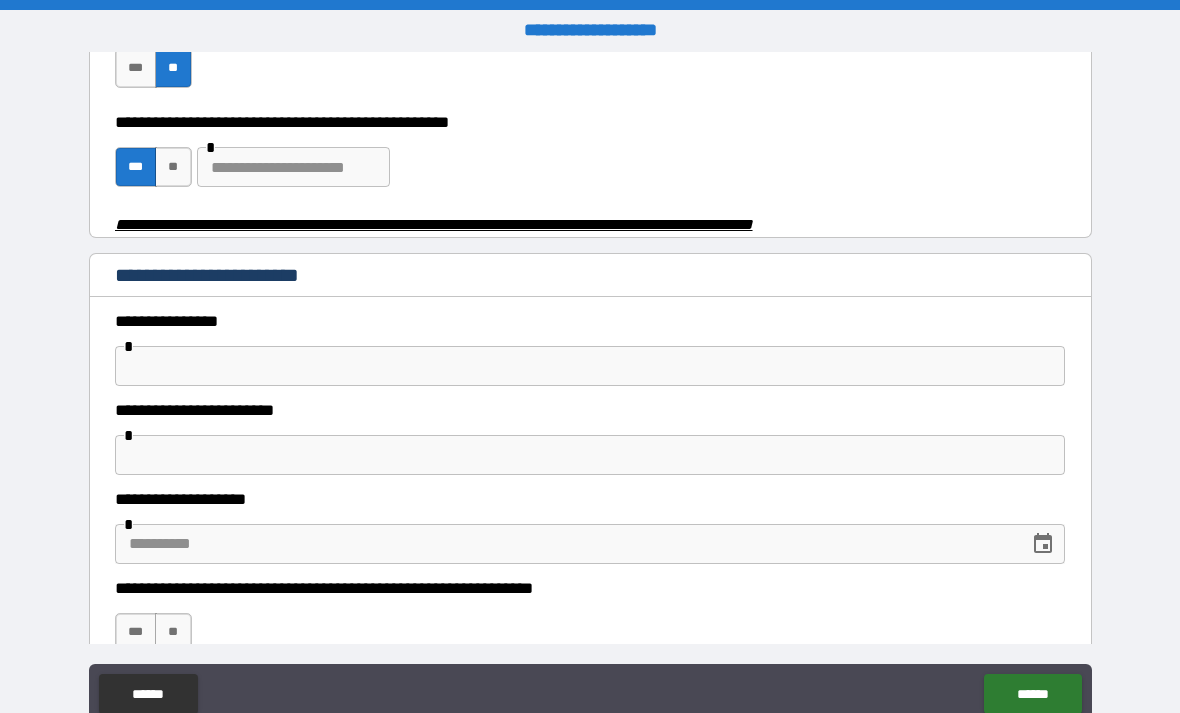 click at bounding box center [590, 366] 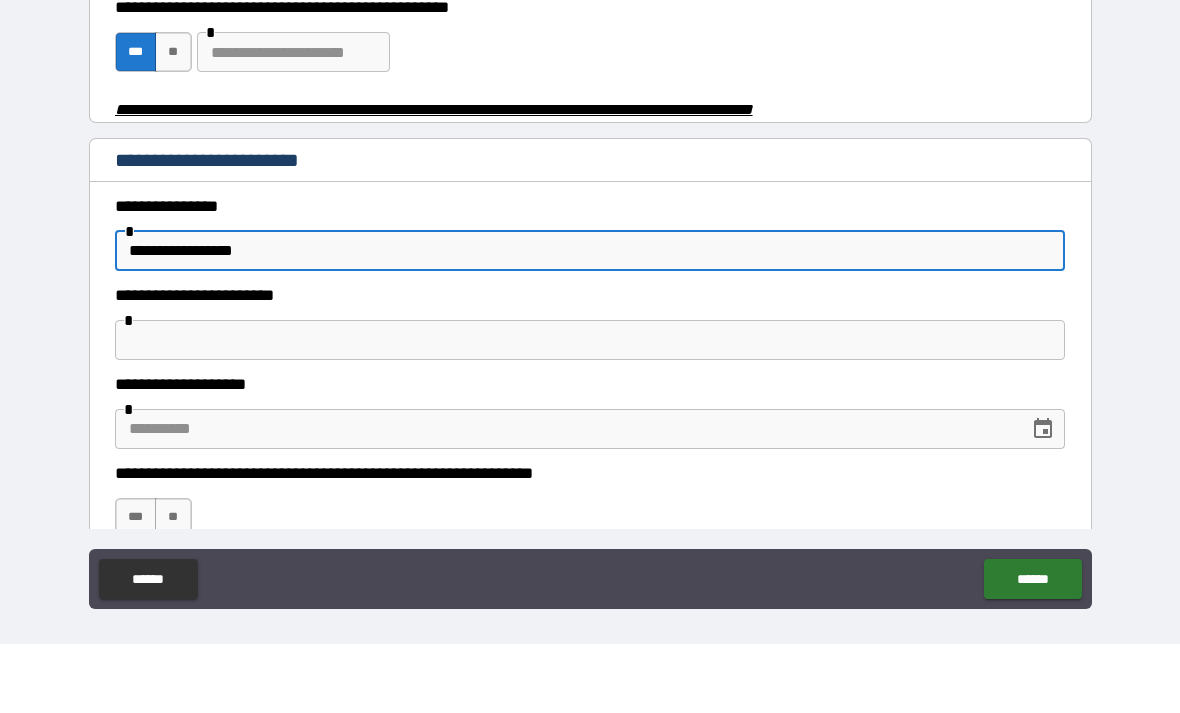 scroll, scrollTop: 50, scrollLeft: 0, axis: vertical 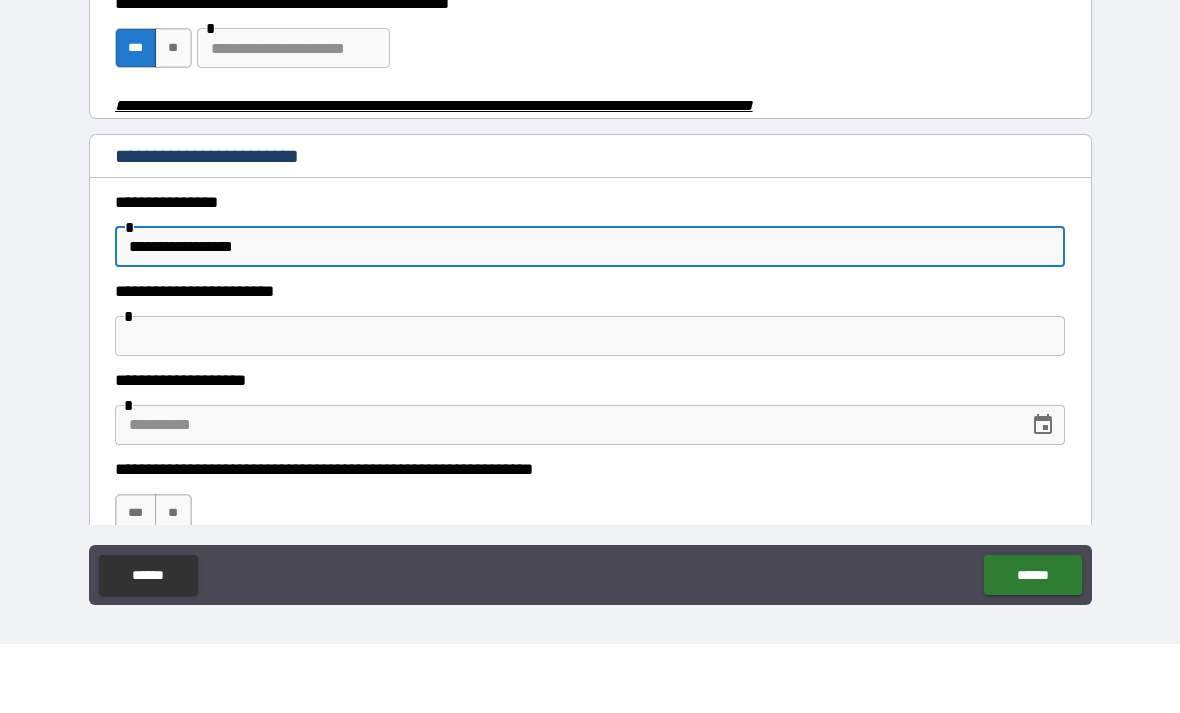 type on "**********" 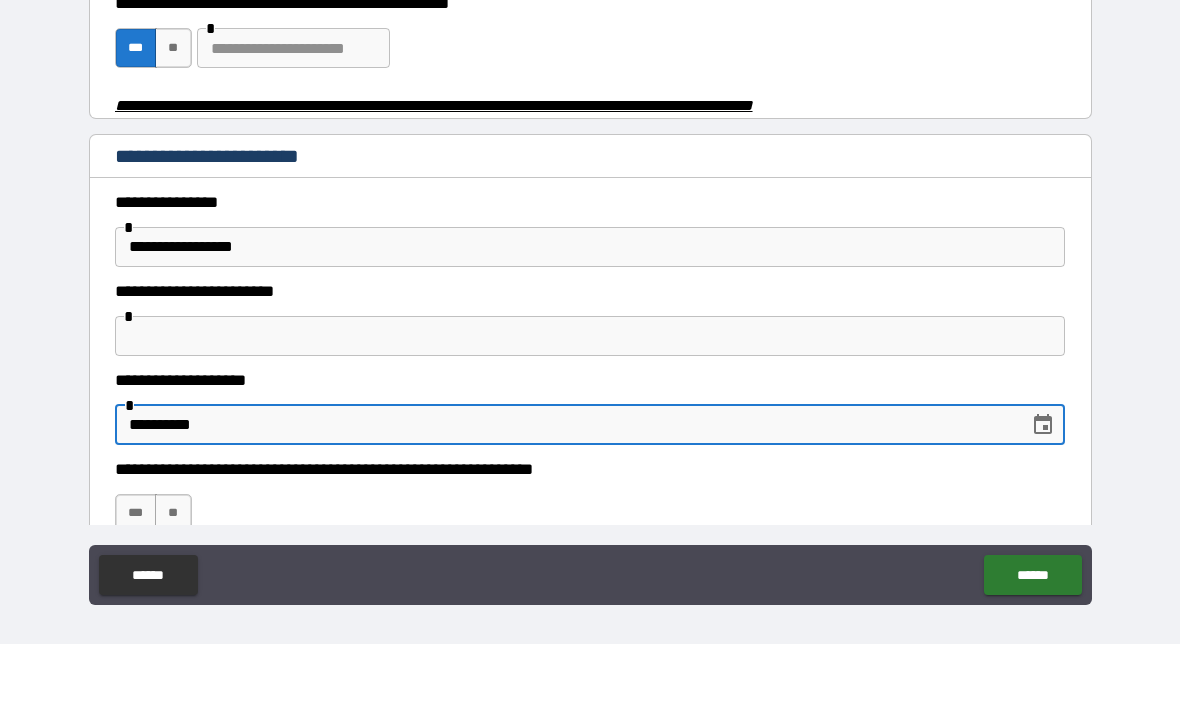 scroll, scrollTop: 64, scrollLeft: 0, axis: vertical 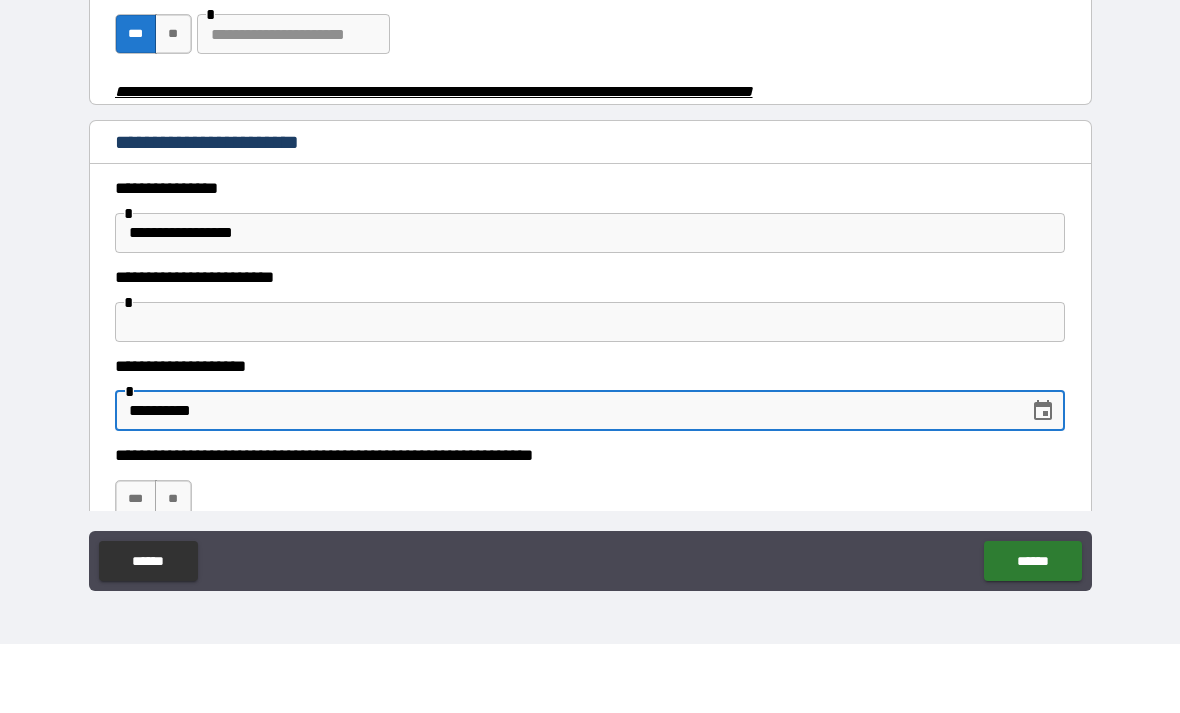 type on "**********" 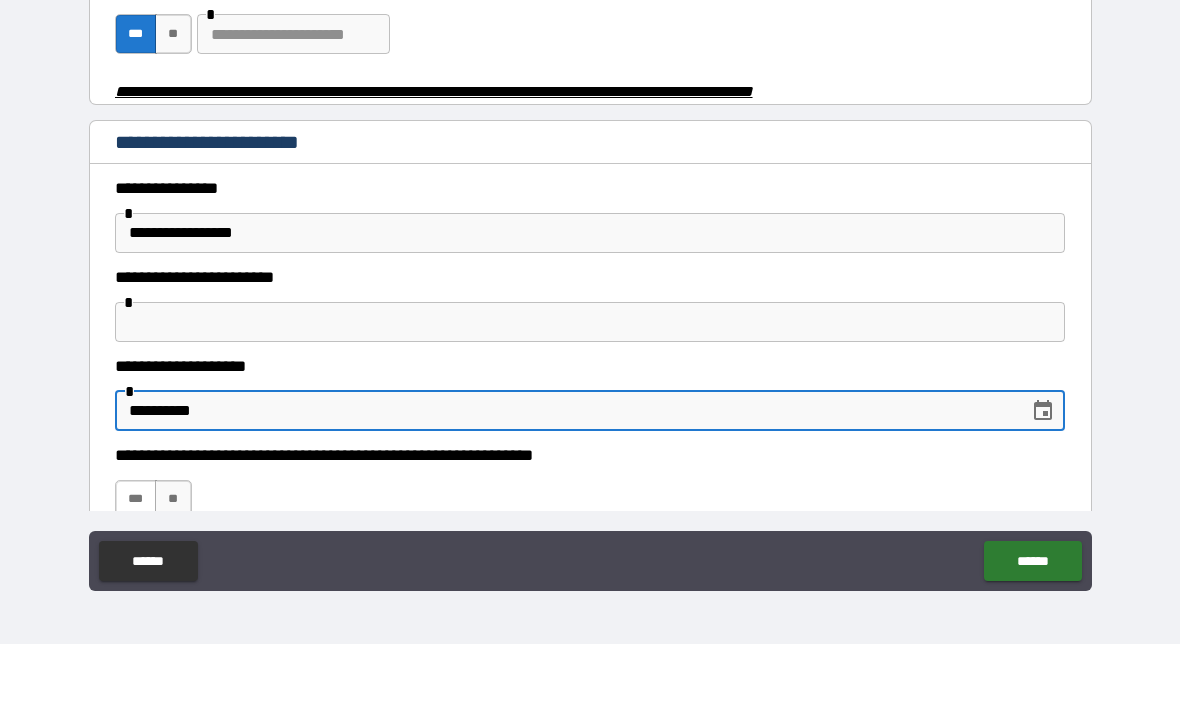 click on "***" at bounding box center (136, 569) 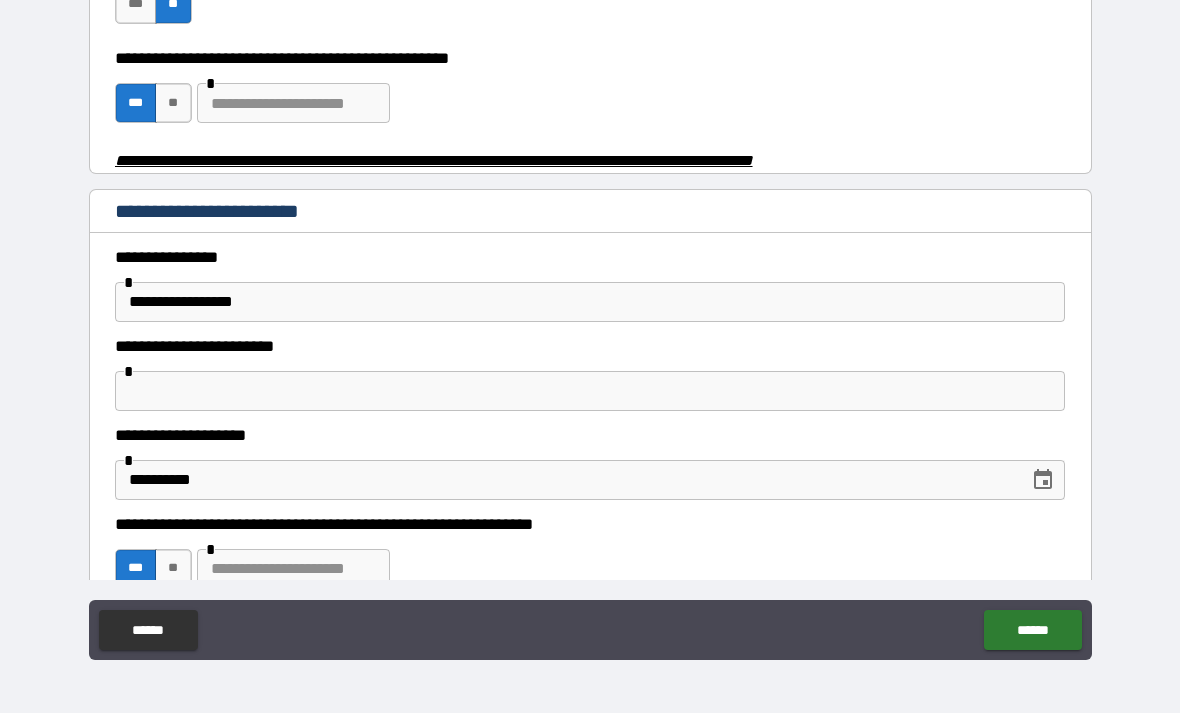 click at bounding box center [293, 569] 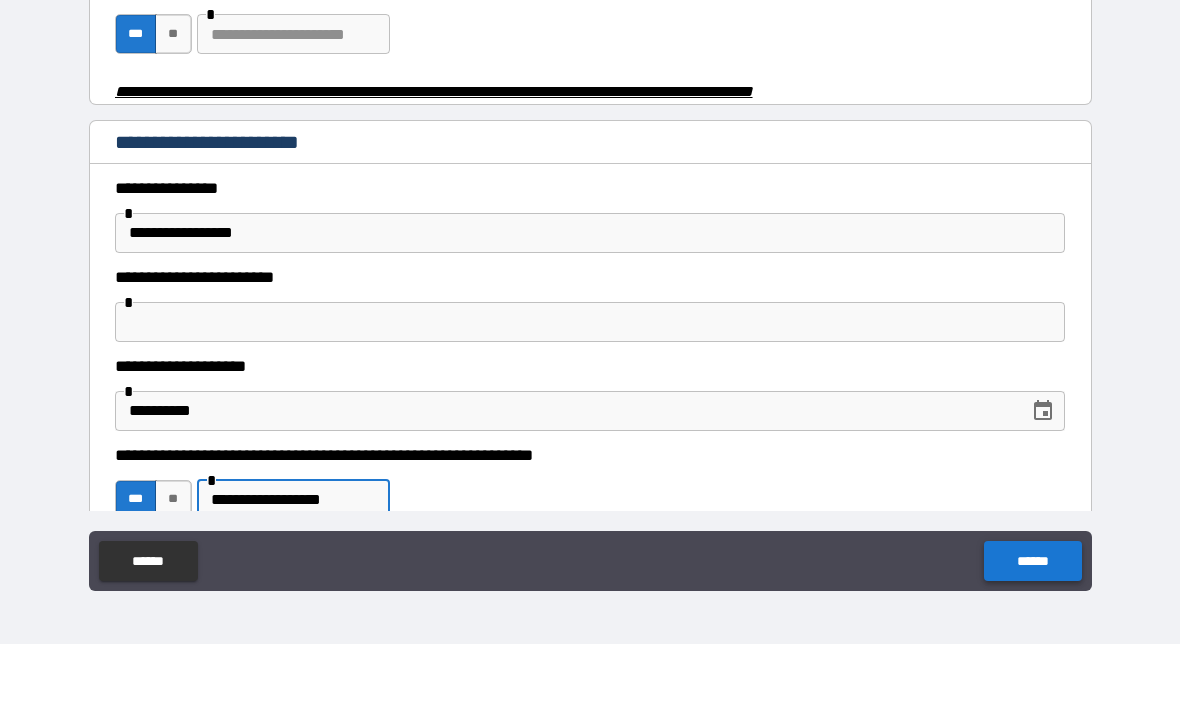 type on "**********" 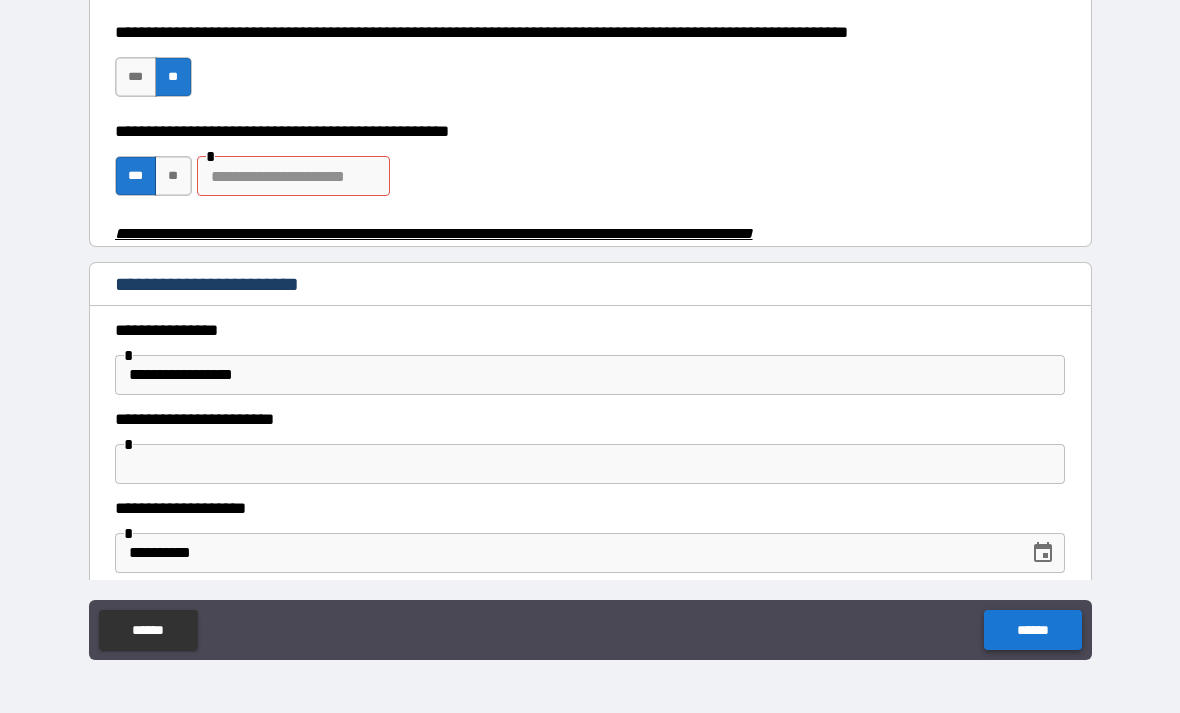 scroll, scrollTop: 725, scrollLeft: 0, axis: vertical 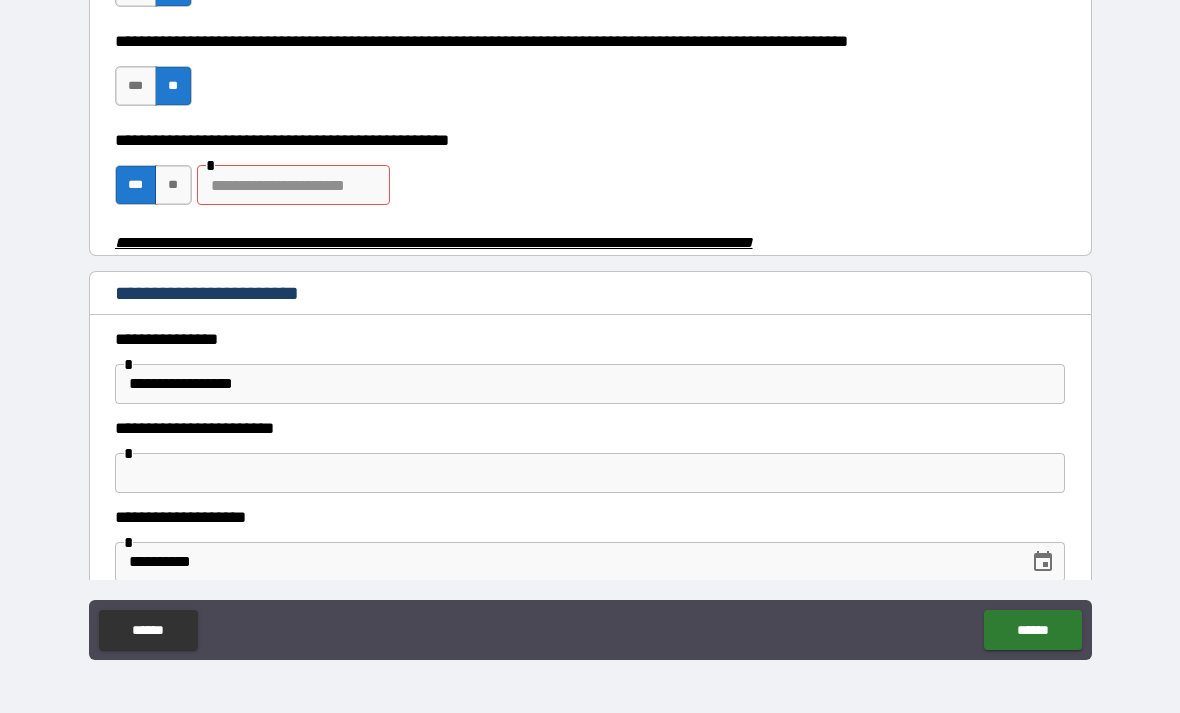 click at bounding box center [293, 185] 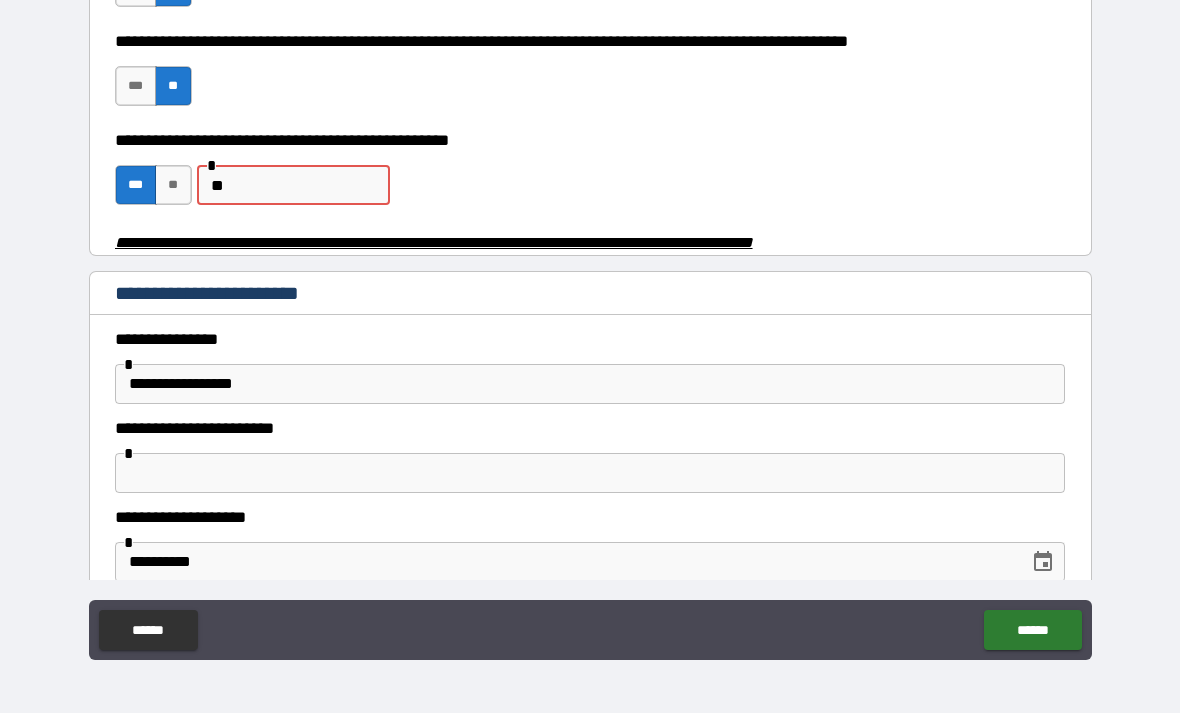 type on "**" 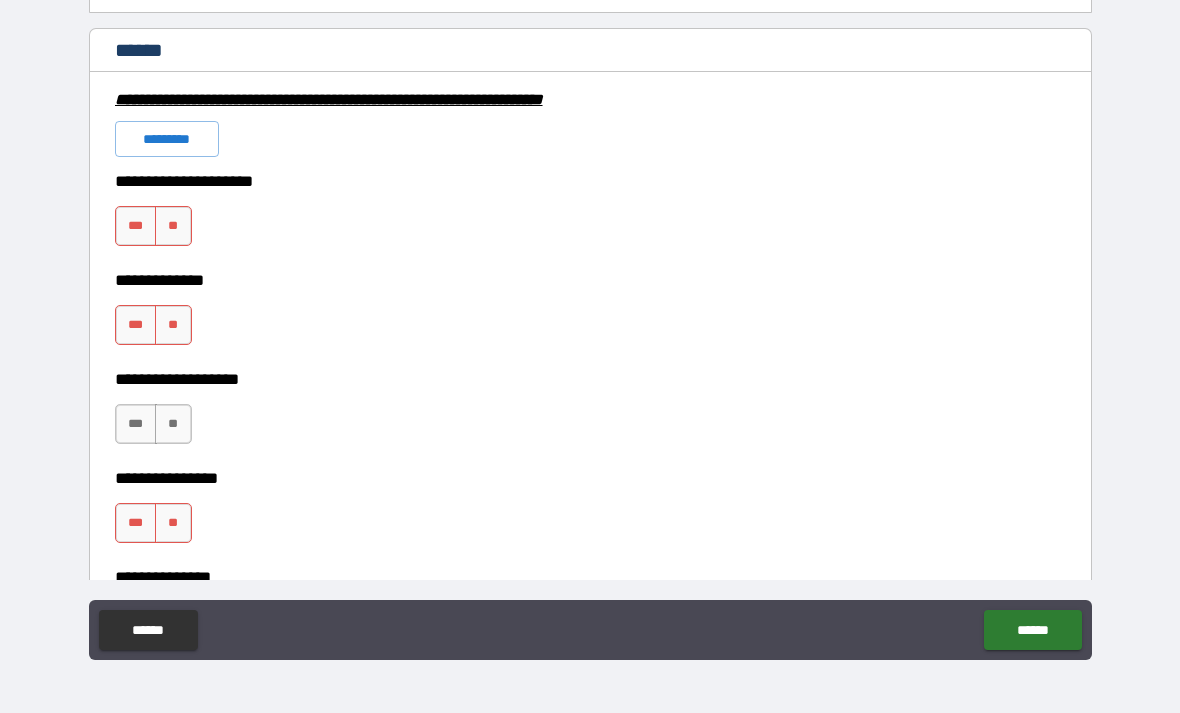 scroll, scrollTop: 1365, scrollLeft: 0, axis: vertical 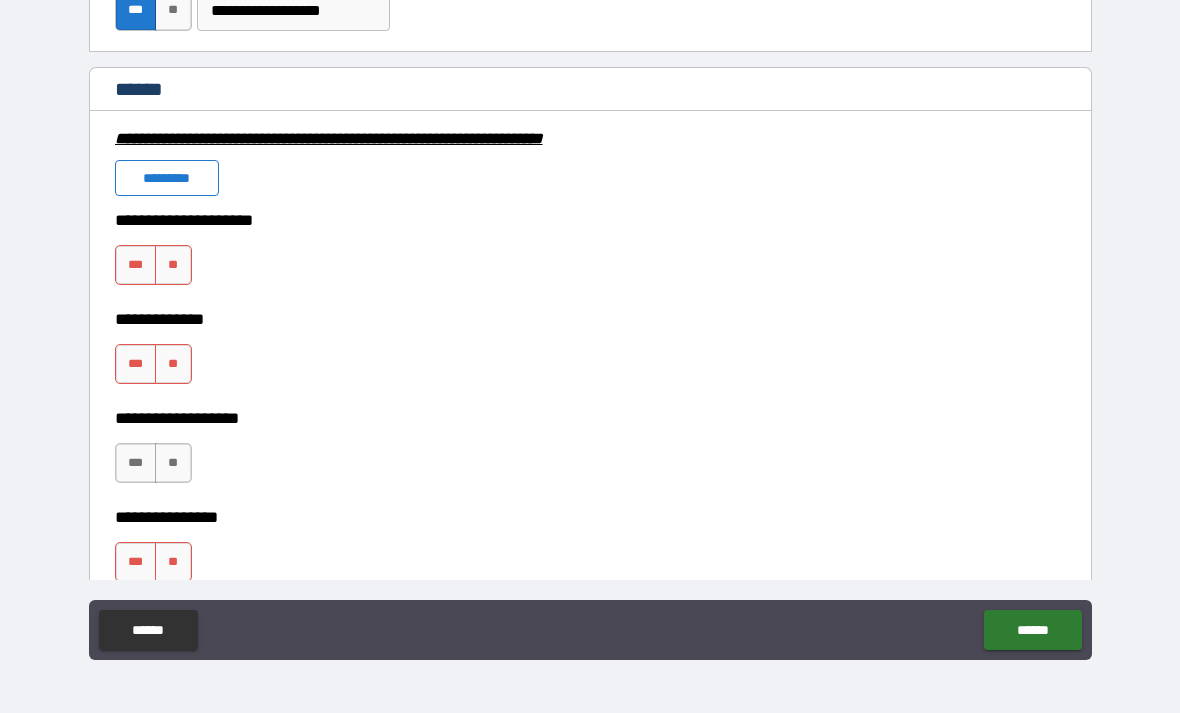 click on "*********" at bounding box center (167, 178) 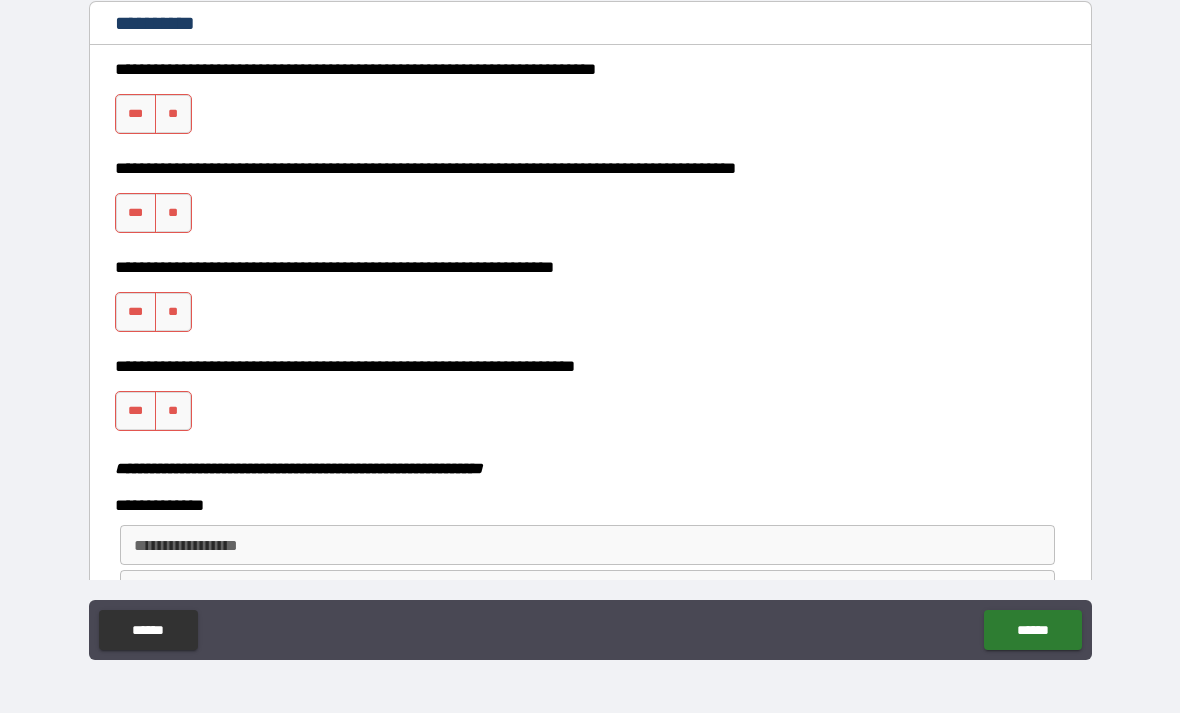scroll, scrollTop: 2181, scrollLeft: 0, axis: vertical 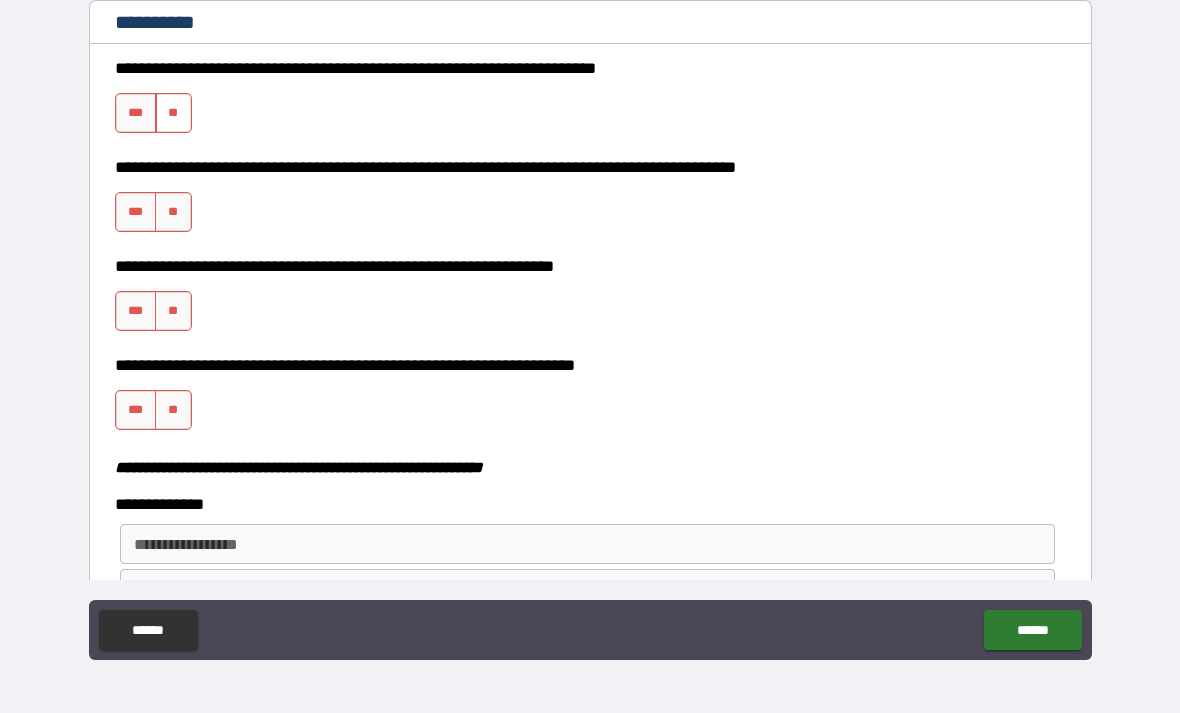 click on "**" at bounding box center (173, 113) 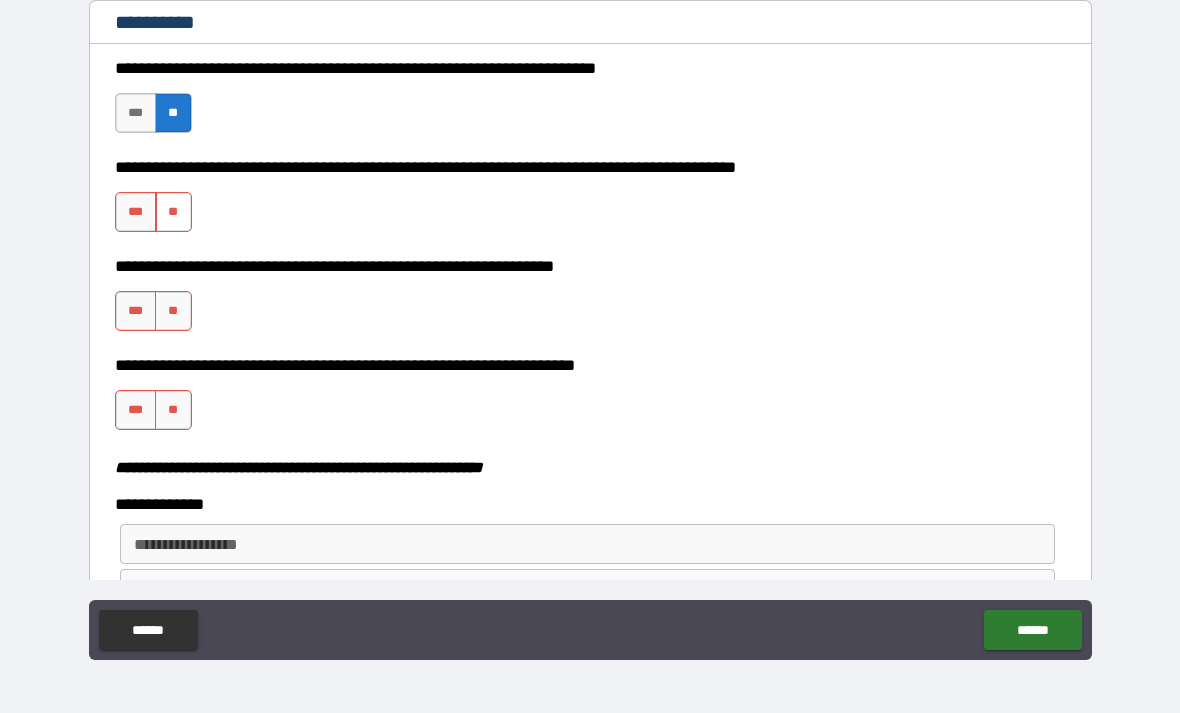 click on "**" at bounding box center (173, 212) 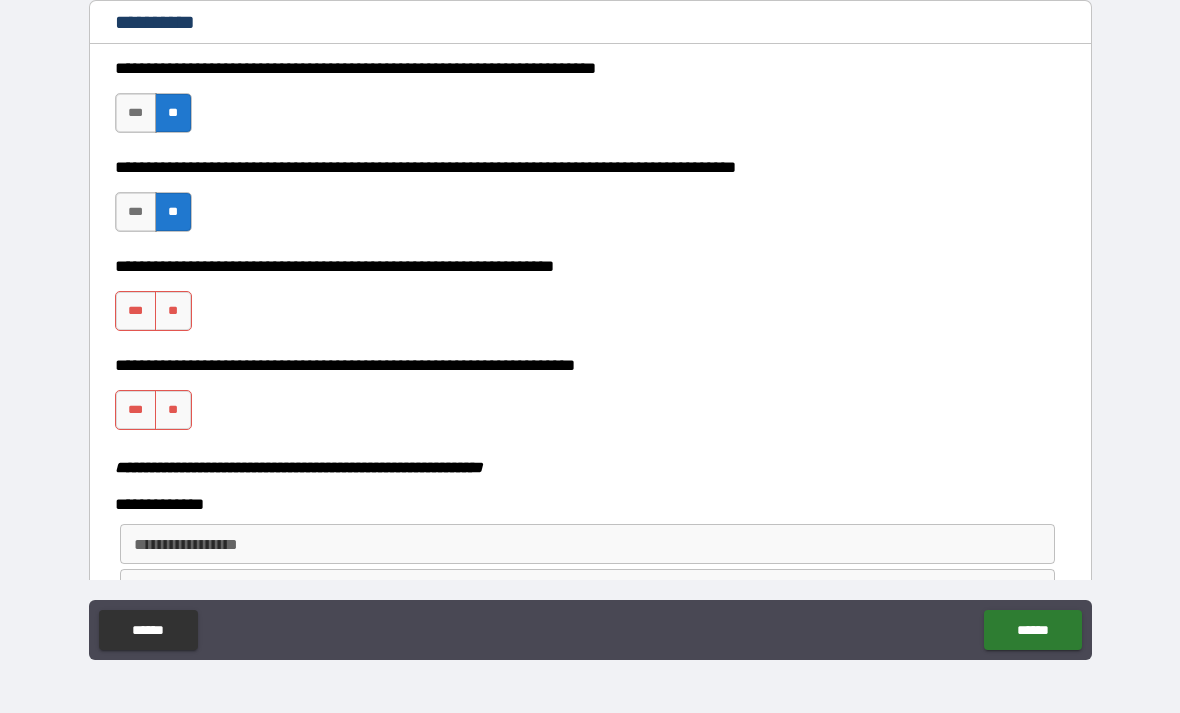 click on "***" at bounding box center (136, 311) 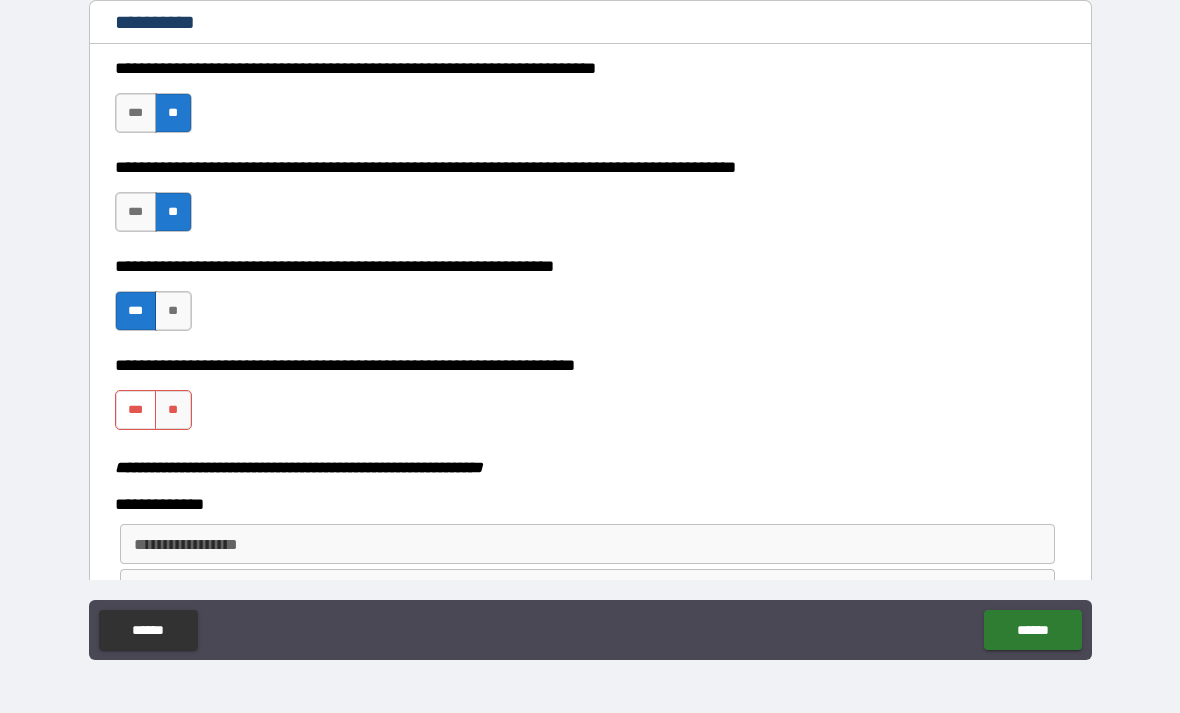 click on "***" at bounding box center [136, 410] 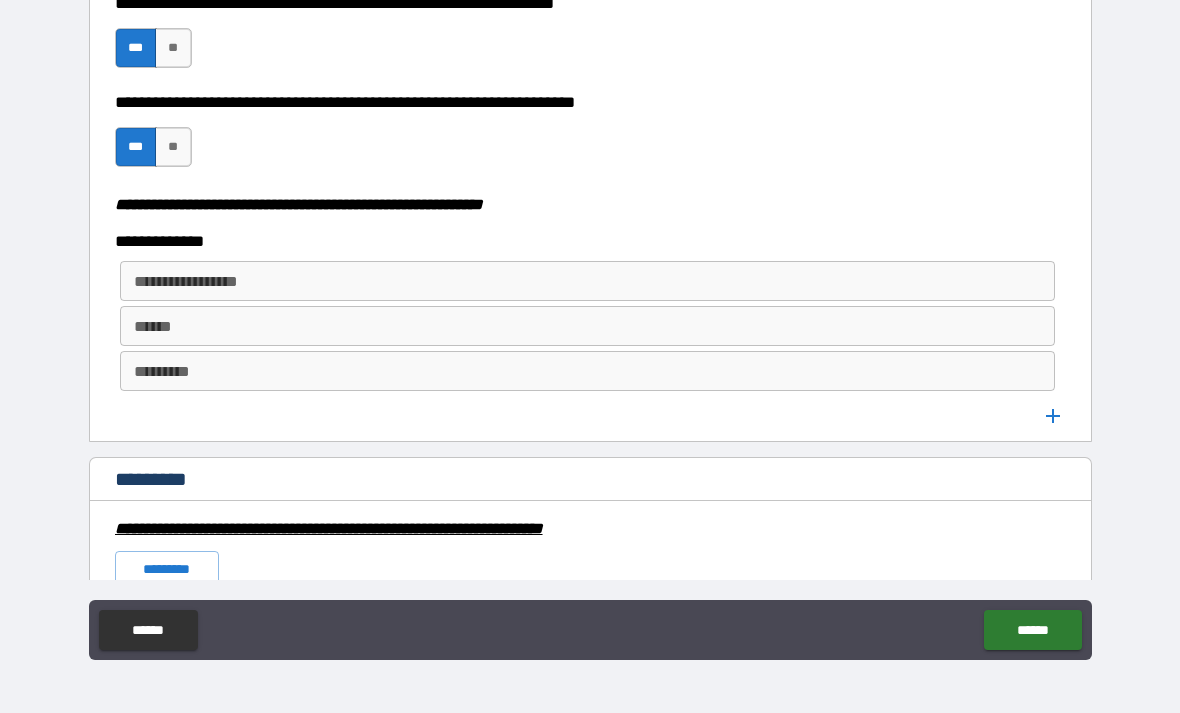 scroll, scrollTop: 2440, scrollLeft: 0, axis: vertical 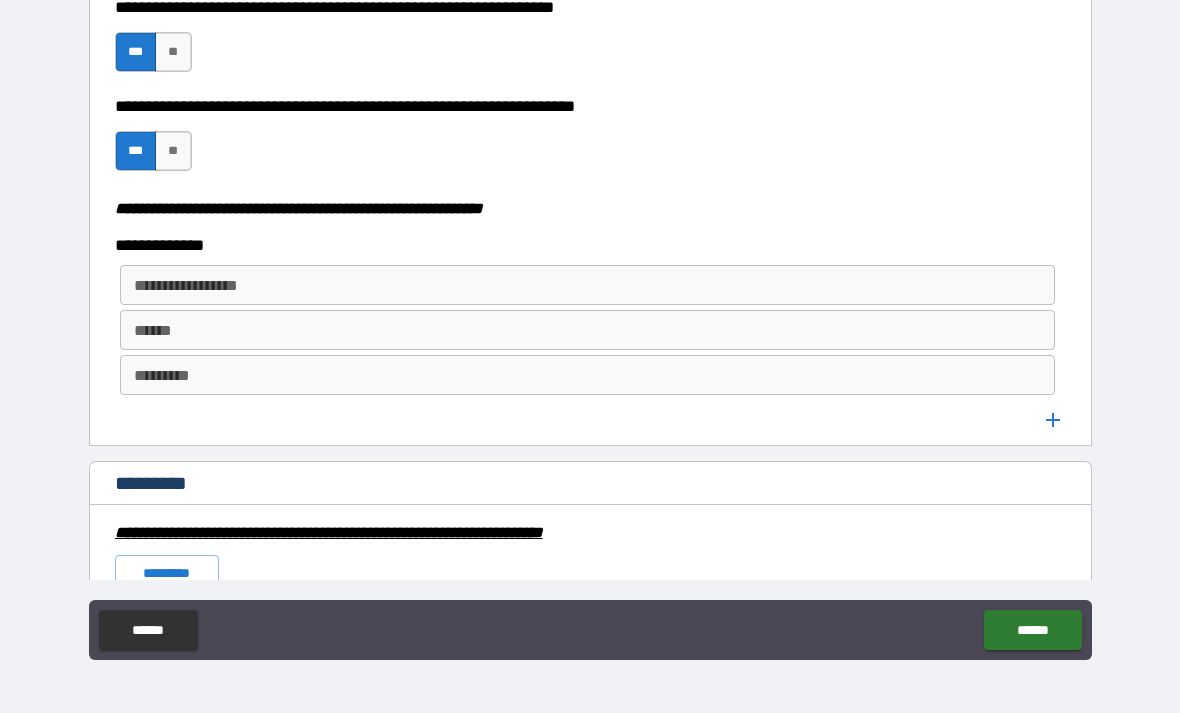 click on "**********" at bounding box center [588, 285] 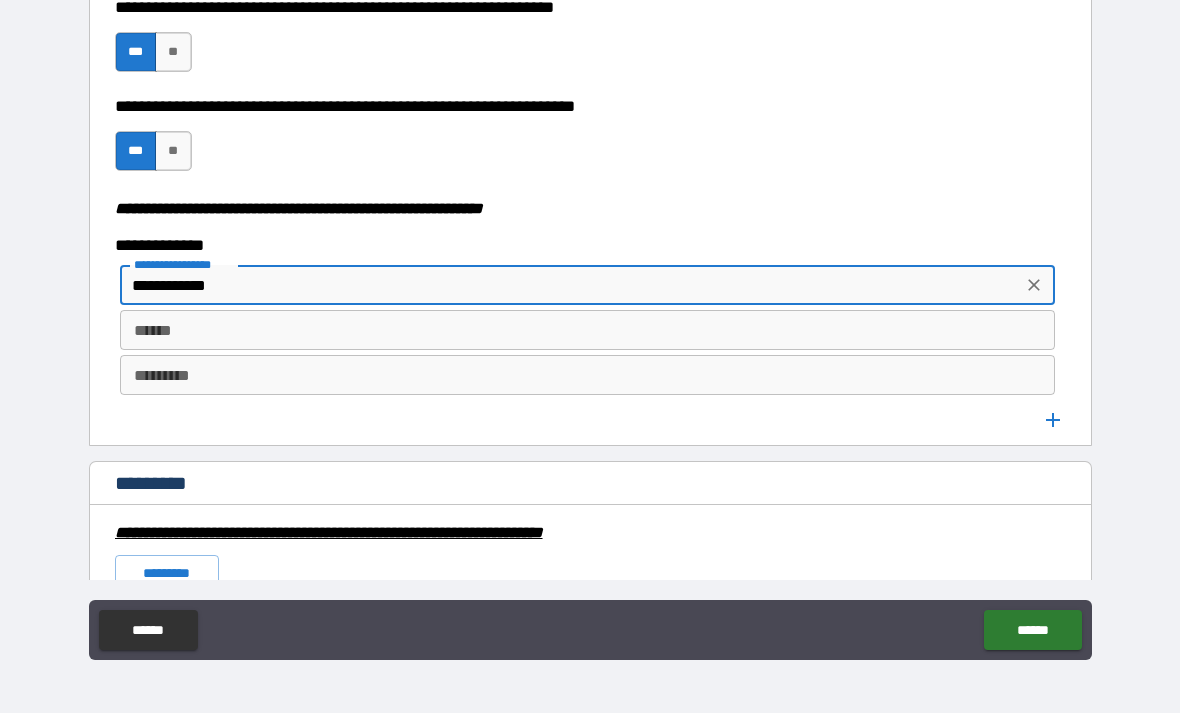 type on "**********" 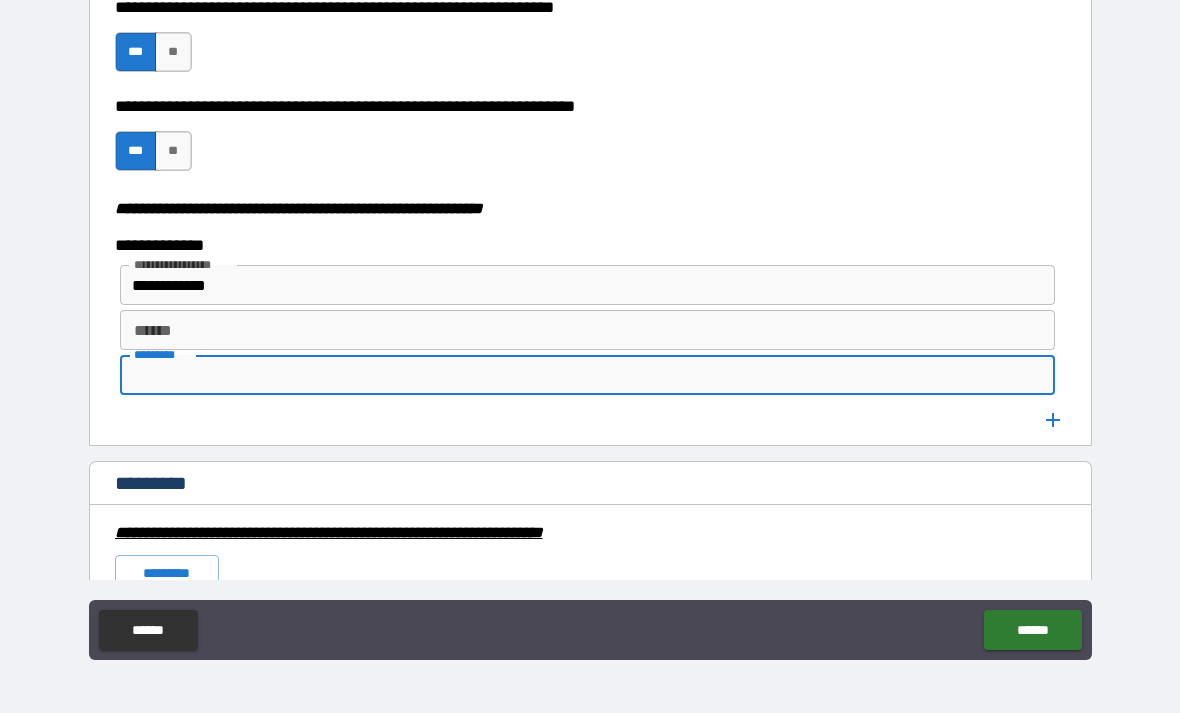 click on "******" at bounding box center (588, 330) 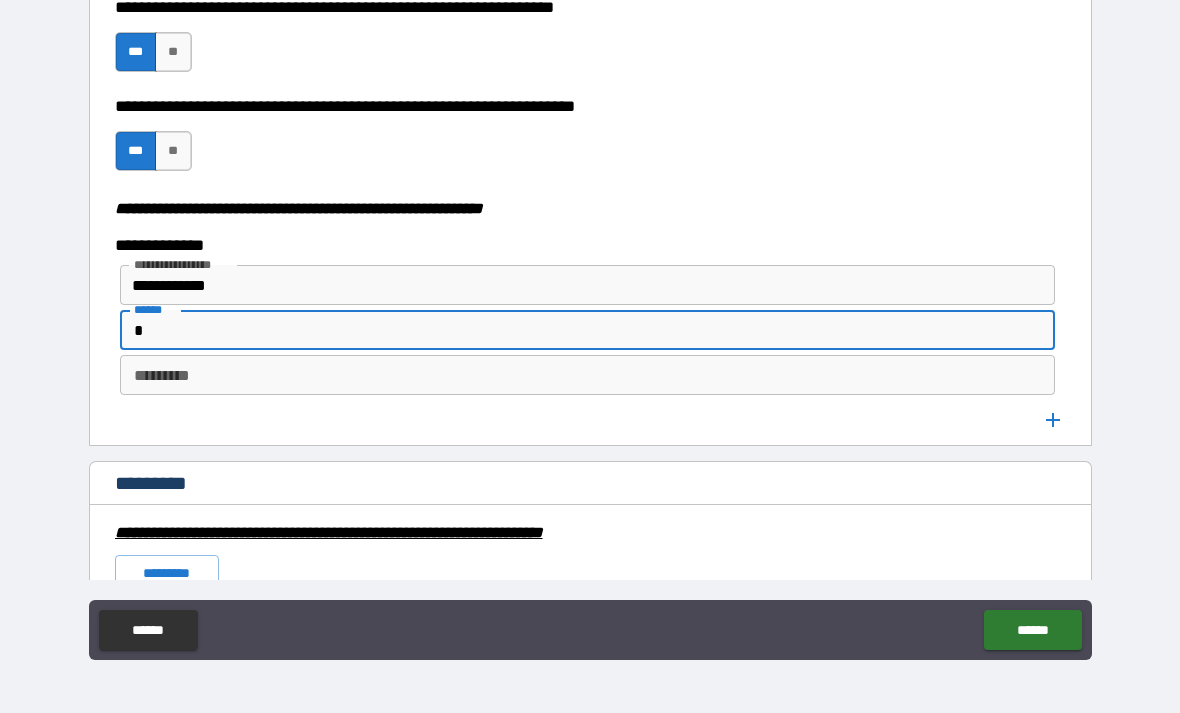 type on "*" 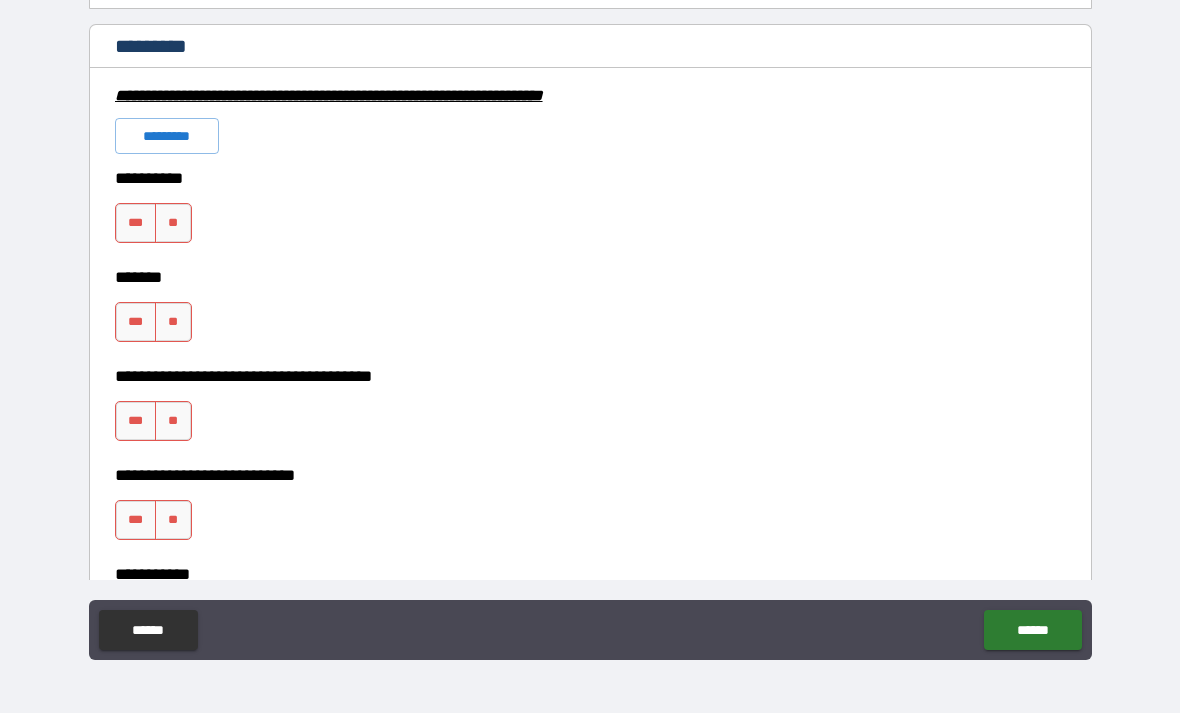 scroll, scrollTop: 2890, scrollLeft: 0, axis: vertical 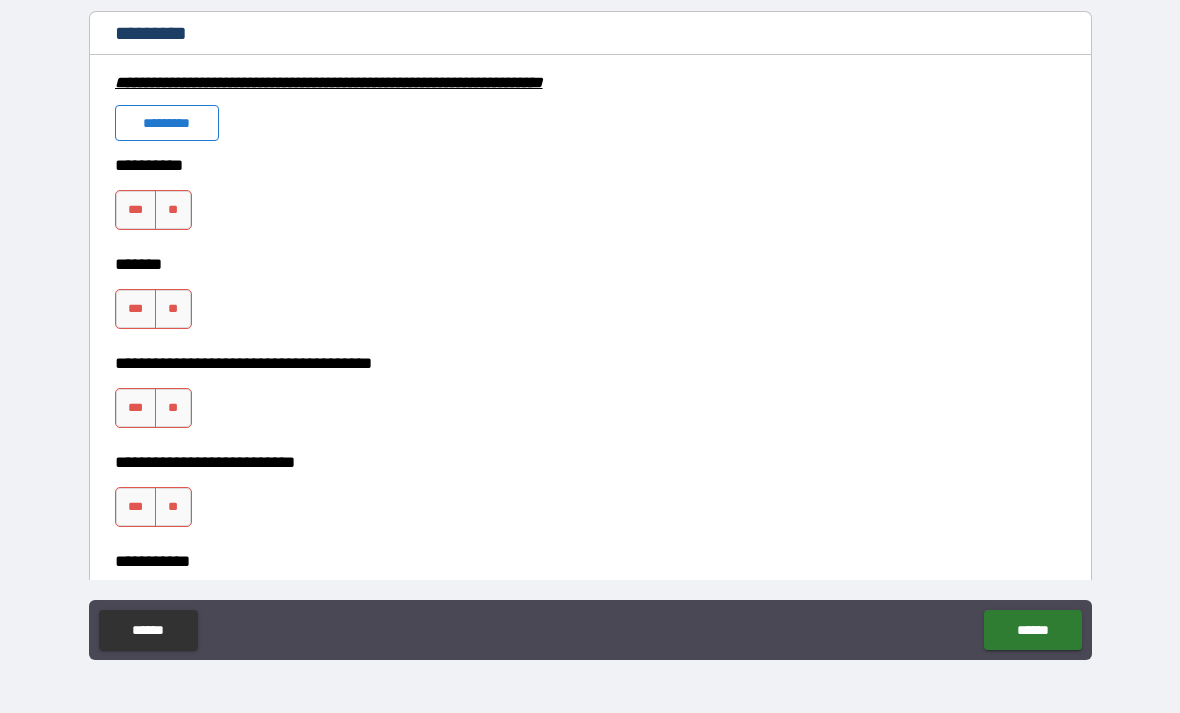 type on "*" 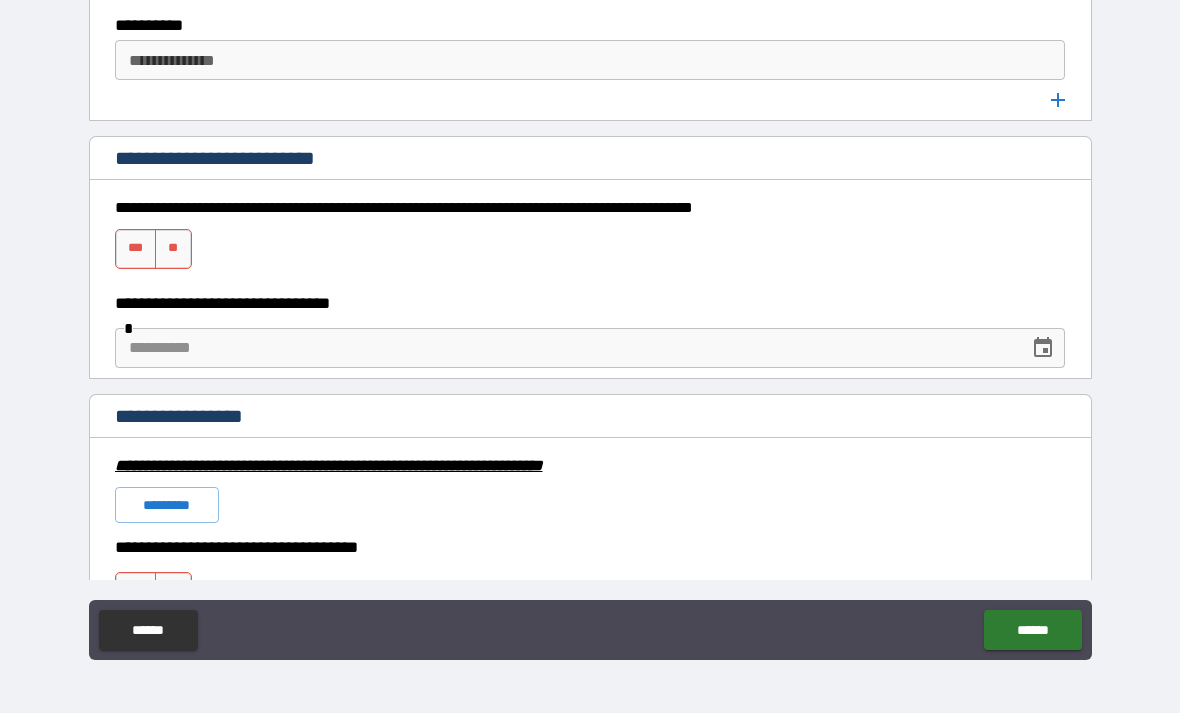scroll, scrollTop: 4162, scrollLeft: 0, axis: vertical 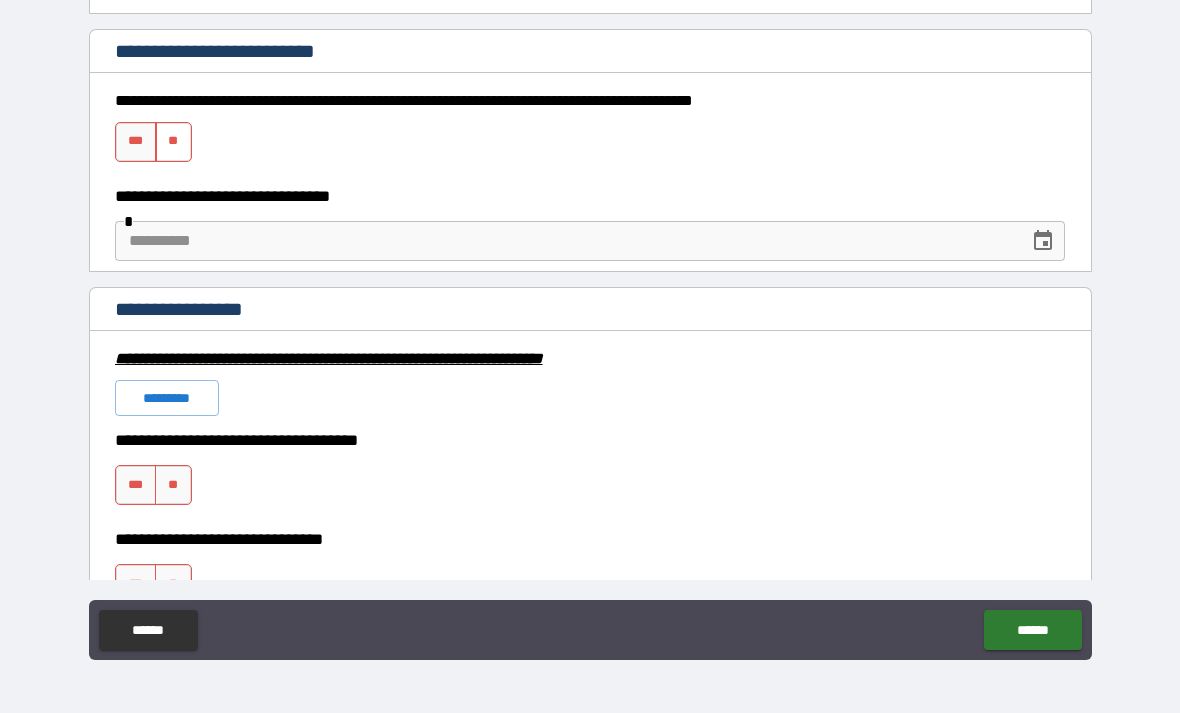 click on "**" at bounding box center [173, 142] 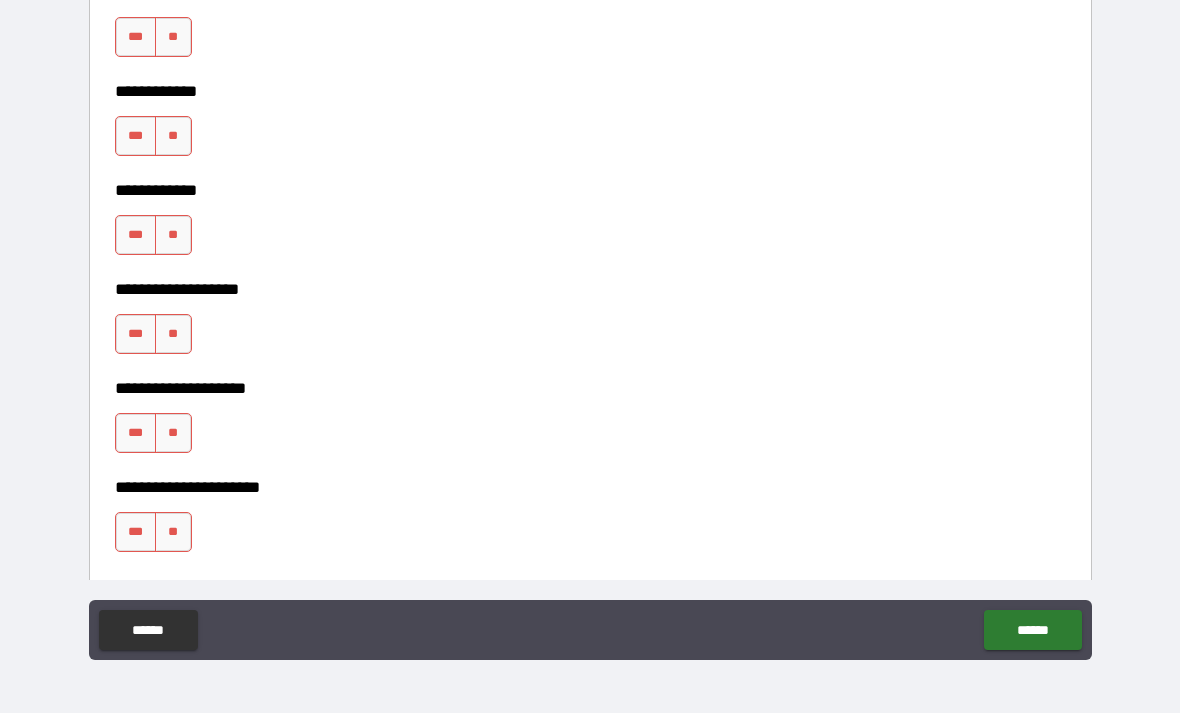 scroll, scrollTop: 5151, scrollLeft: 0, axis: vertical 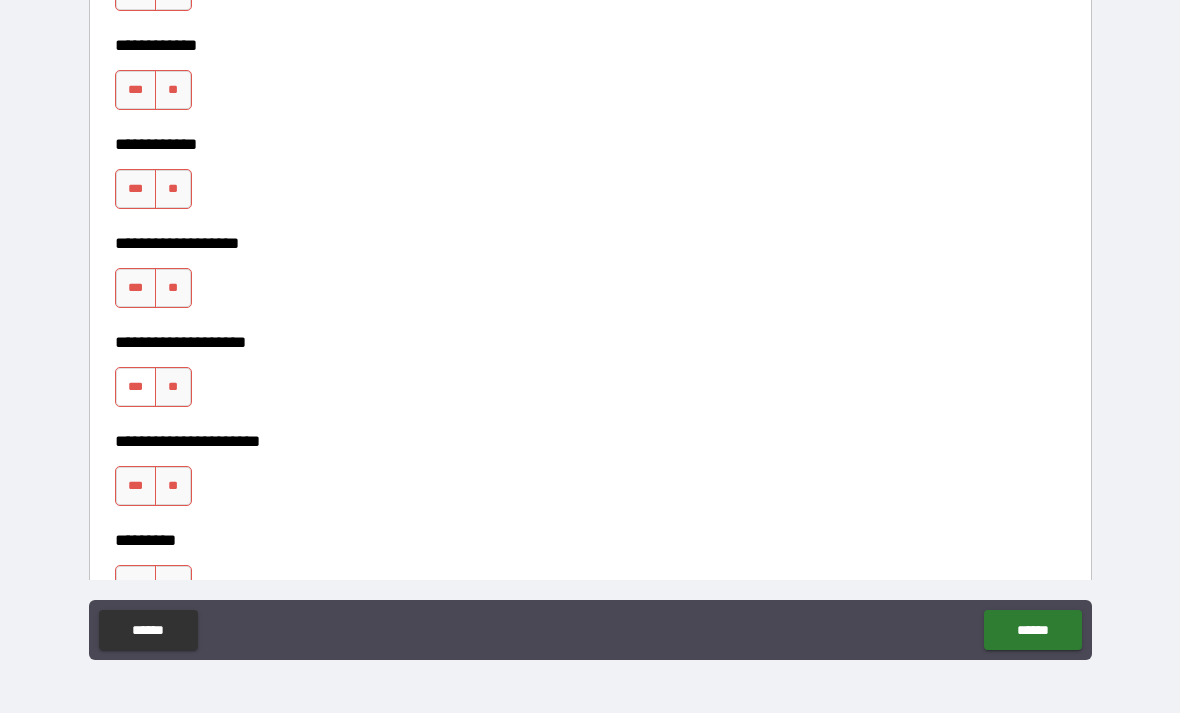click on "***" at bounding box center (136, 387) 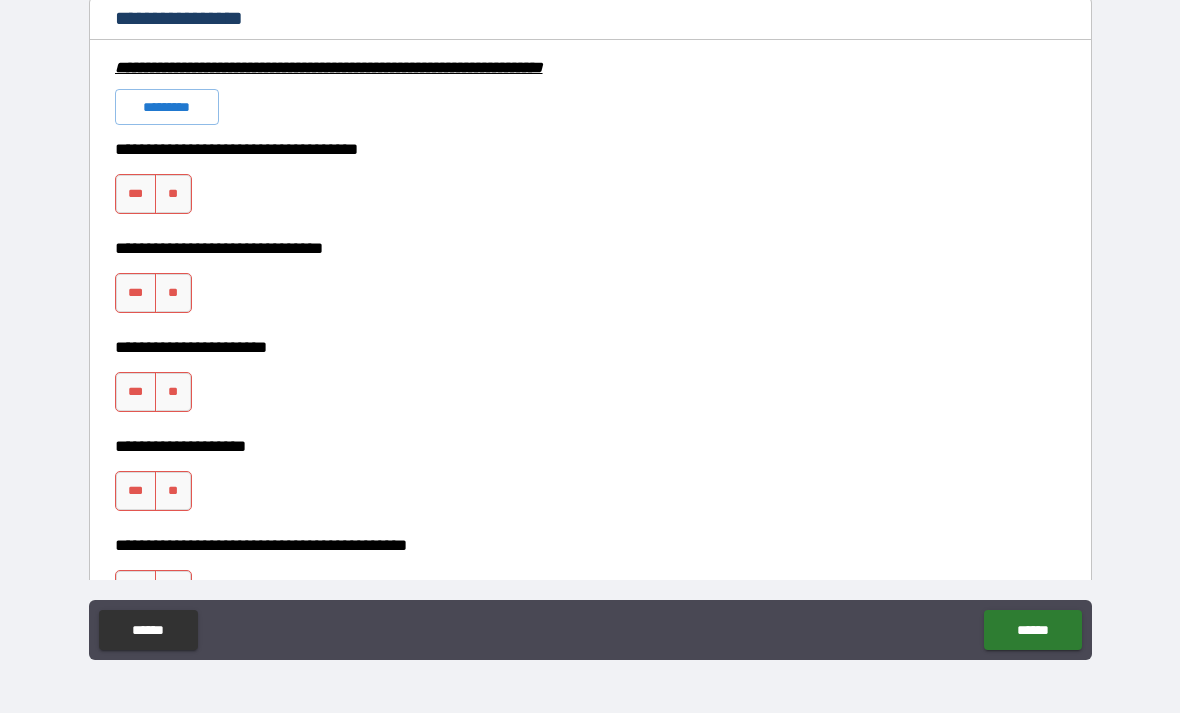 scroll, scrollTop: 4423, scrollLeft: 0, axis: vertical 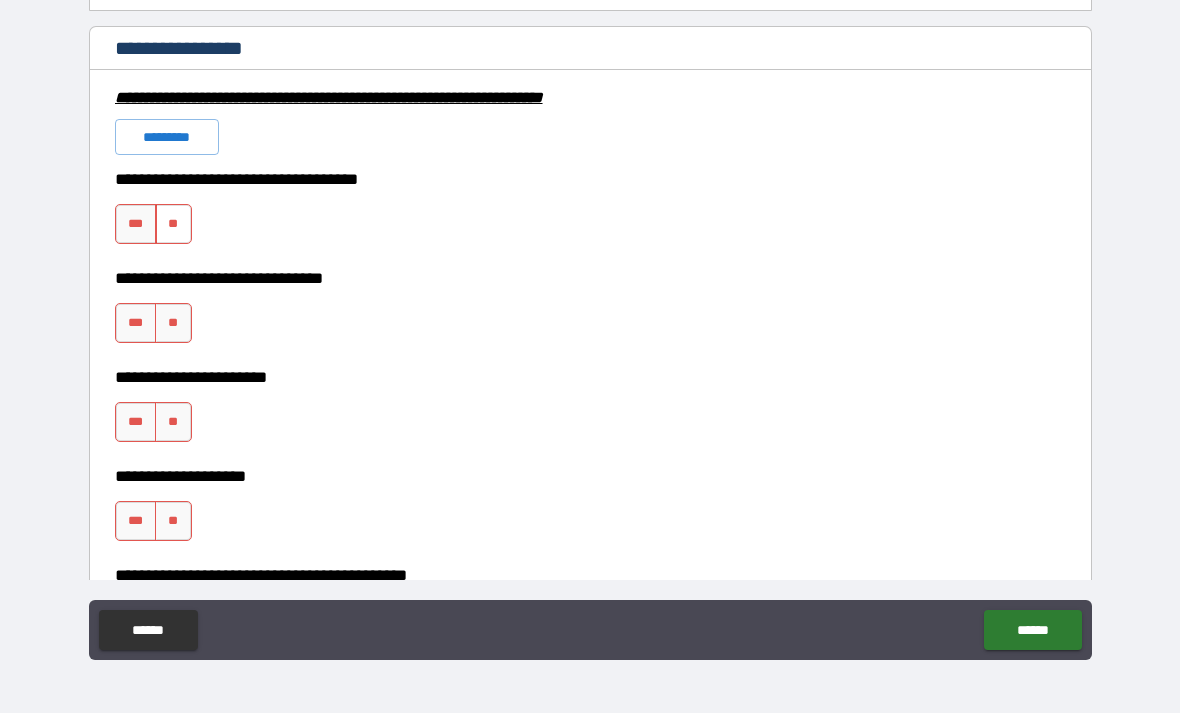 click on "**" at bounding box center (173, 224) 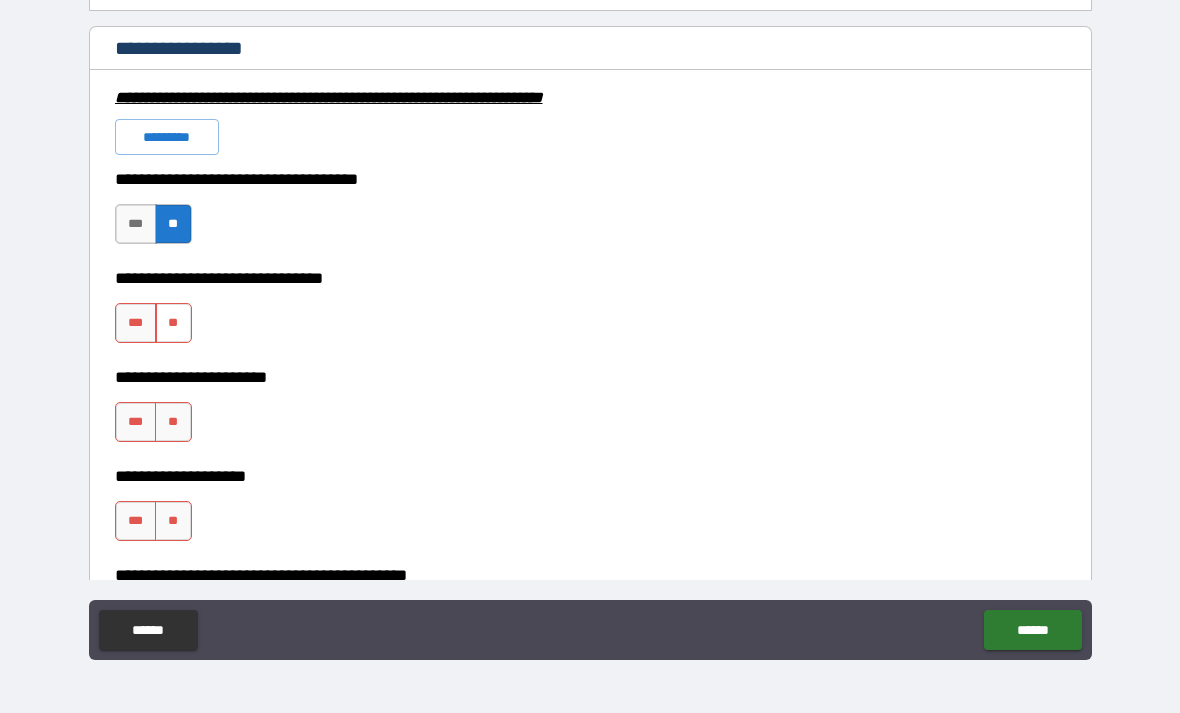 click on "**" at bounding box center [173, 323] 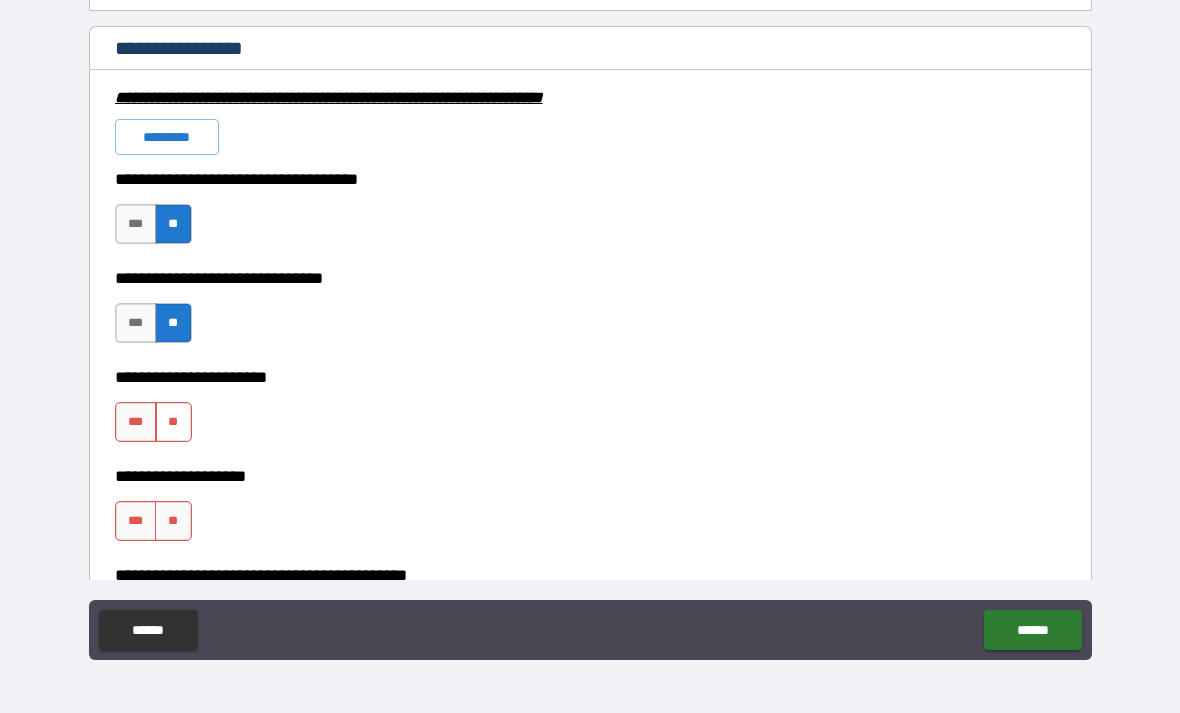 click on "**" at bounding box center (173, 422) 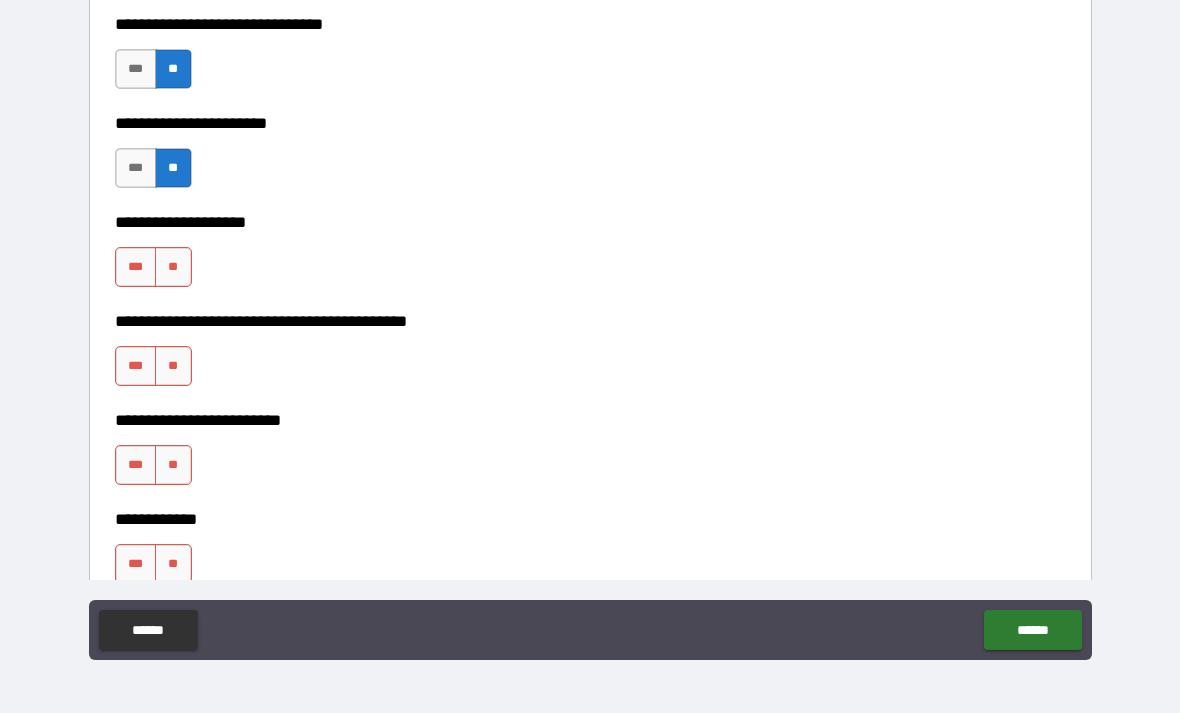 scroll, scrollTop: 4682, scrollLeft: 0, axis: vertical 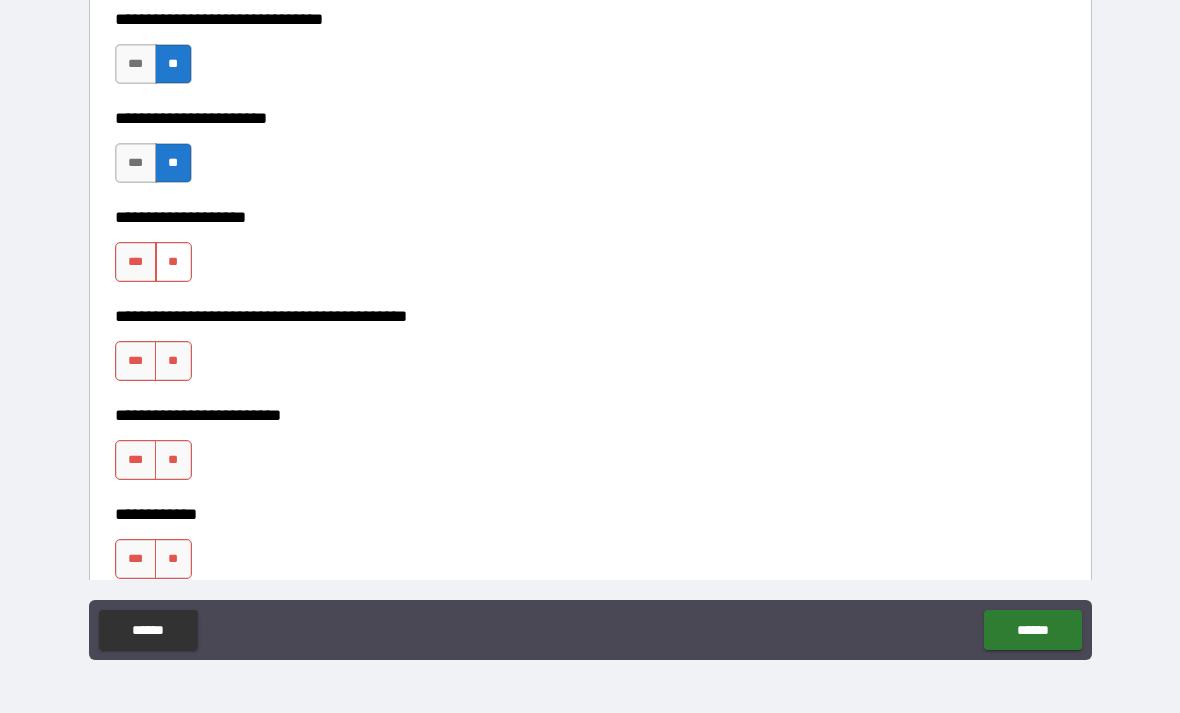 click on "**" at bounding box center (173, 262) 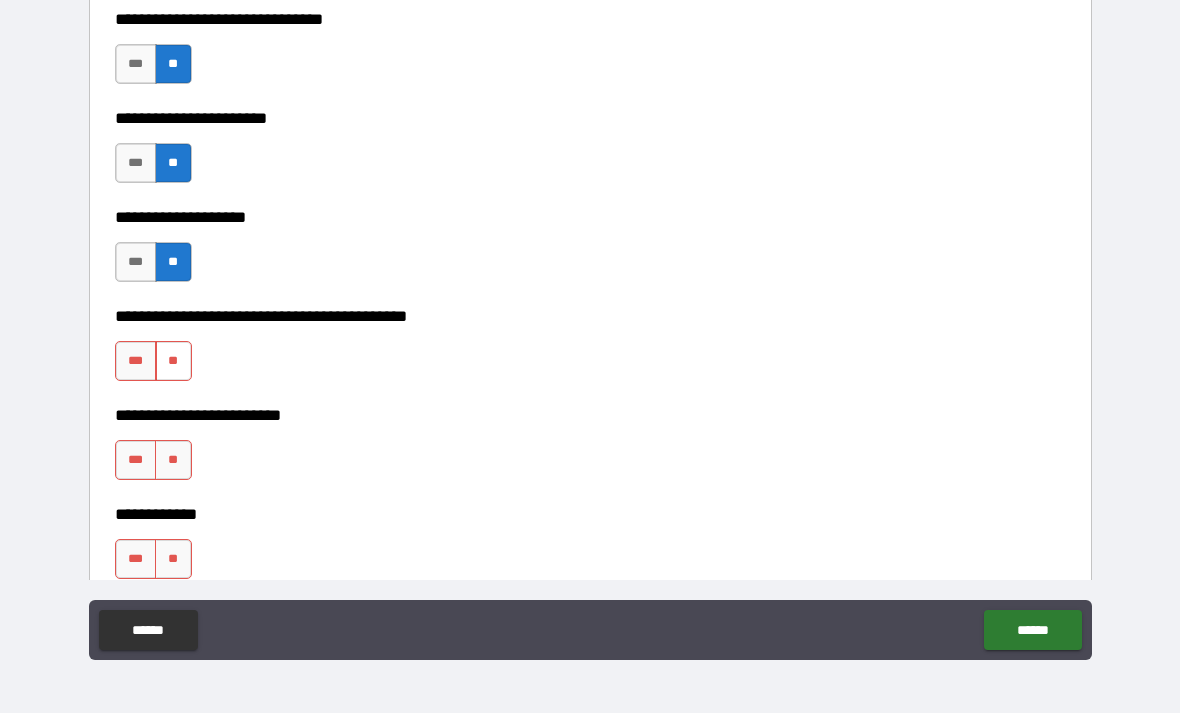 click on "**" at bounding box center [173, 361] 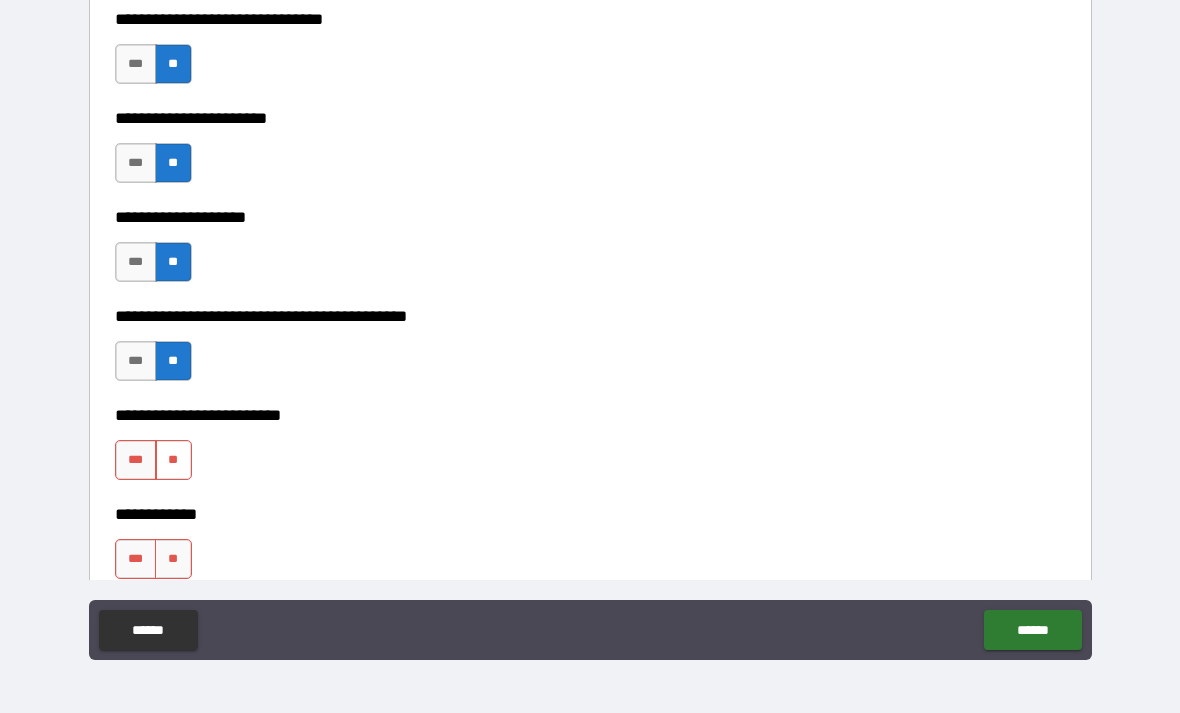 click on "**" at bounding box center (173, 460) 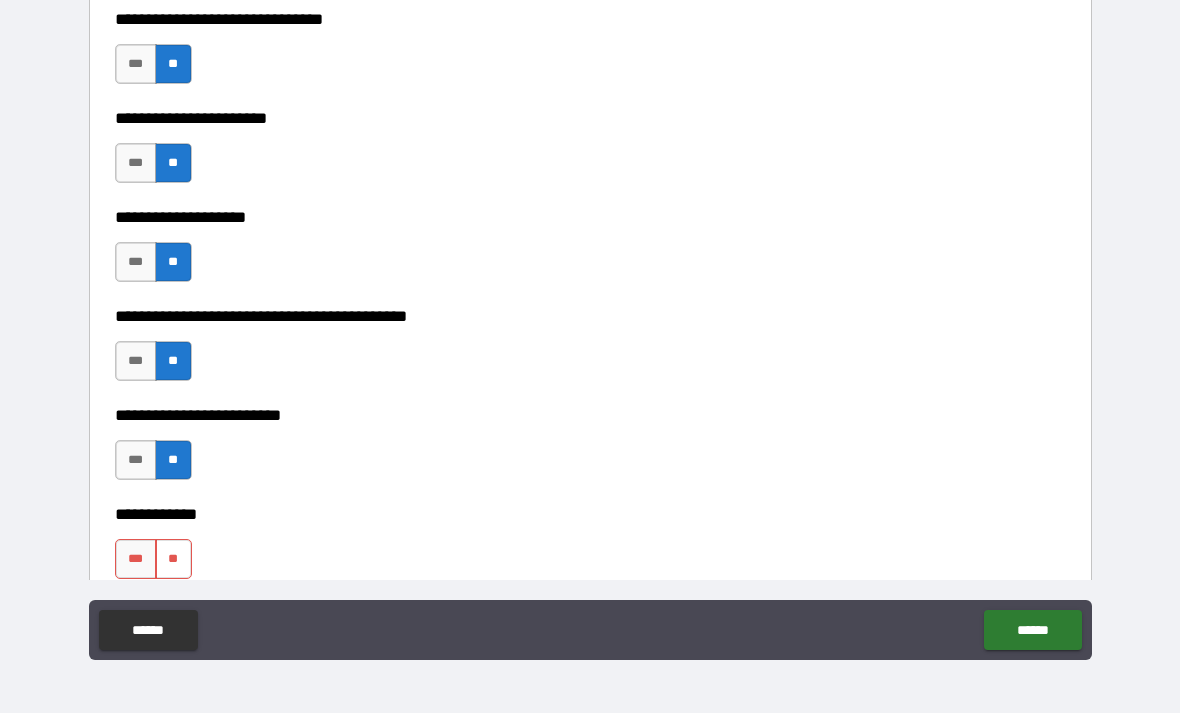 click on "**" at bounding box center [173, 559] 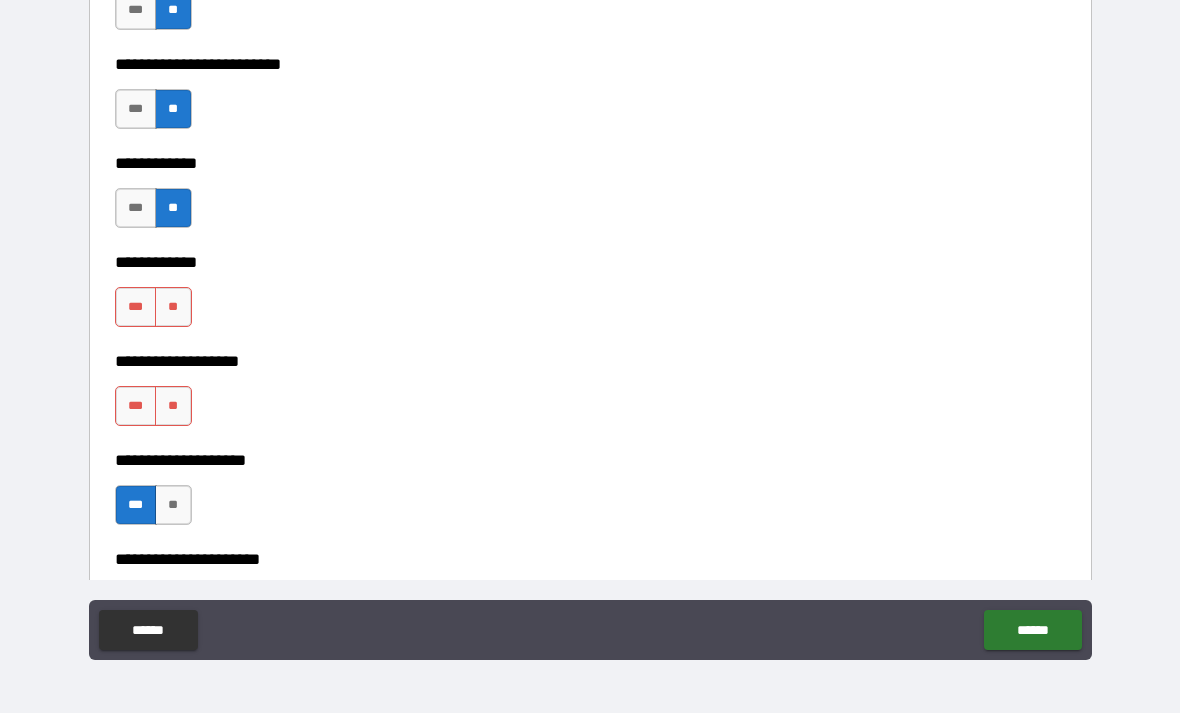 scroll, scrollTop: 5124, scrollLeft: 0, axis: vertical 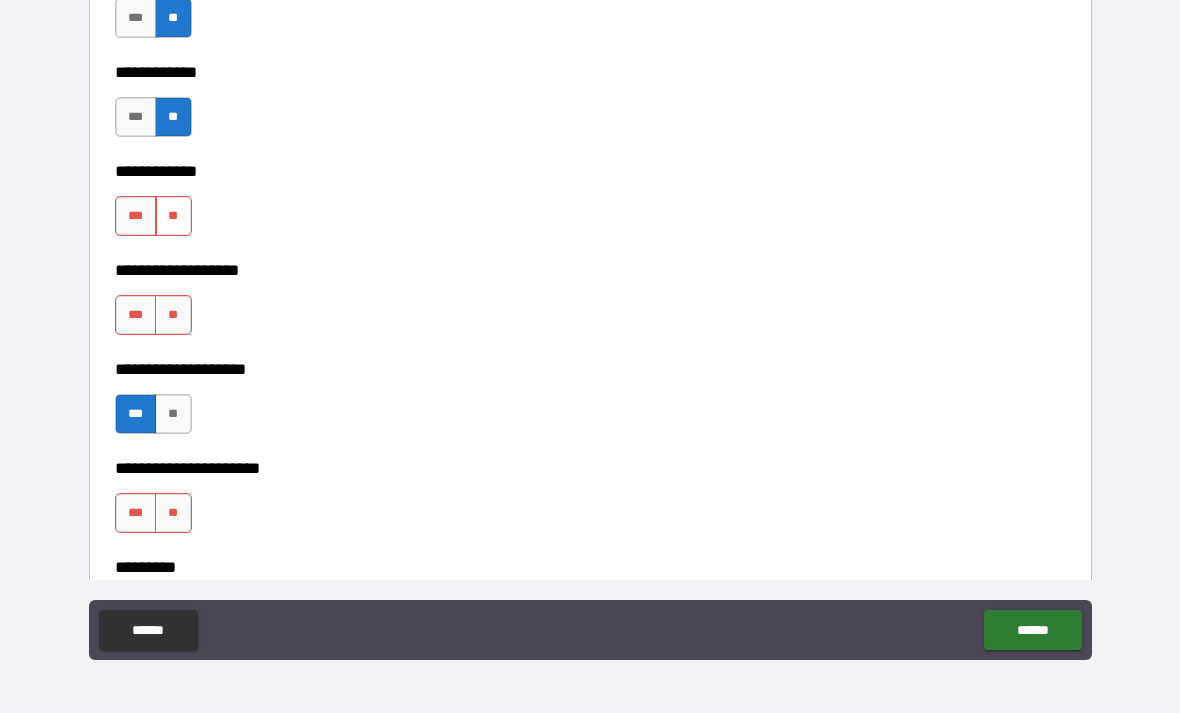 click on "**" at bounding box center (173, 216) 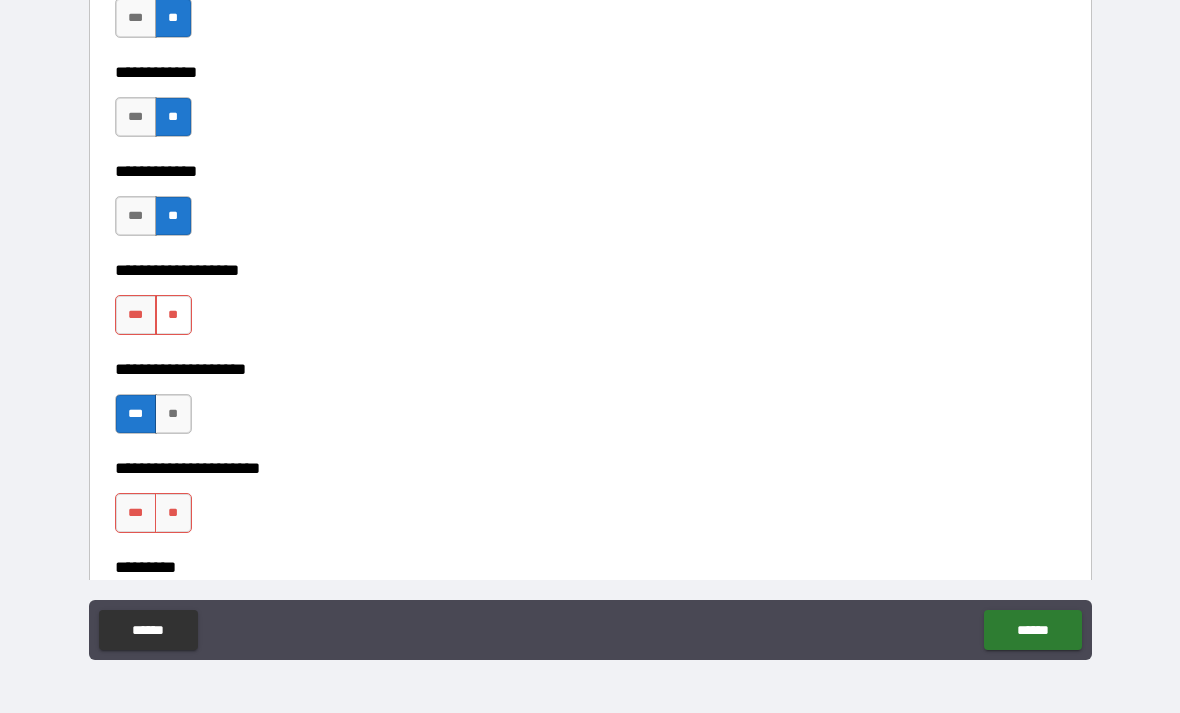 click on "**" at bounding box center [173, 315] 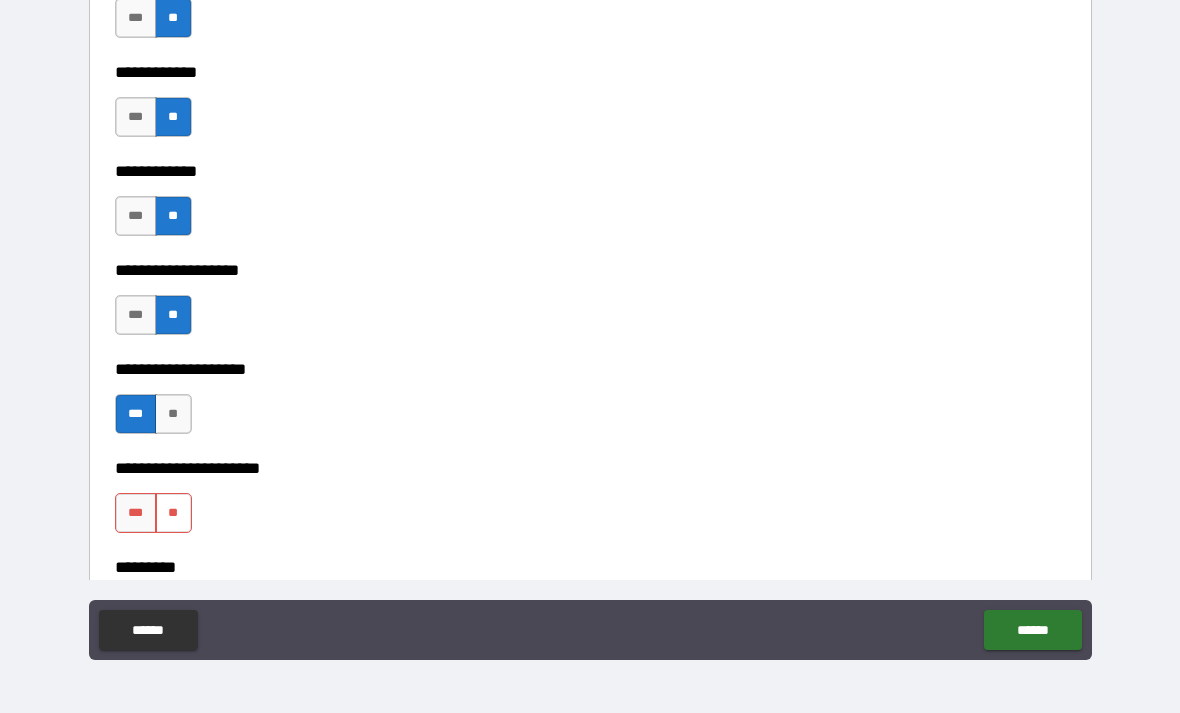 click on "**" at bounding box center [173, 513] 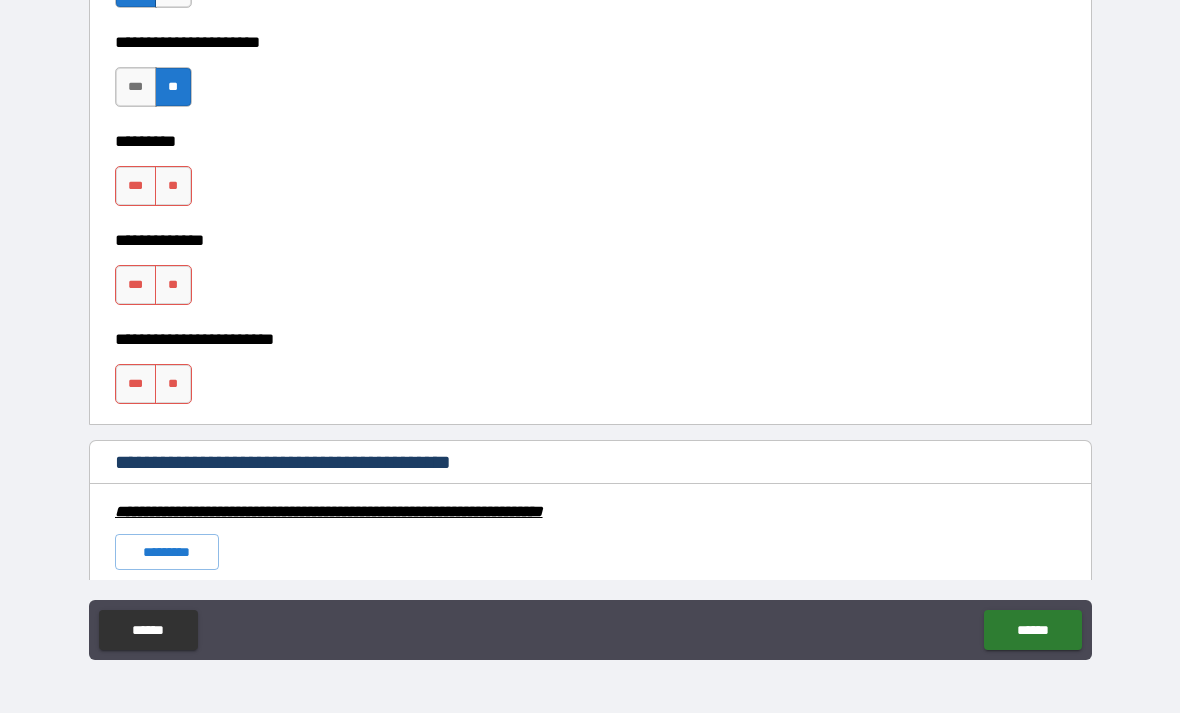 scroll, scrollTop: 5552, scrollLeft: 0, axis: vertical 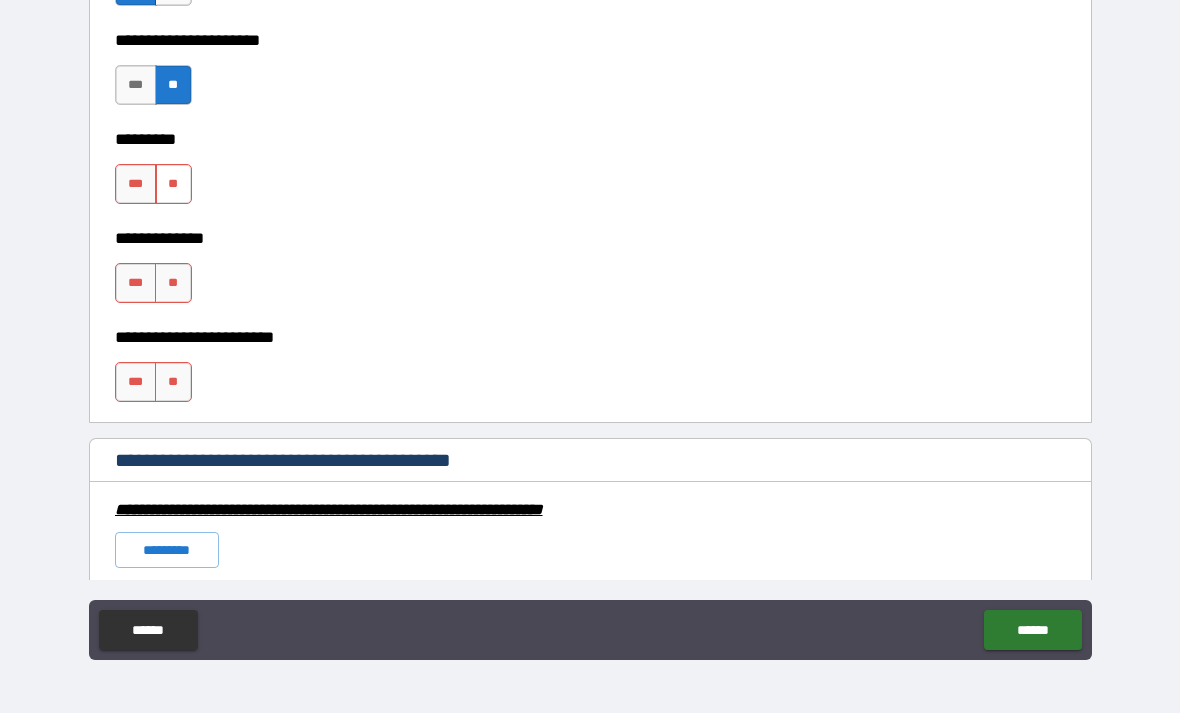 click on "**" at bounding box center [173, 184] 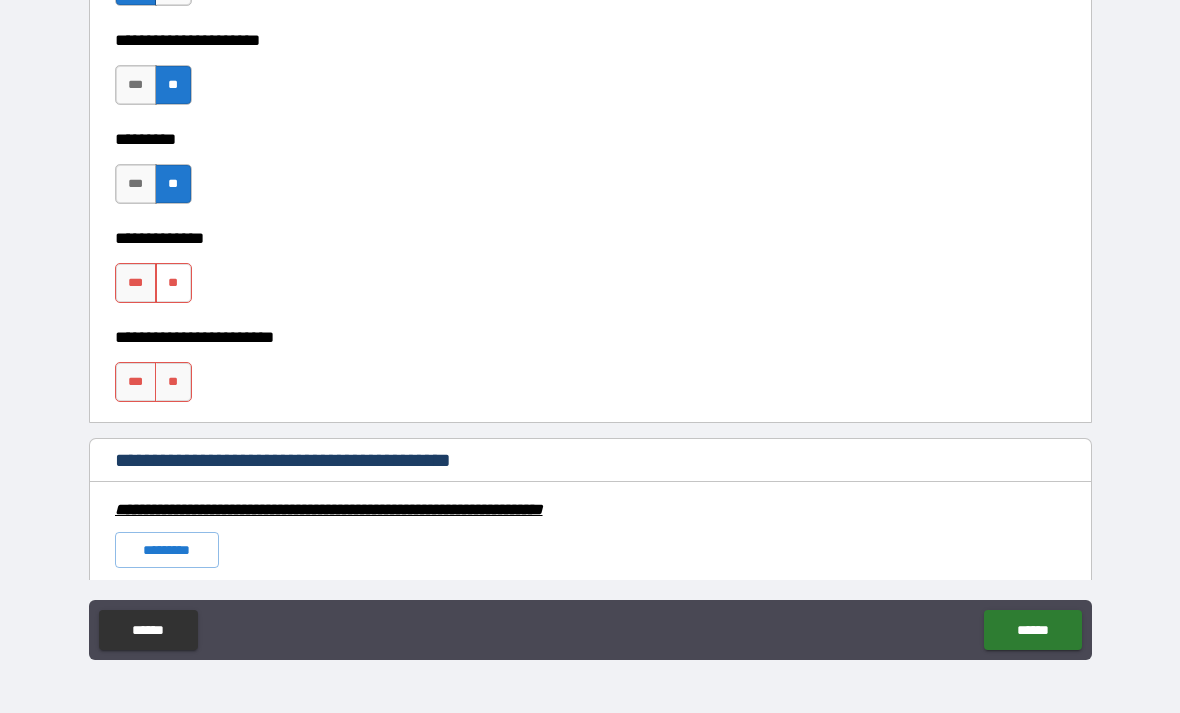 click on "**" at bounding box center [173, 283] 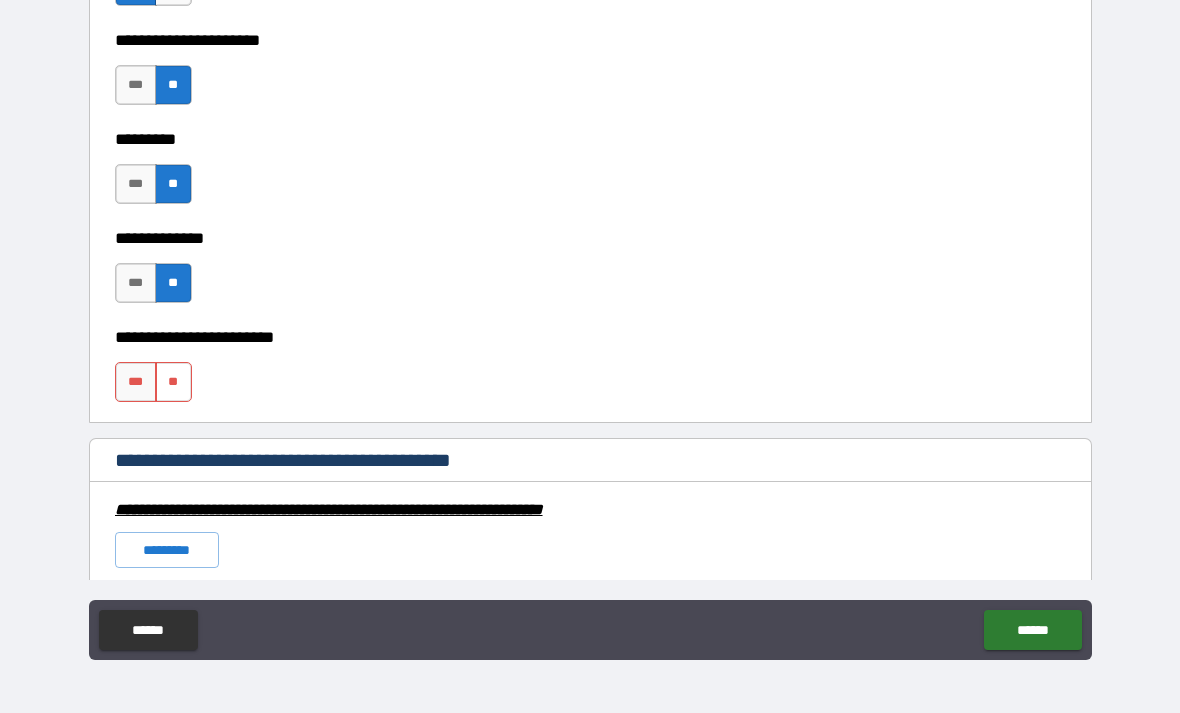 click on "**" at bounding box center [173, 382] 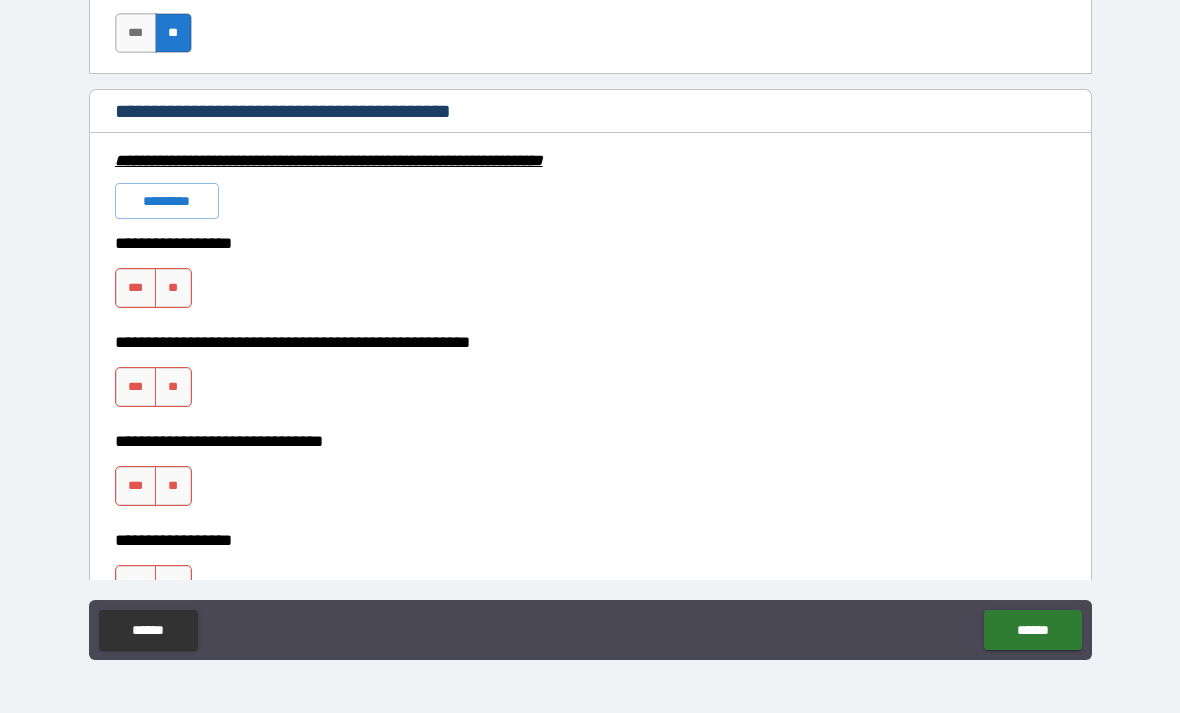 scroll, scrollTop: 5933, scrollLeft: 0, axis: vertical 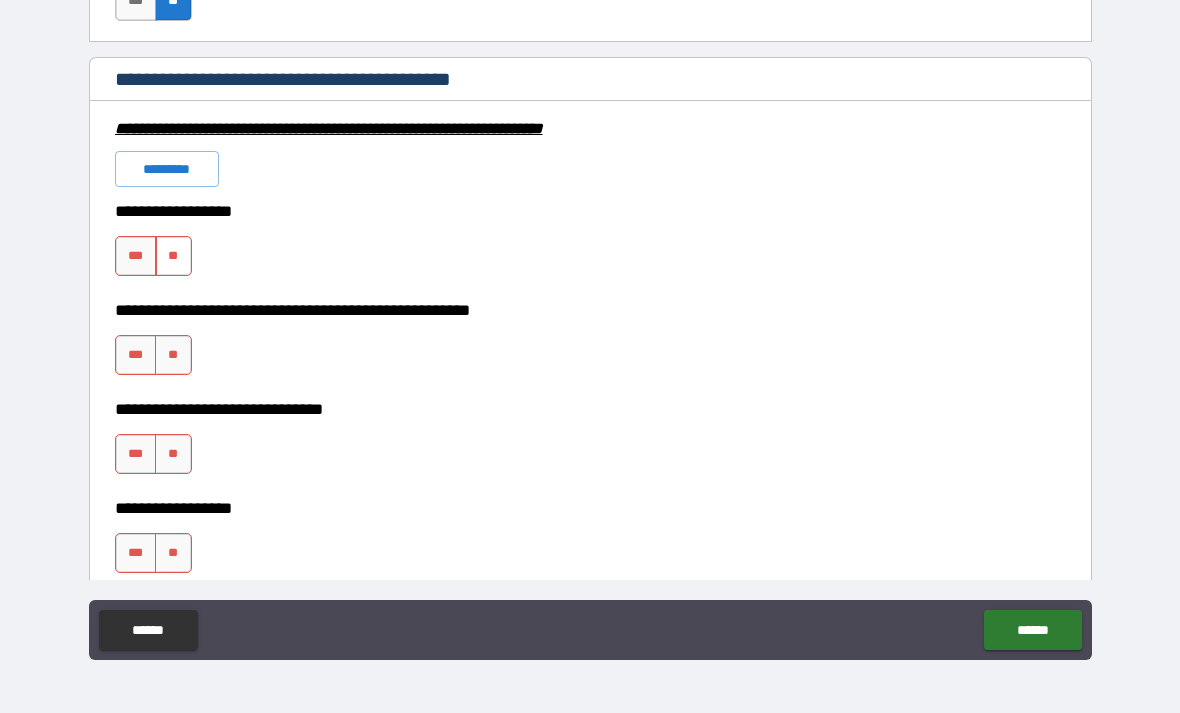 click on "**" at bounding box center [173, 256] 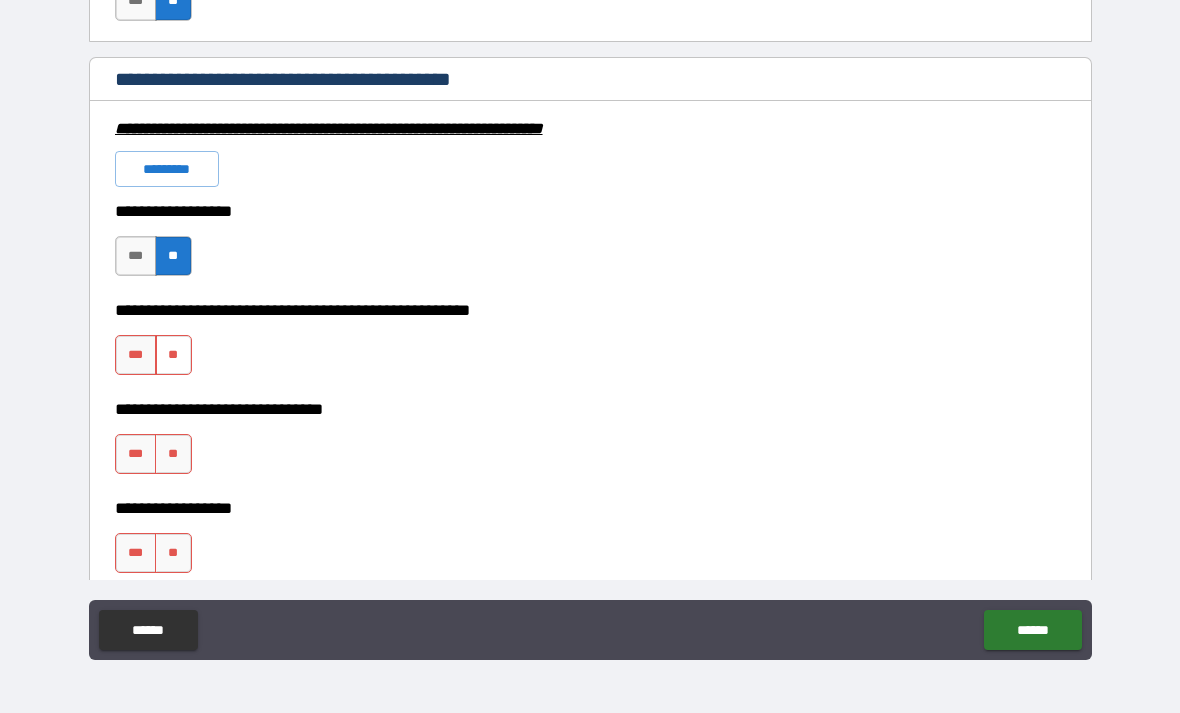 click on "**" at bounding box center [173, 355] 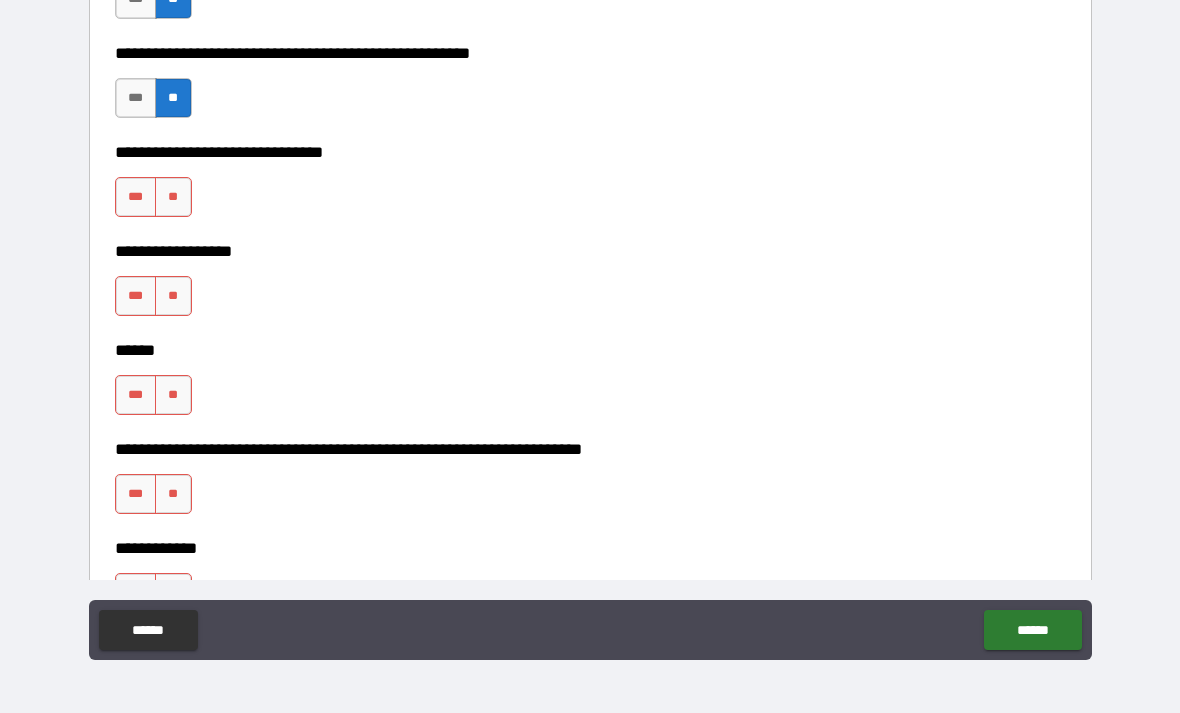 scroll, scrollTop: 6199, scrollLeft: 0, axis: vertical 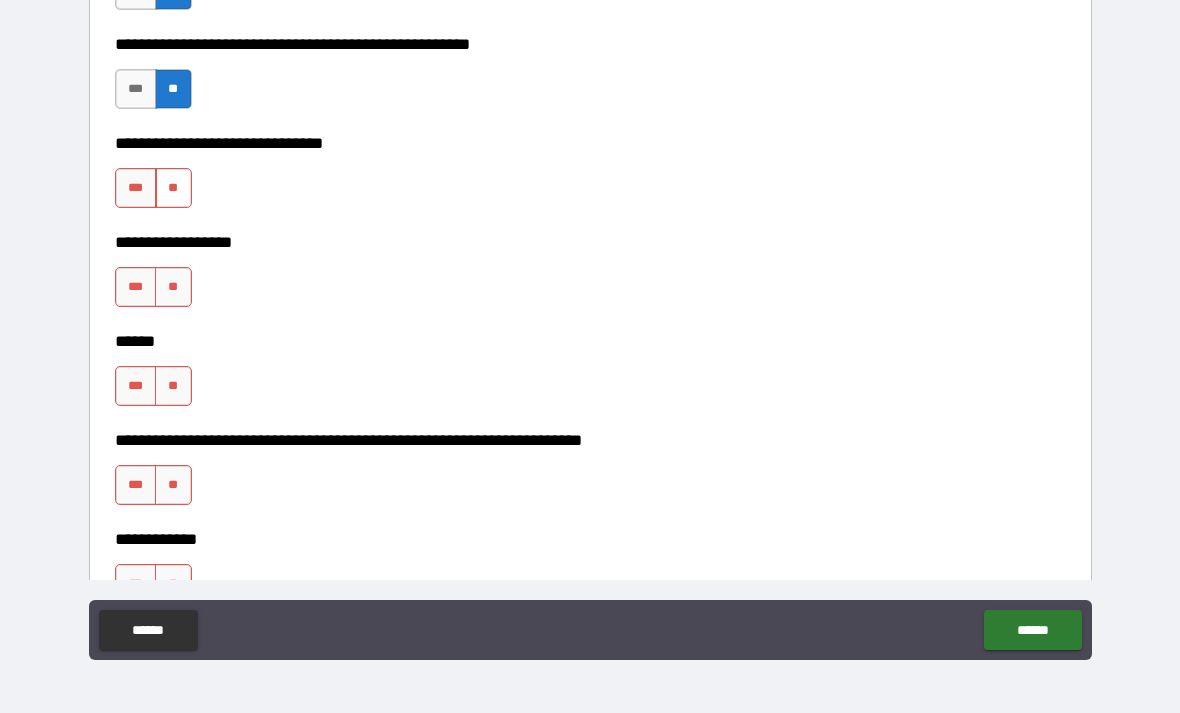 click on "**" at bounding box center (173, 188) 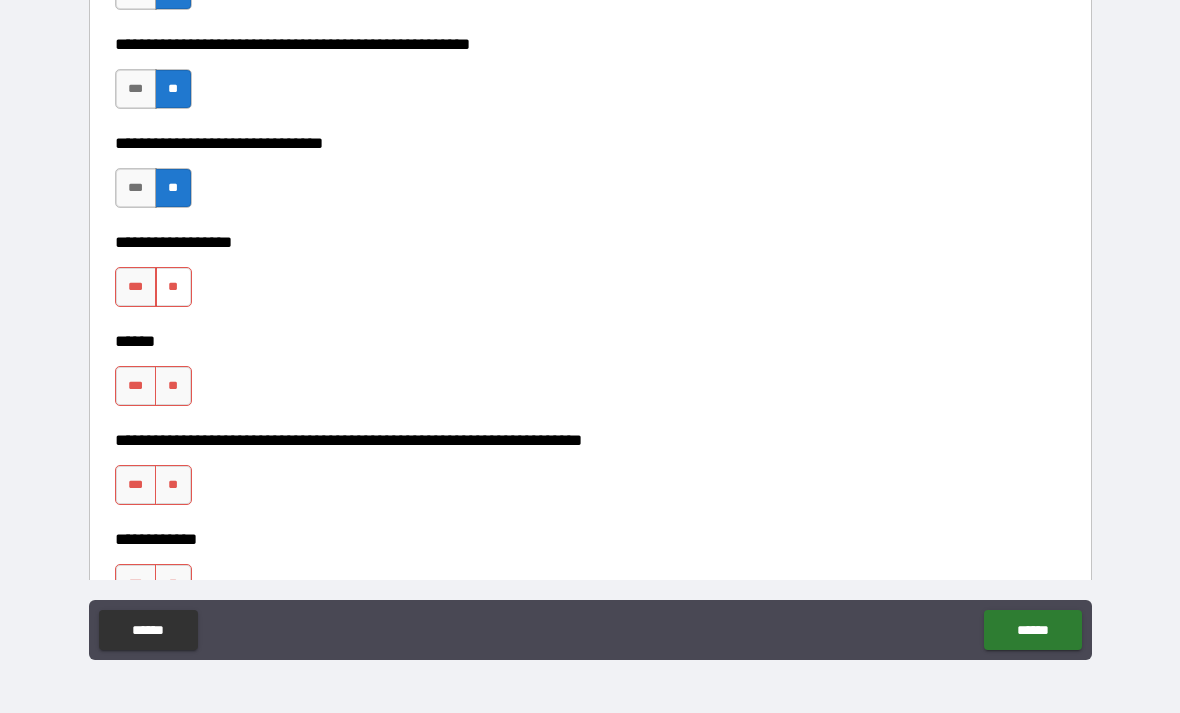 click on "**" at bounding box center (173, 287) 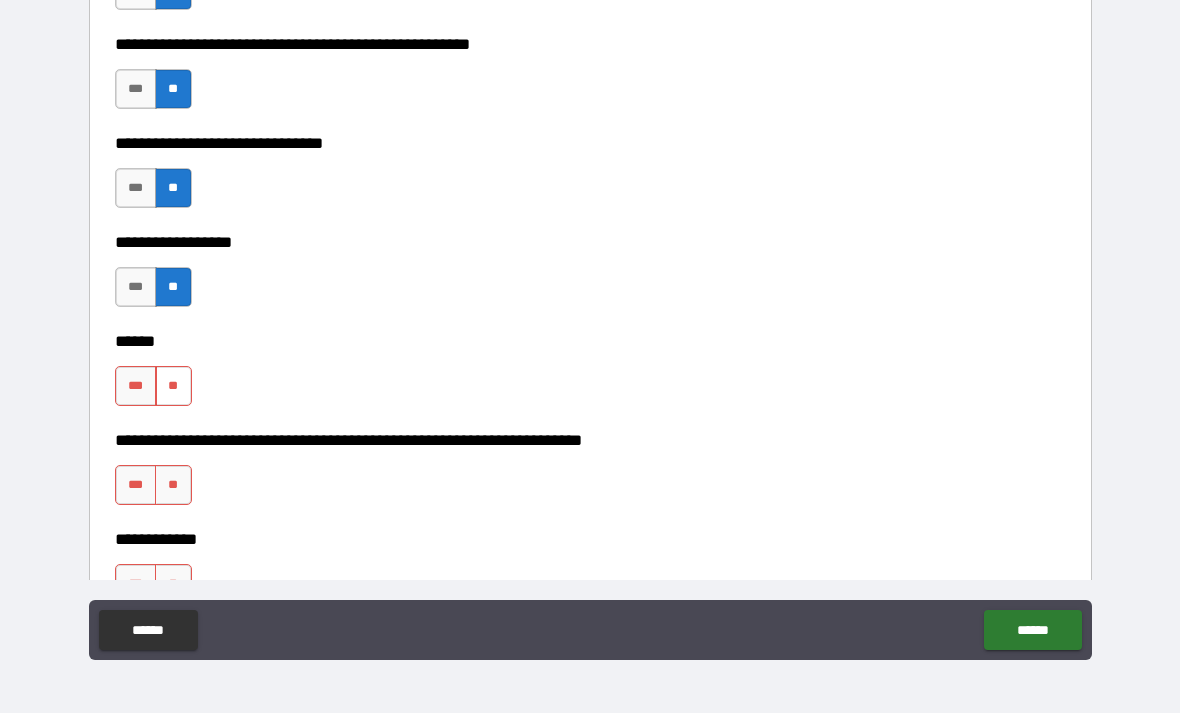 click on "**" at bounding box center [173, 386] 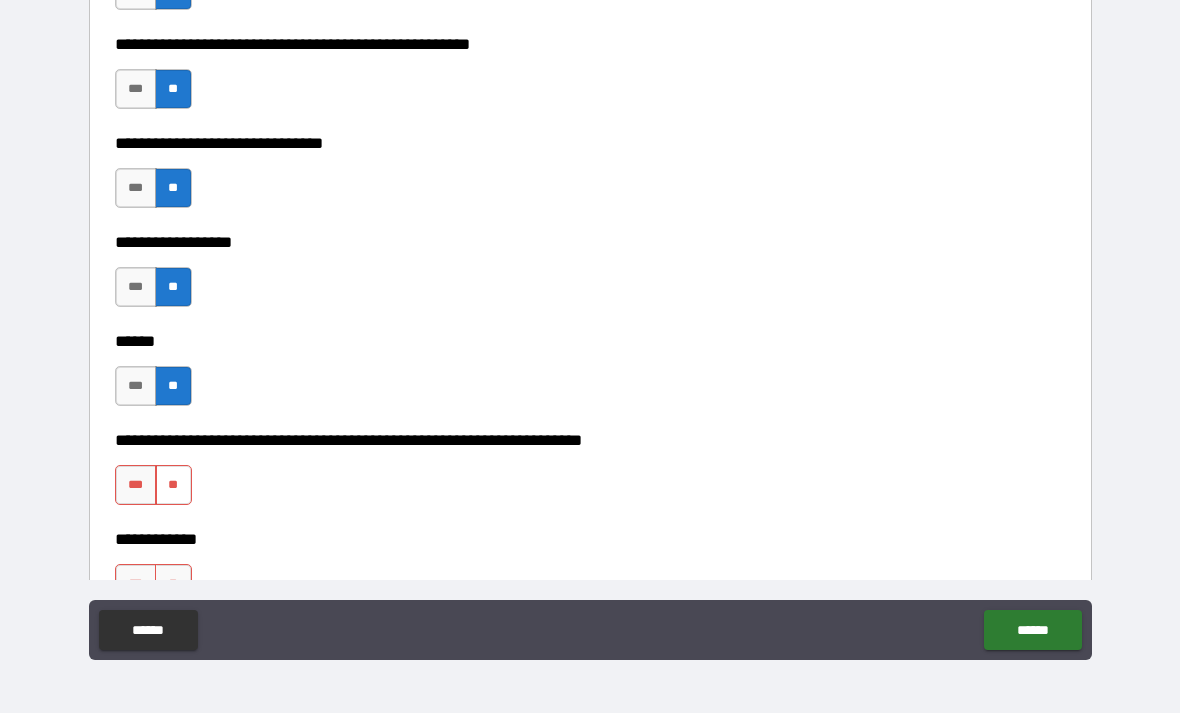 click on "**" at bounding box center (173, 485) 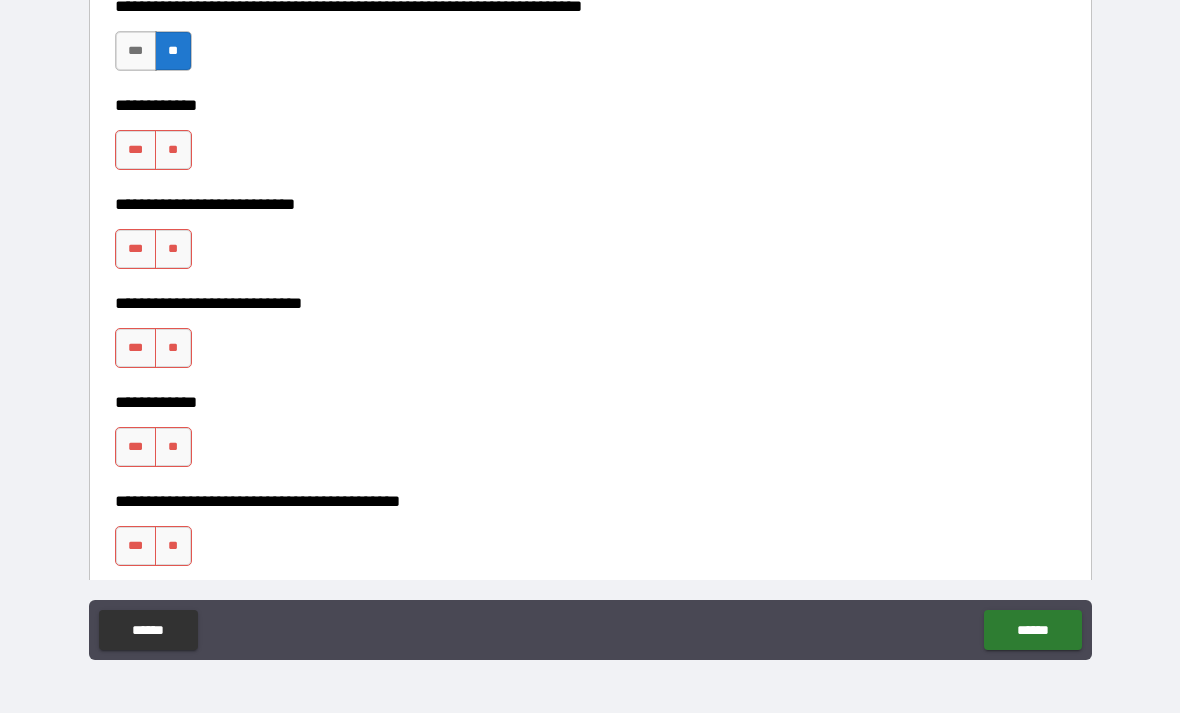 scroll, scrollTop: 6634, scrollLeft: 0, axis: vertical 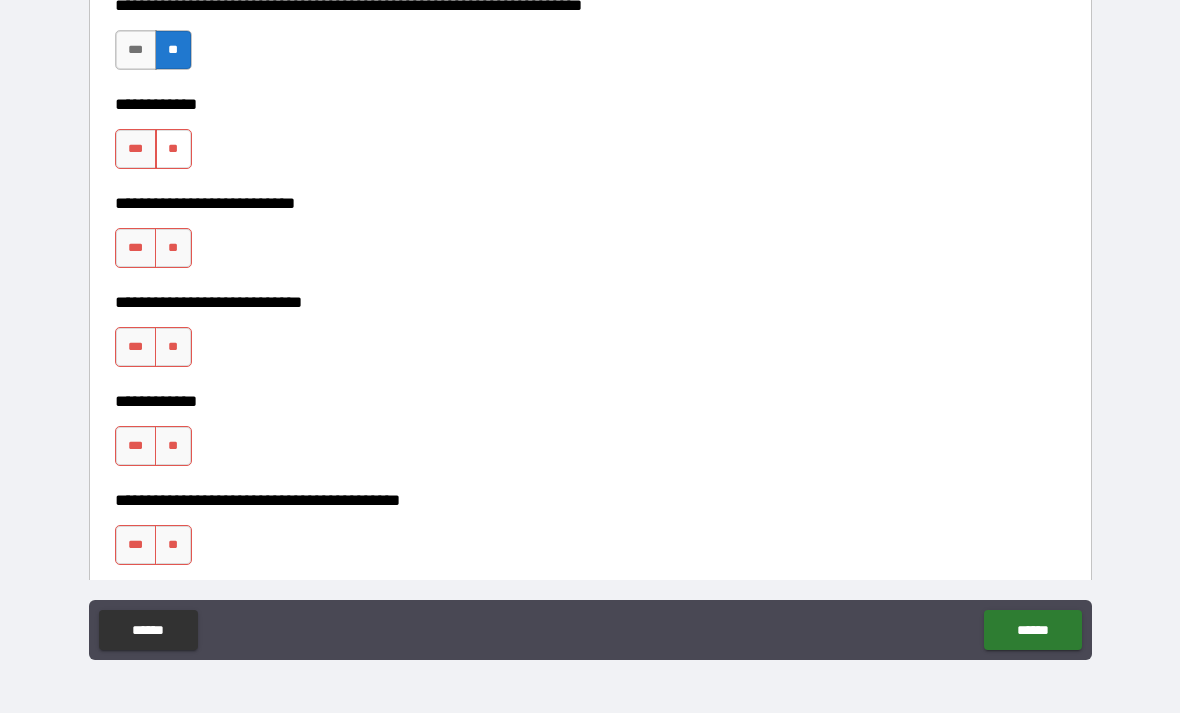 click on "**" at bounding box center (173, 149) 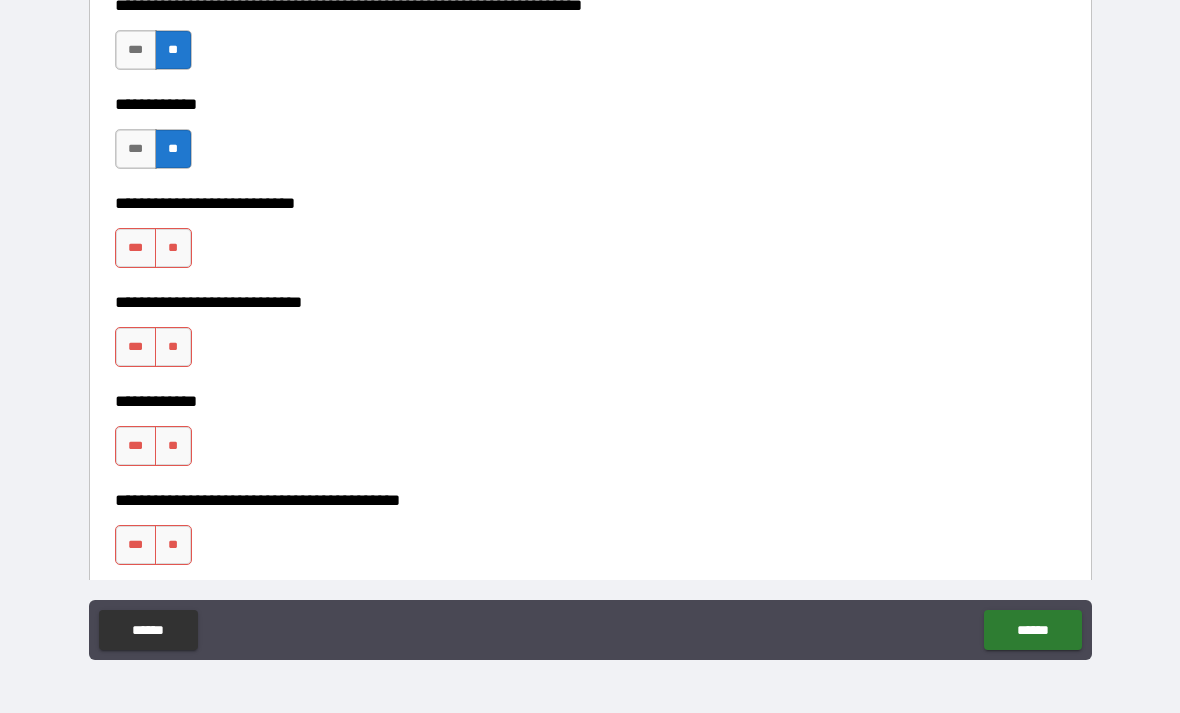 type on "*****" 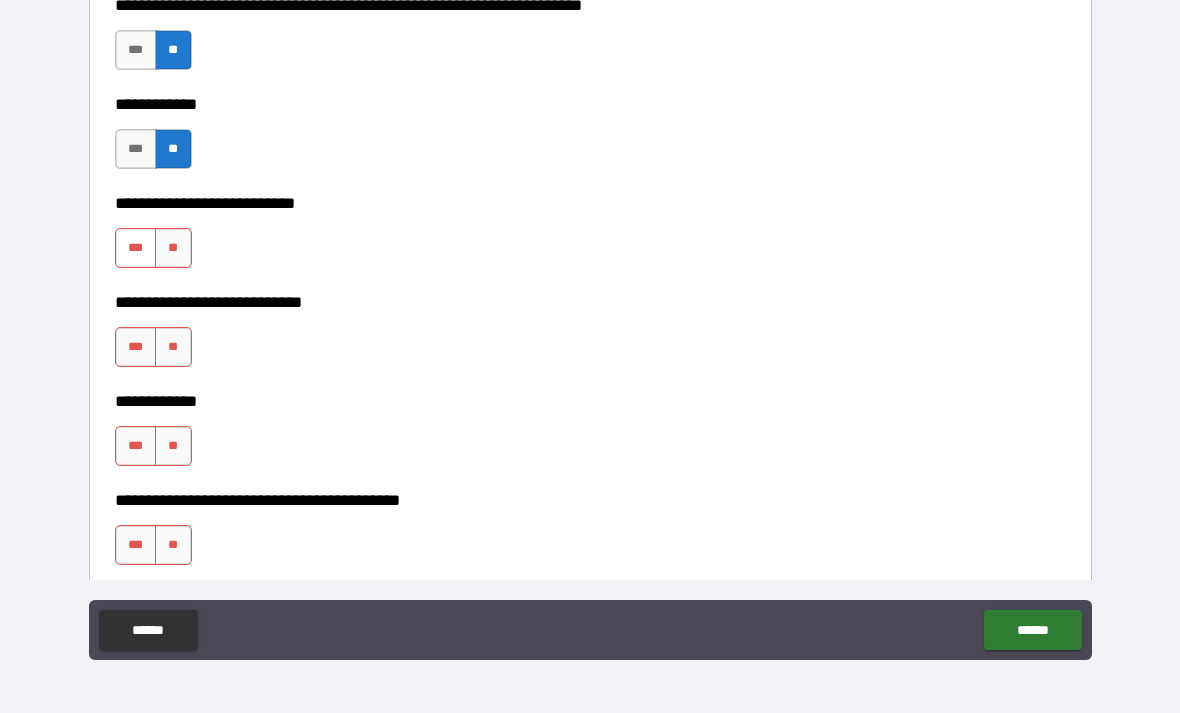 click on "***" at bounding box center [136, 248] 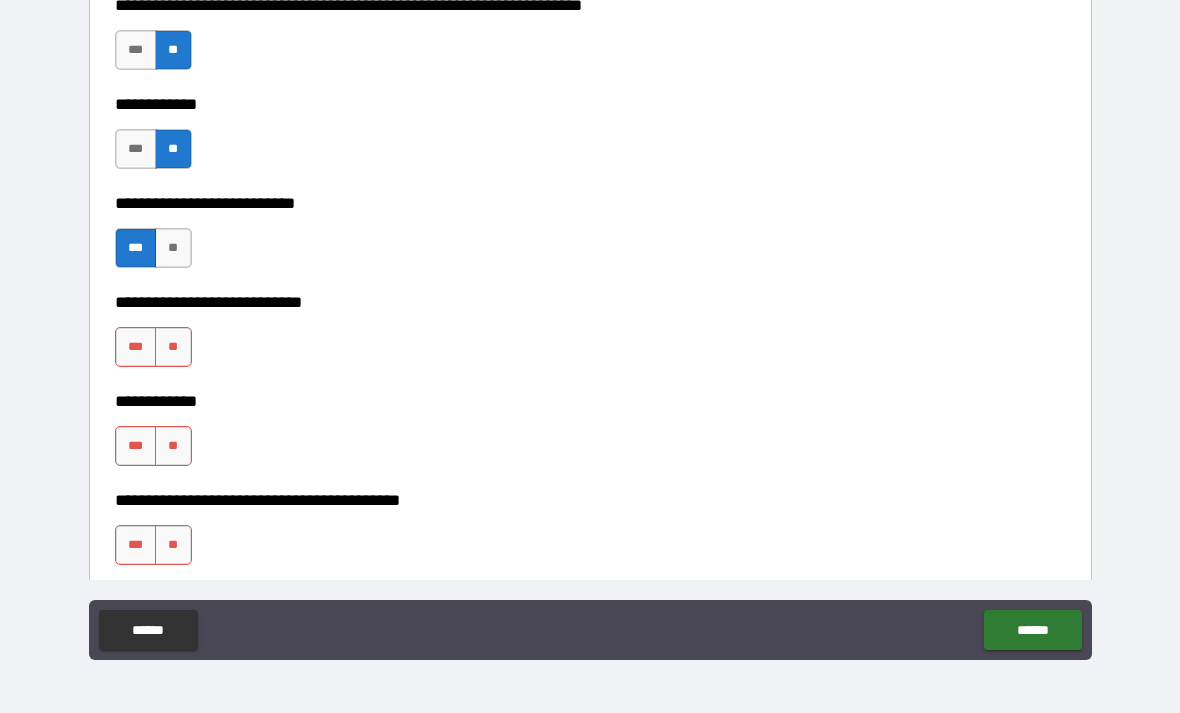 type on "****" 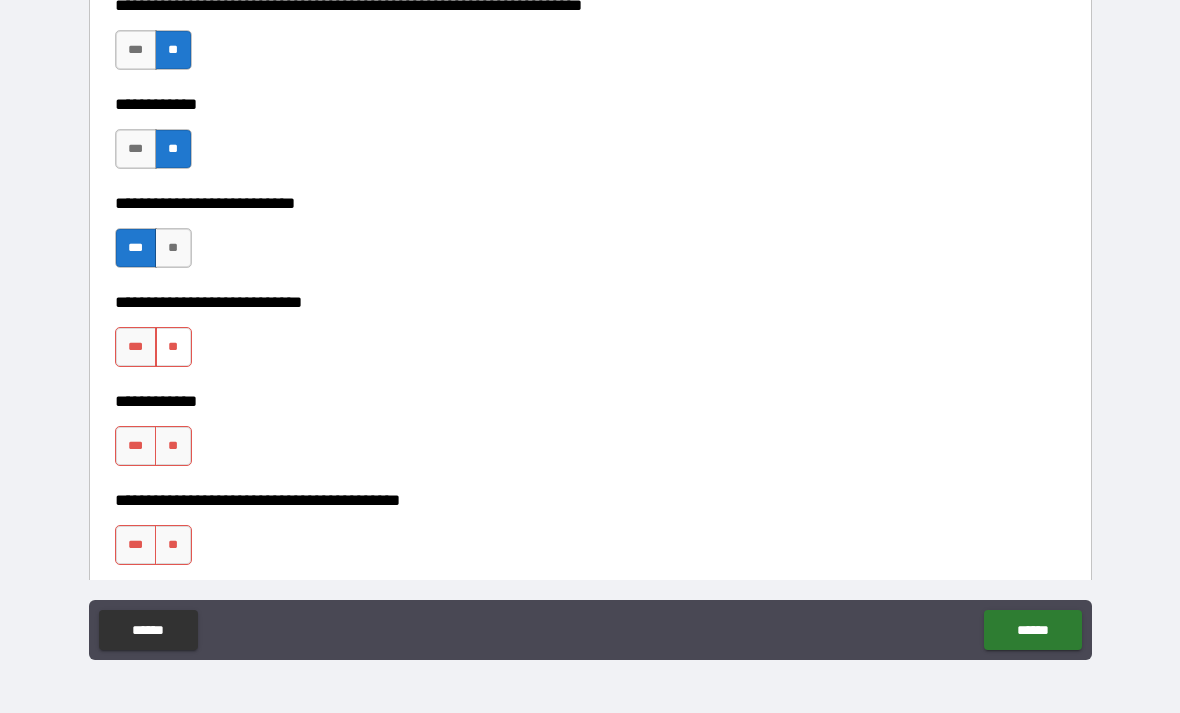 click on "**" at bounding box center (173, 347) 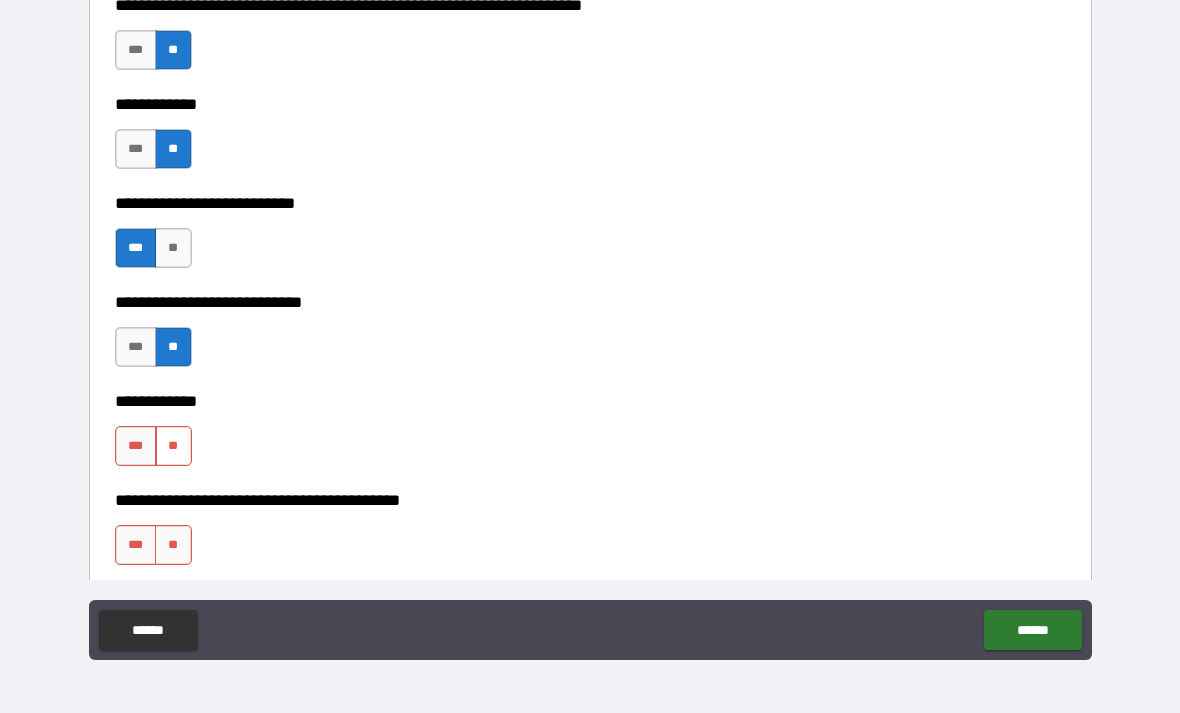 click on "**" at bounding box center [173, 446] 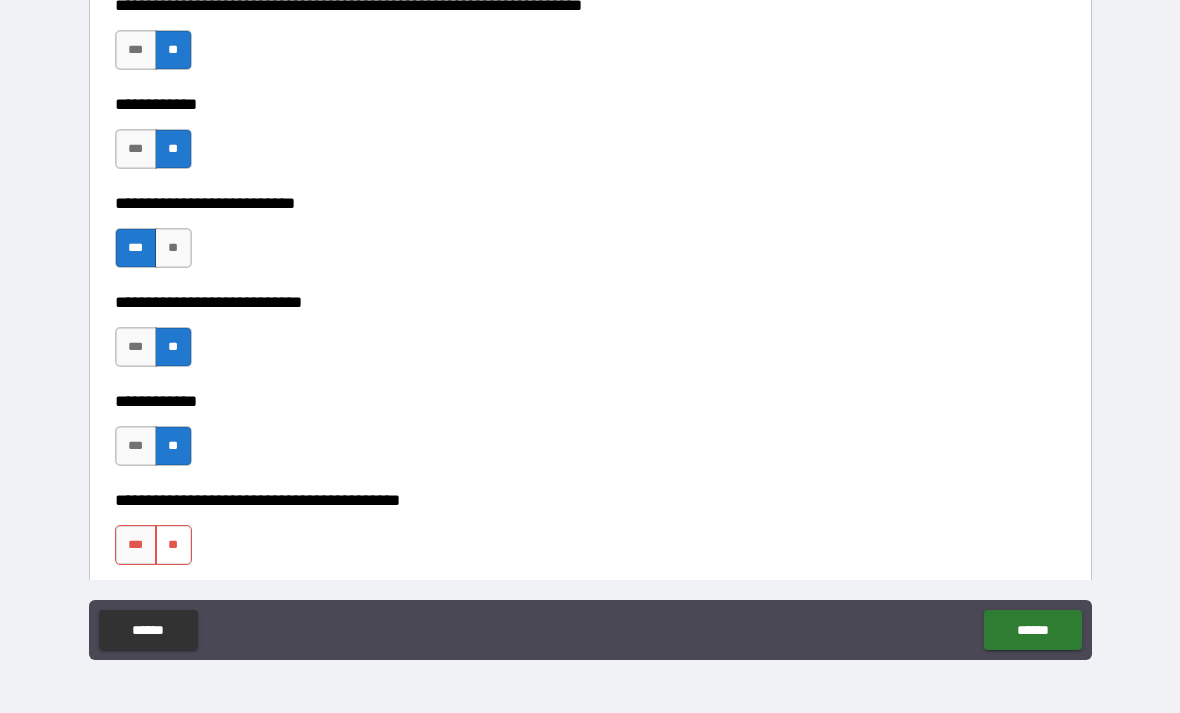 click on "**" at bounding box center [173, 545] 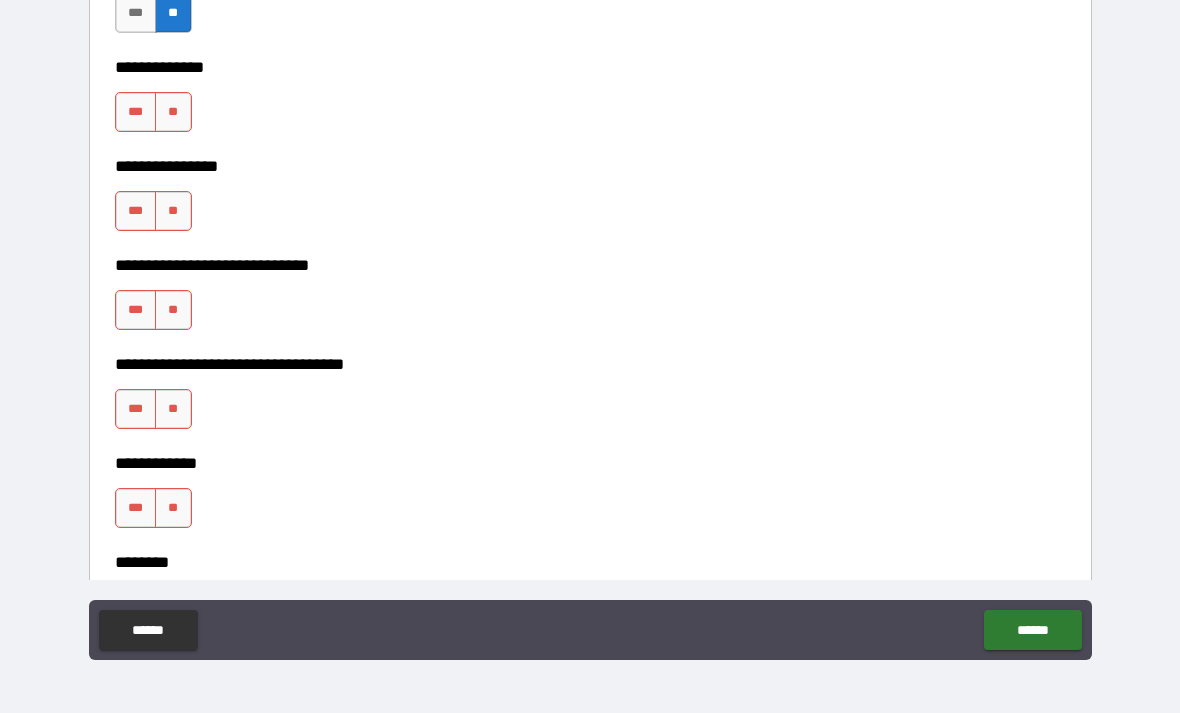 scroll, scrollTop: 7174, scrollLeft: 0, axis: vertical 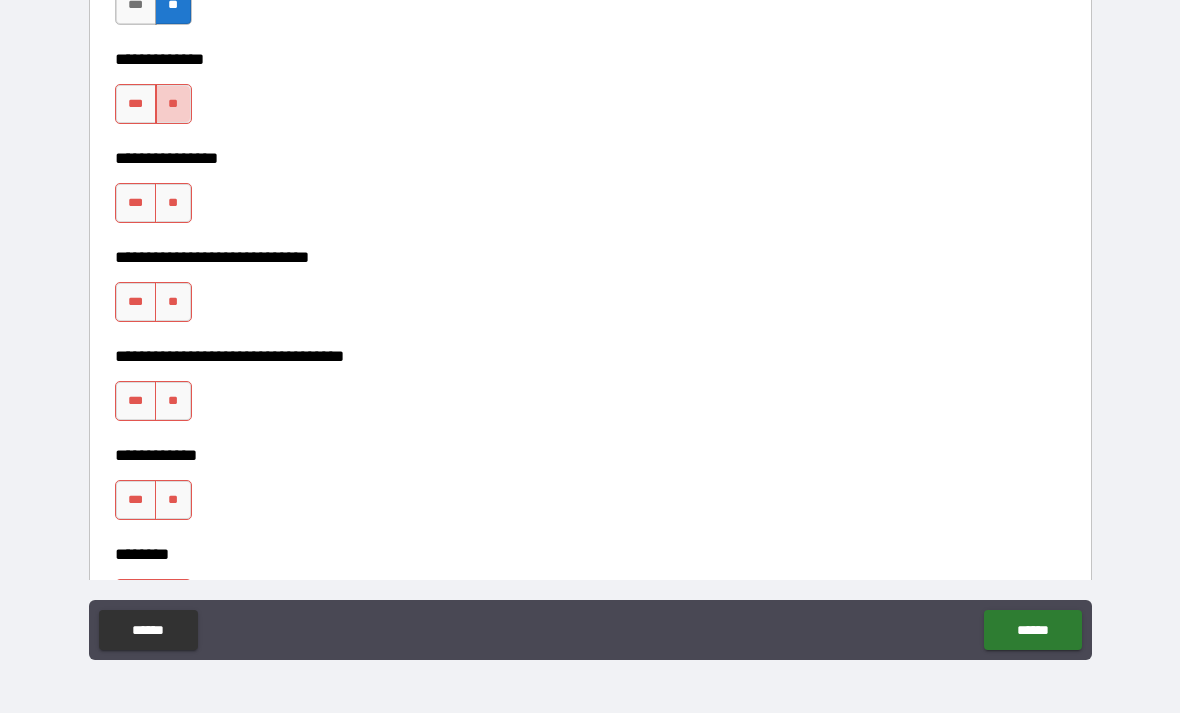 click on "**" at bounding box center [173, 104] 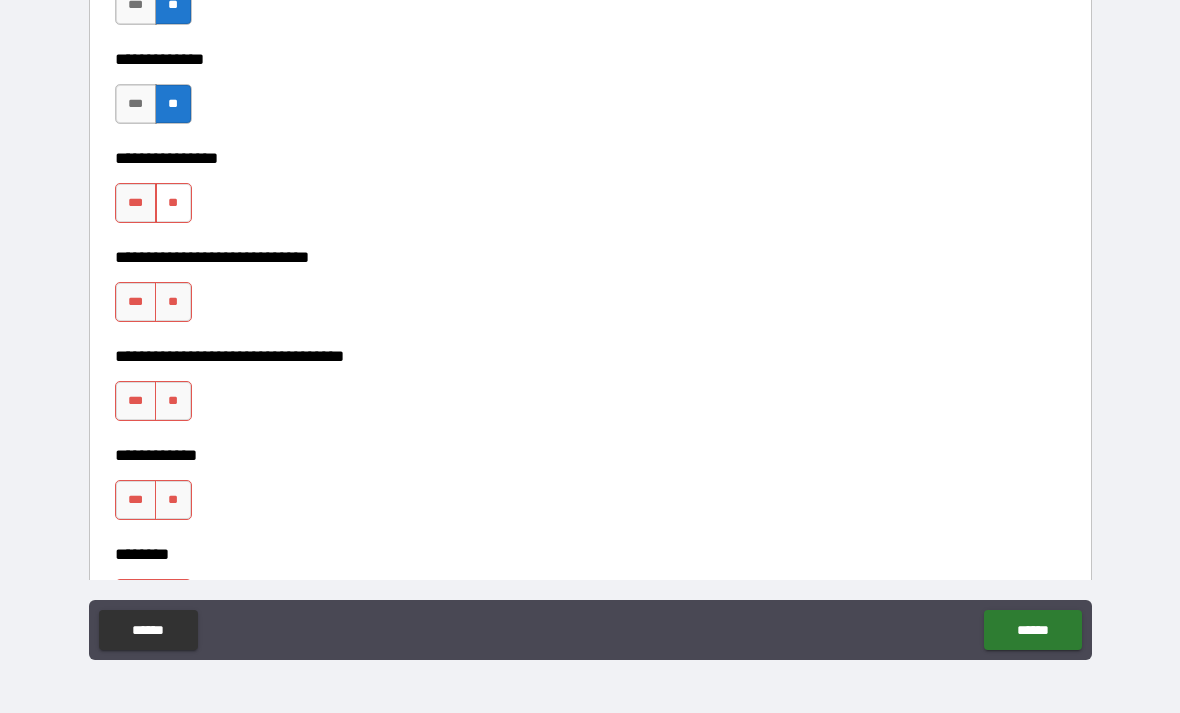 click on "**" at bounding box center [173, 203] 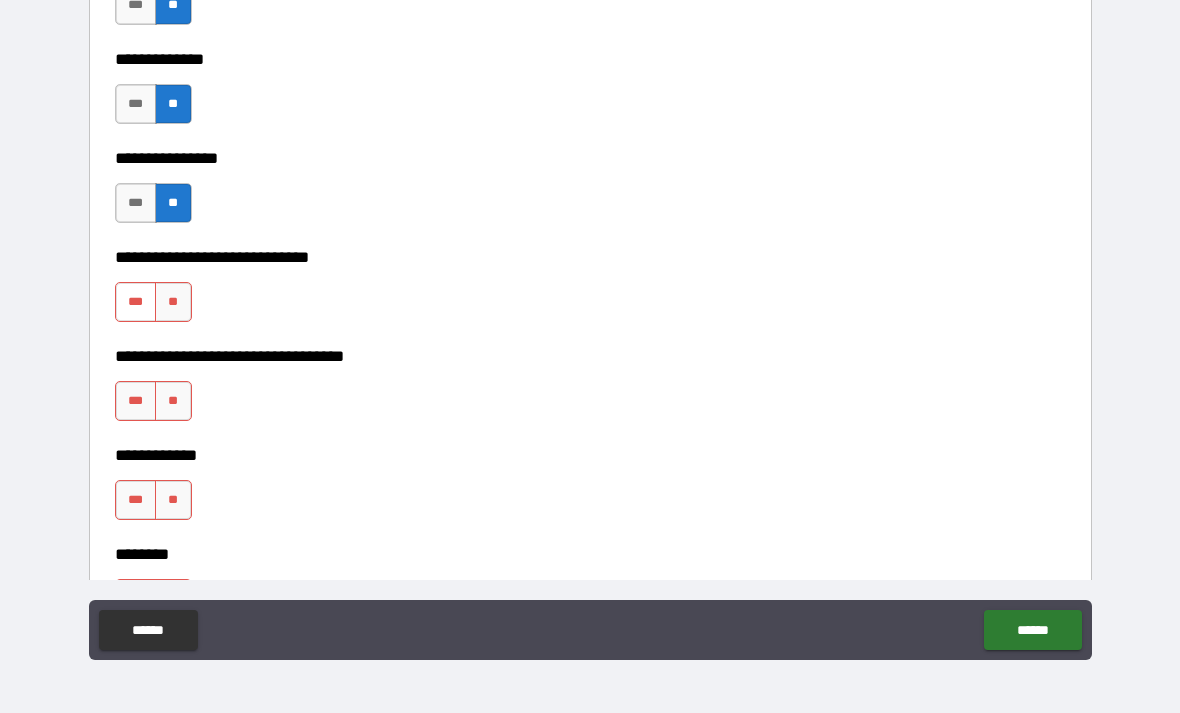 click on "***" at bounding box center [136, 302] 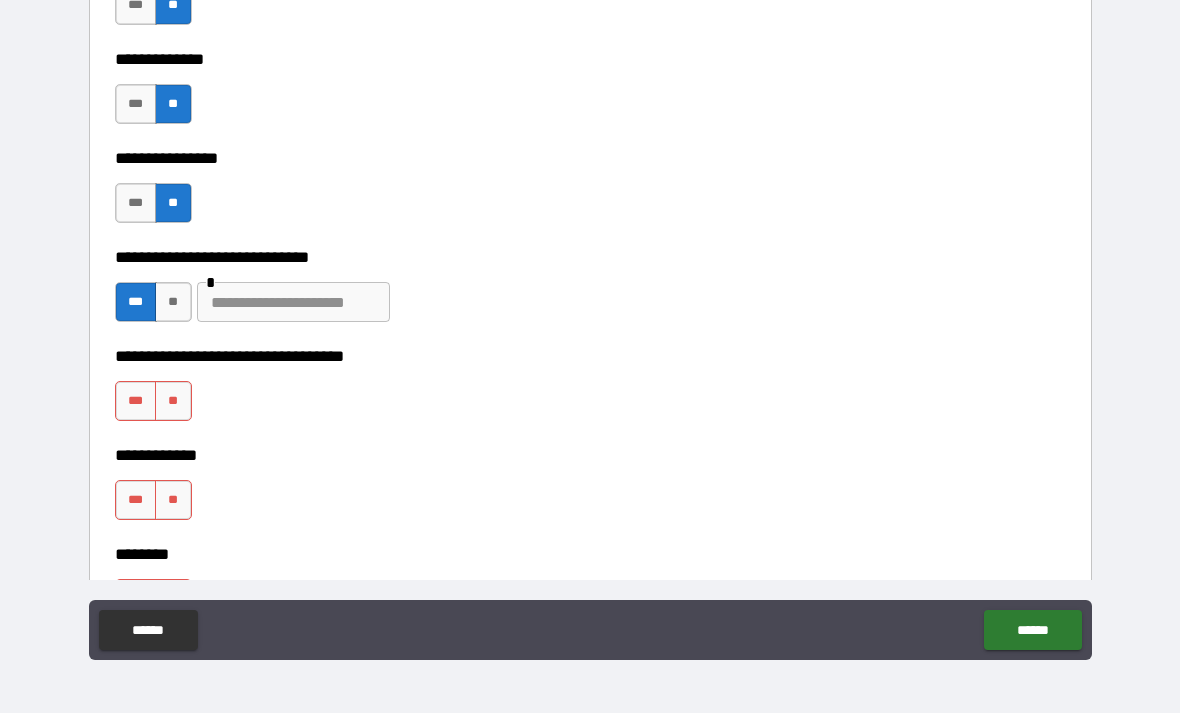 click at bounding box center [293, 302] 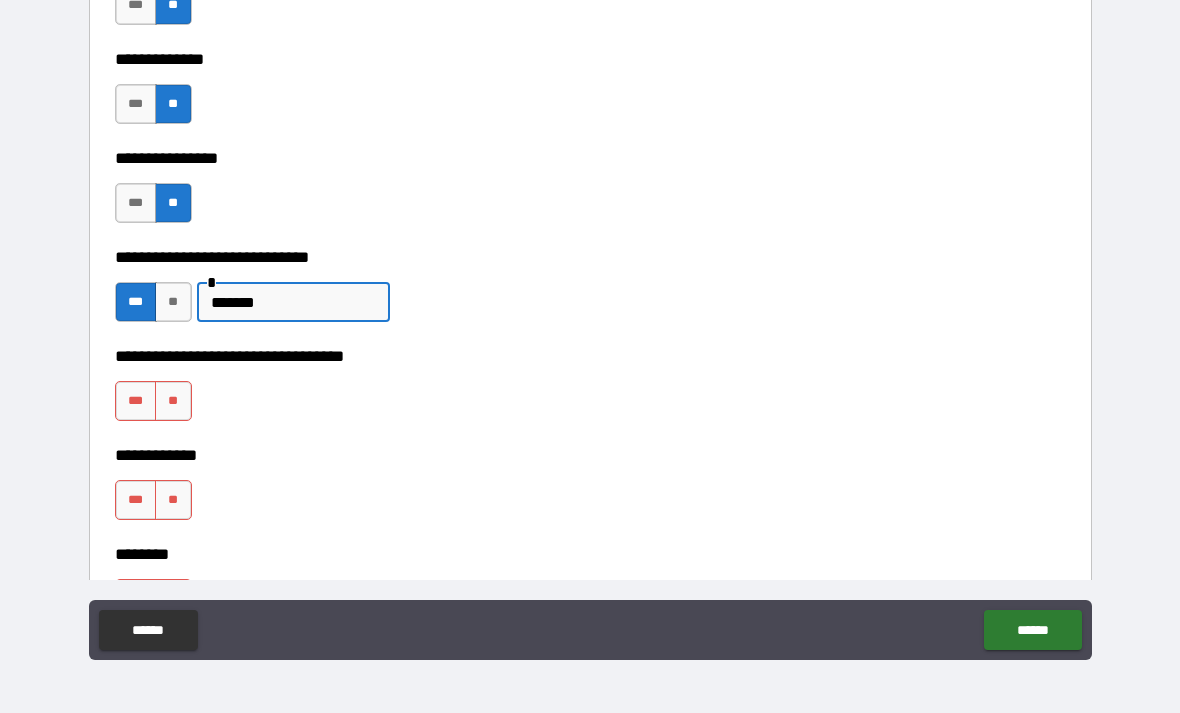 type on "*******" 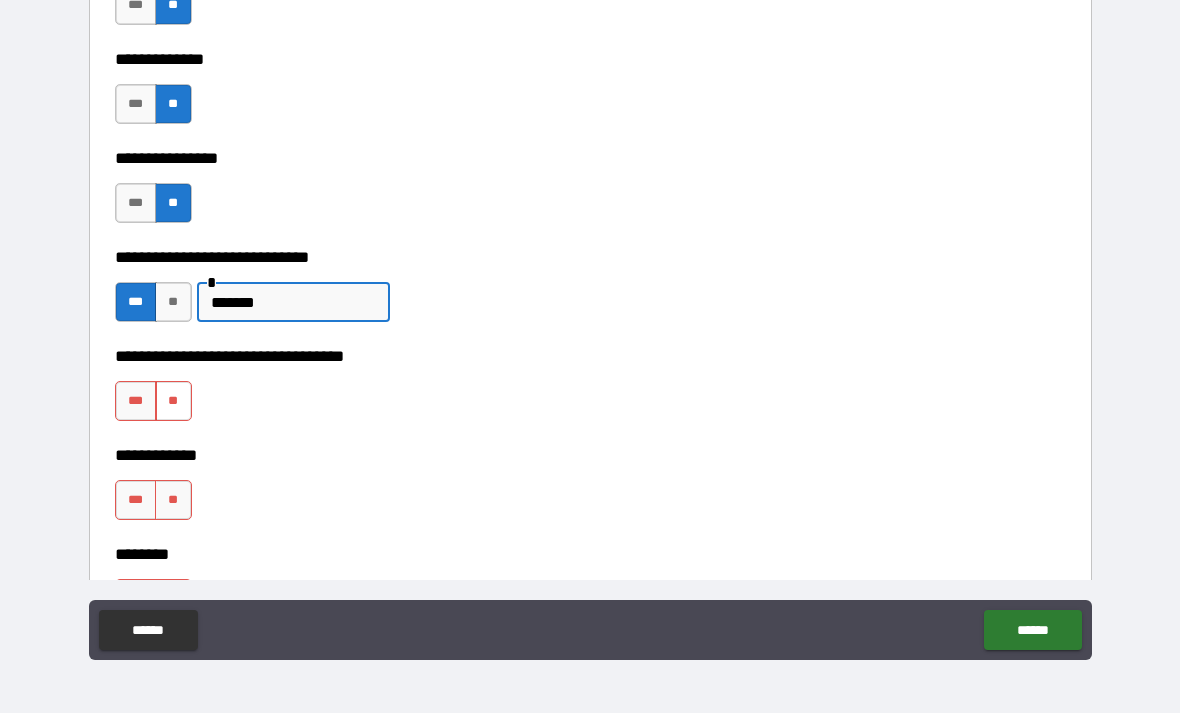 click on "**" at bounding box center [173, 401] 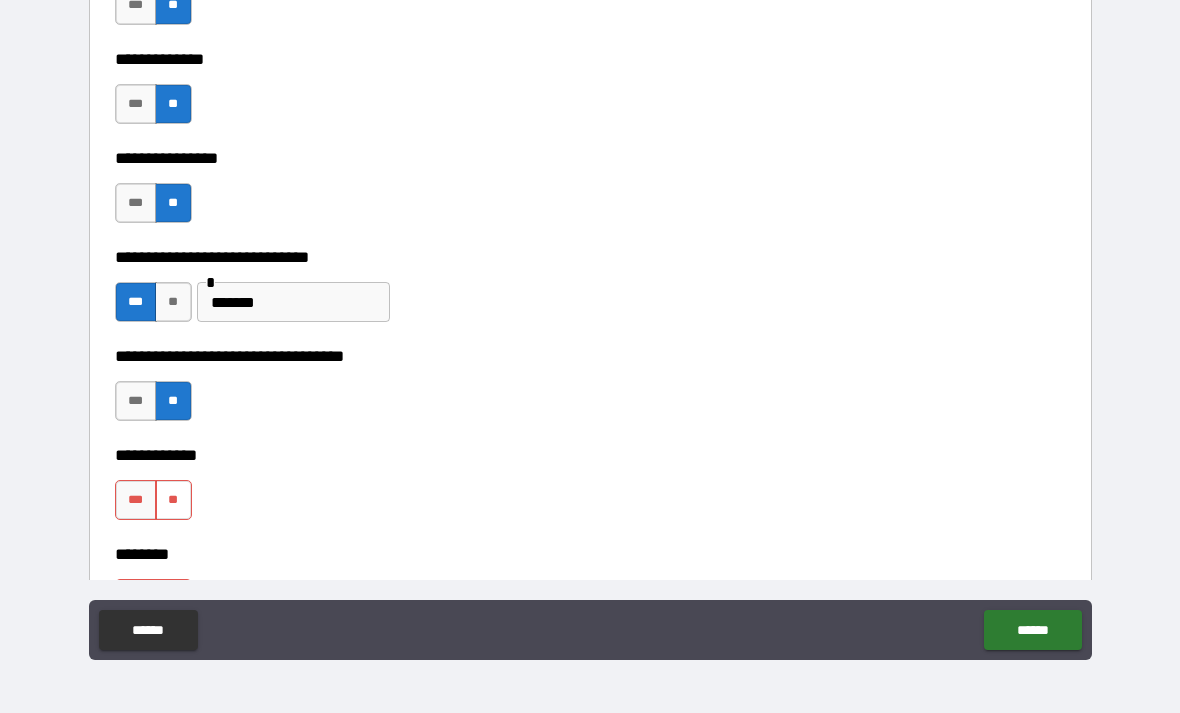 click on "**" at bounding box center [173, 500] 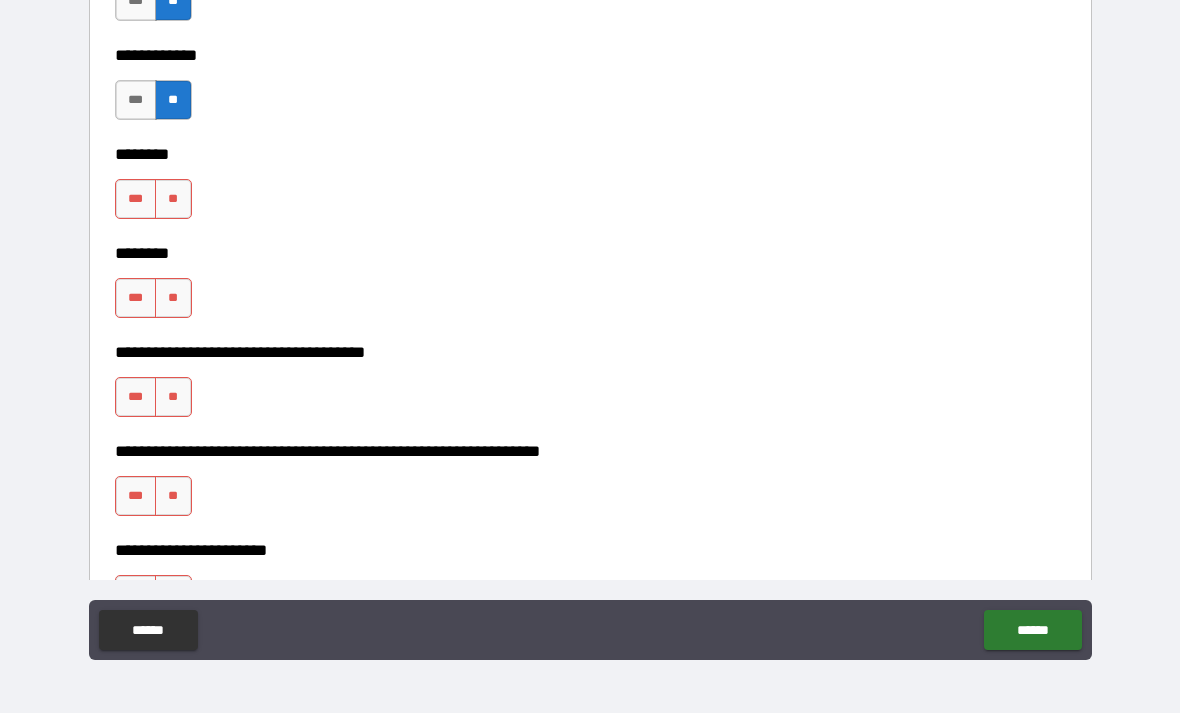 scroll, scrollTop: 7575, scrollLeft: 0, axis: vertical 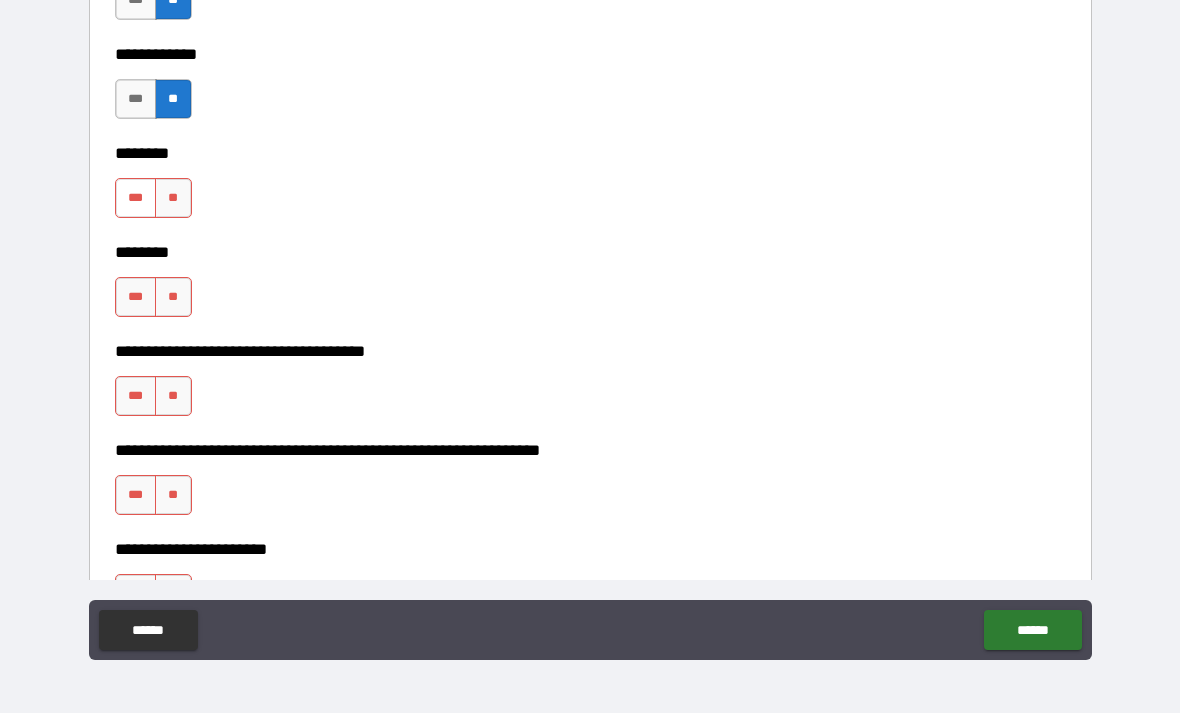 click on "***" at bounding box center (136, 198) 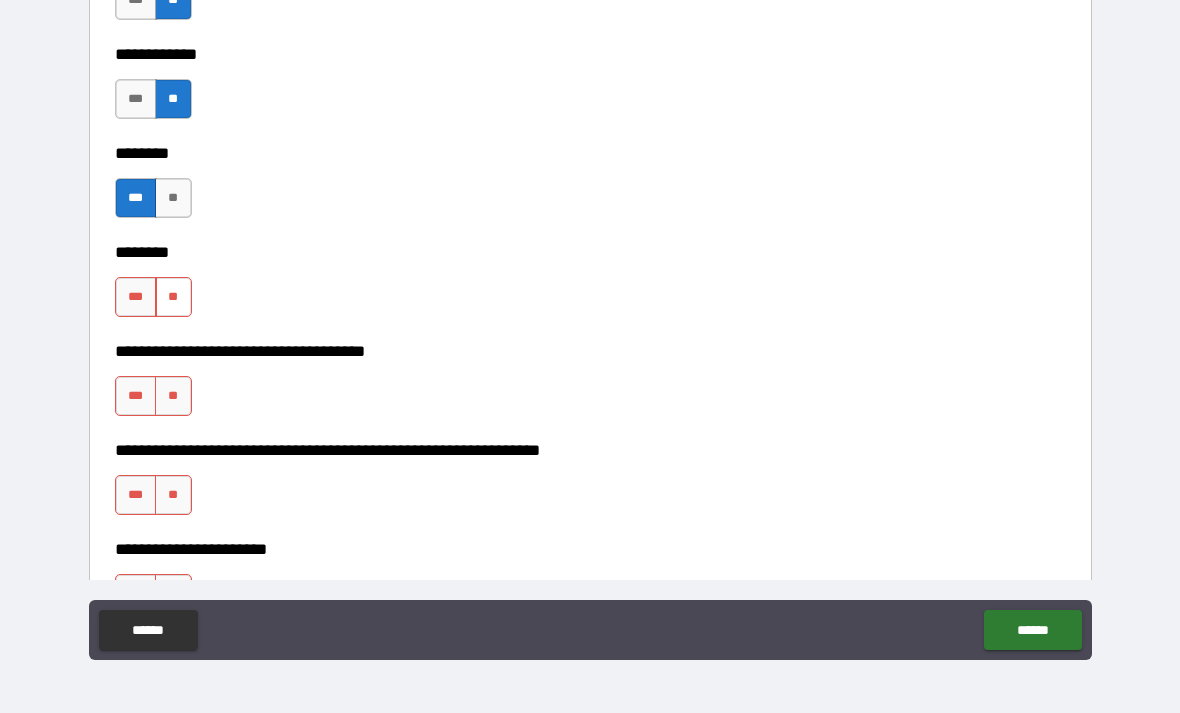 click on "**" at bounding box center (173, 297) 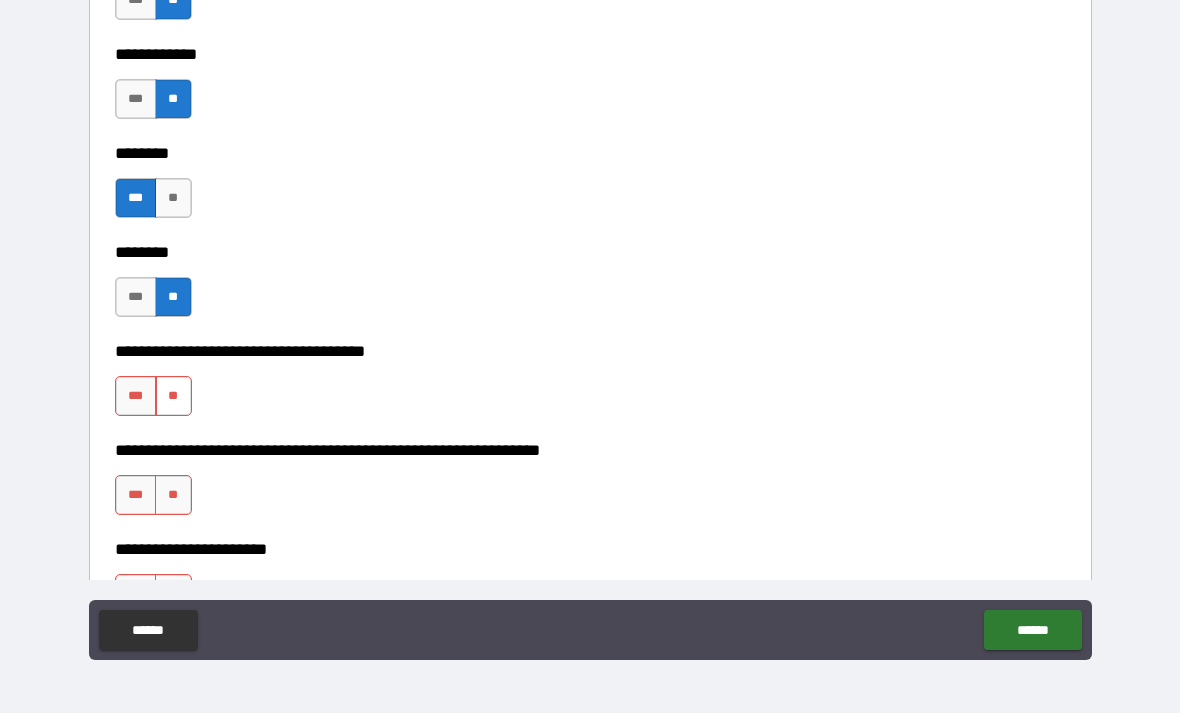 click on "**" at bounding box center [173, 396] 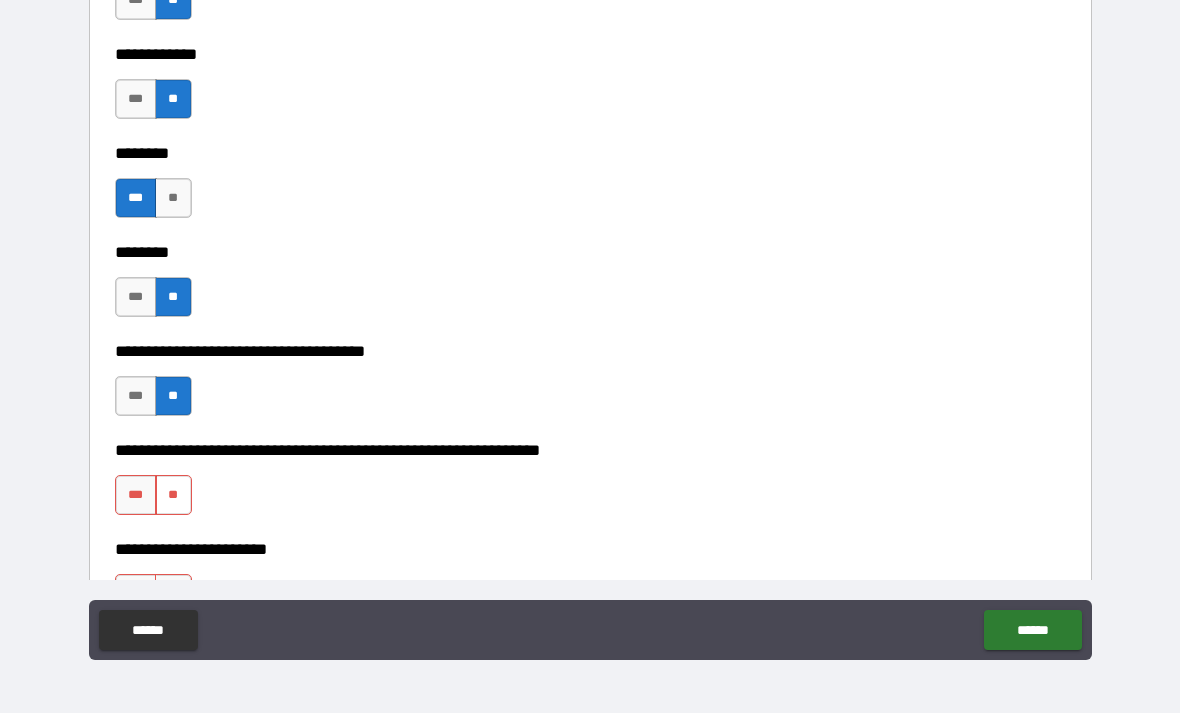 click on "**" at bounding box center (173, 495) 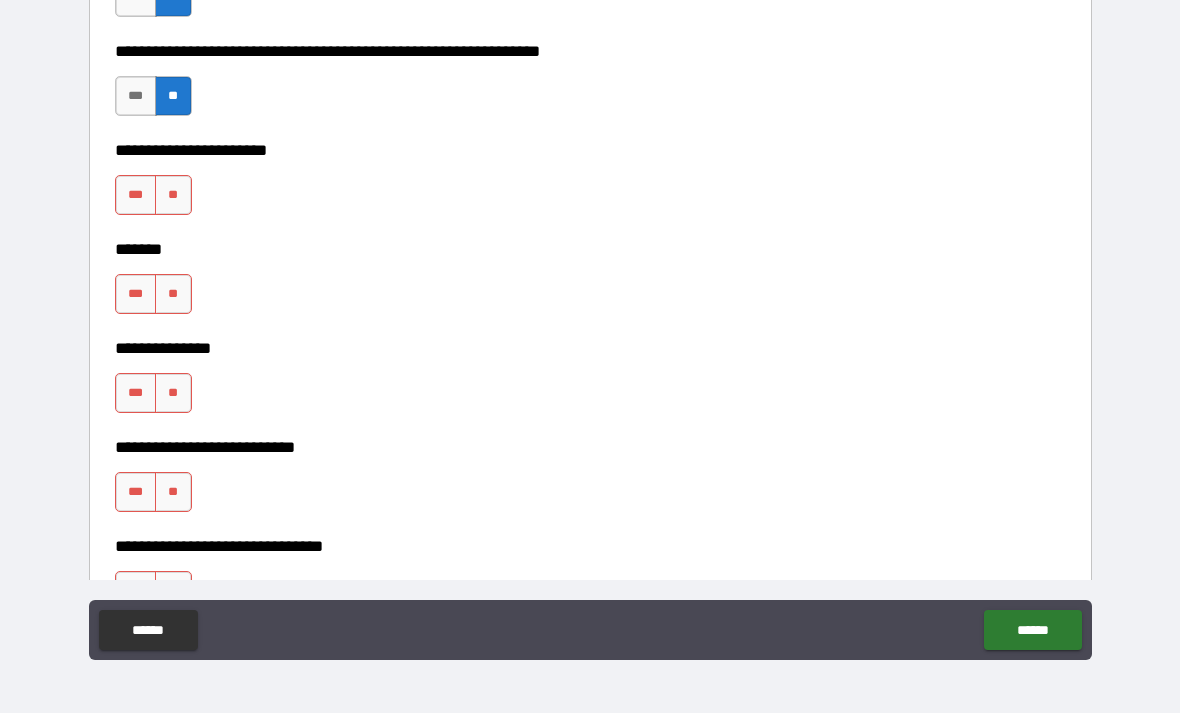 scroll, scrollTop: 8030, scrollLeft: 0, axis: vertical 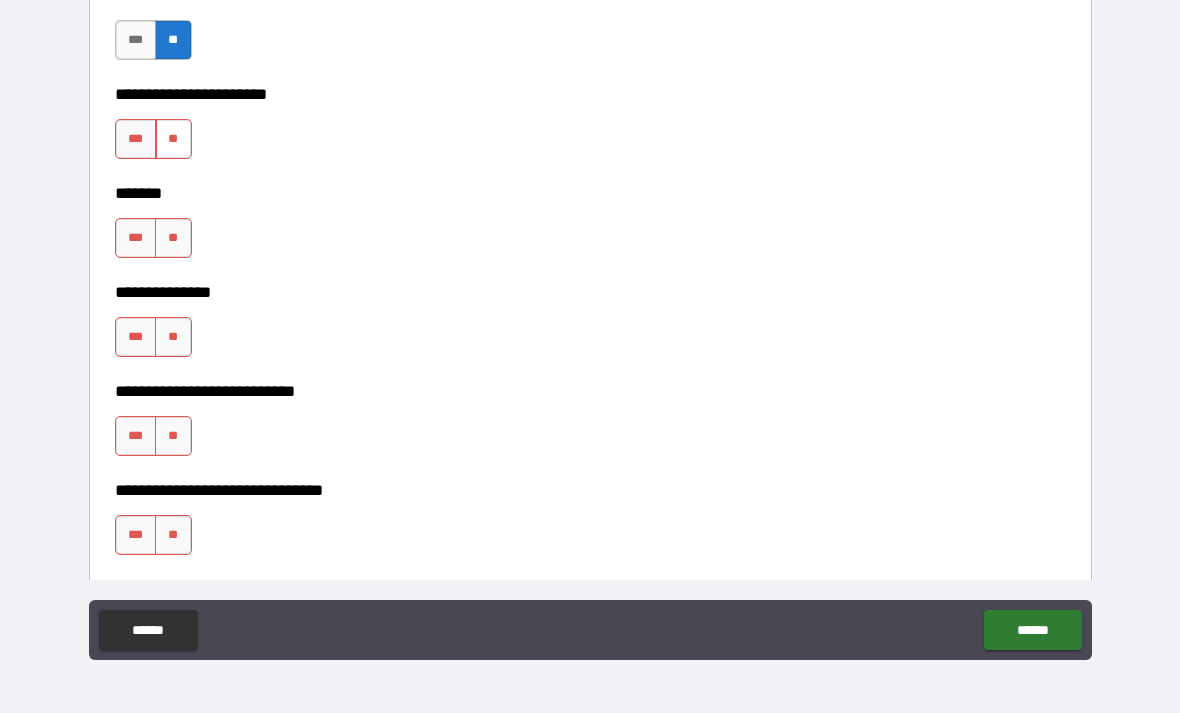 click on "**" at bounding box center (173, 139) 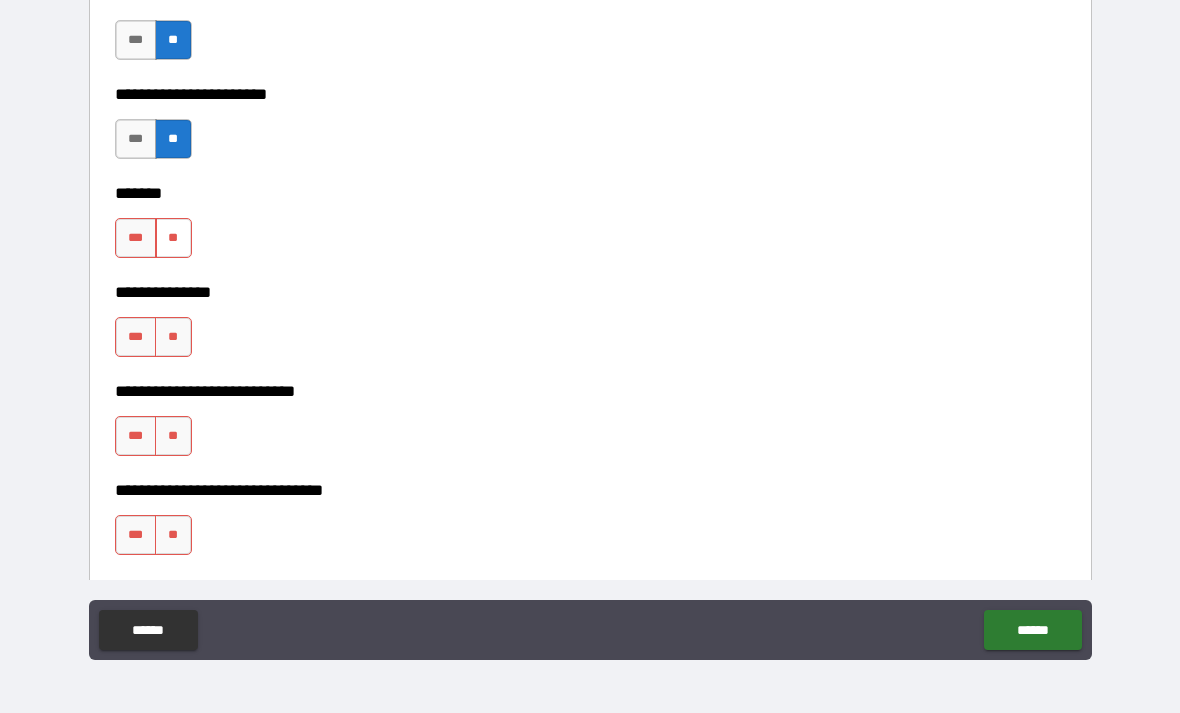 click on "**" at bounding box center (173, 238) 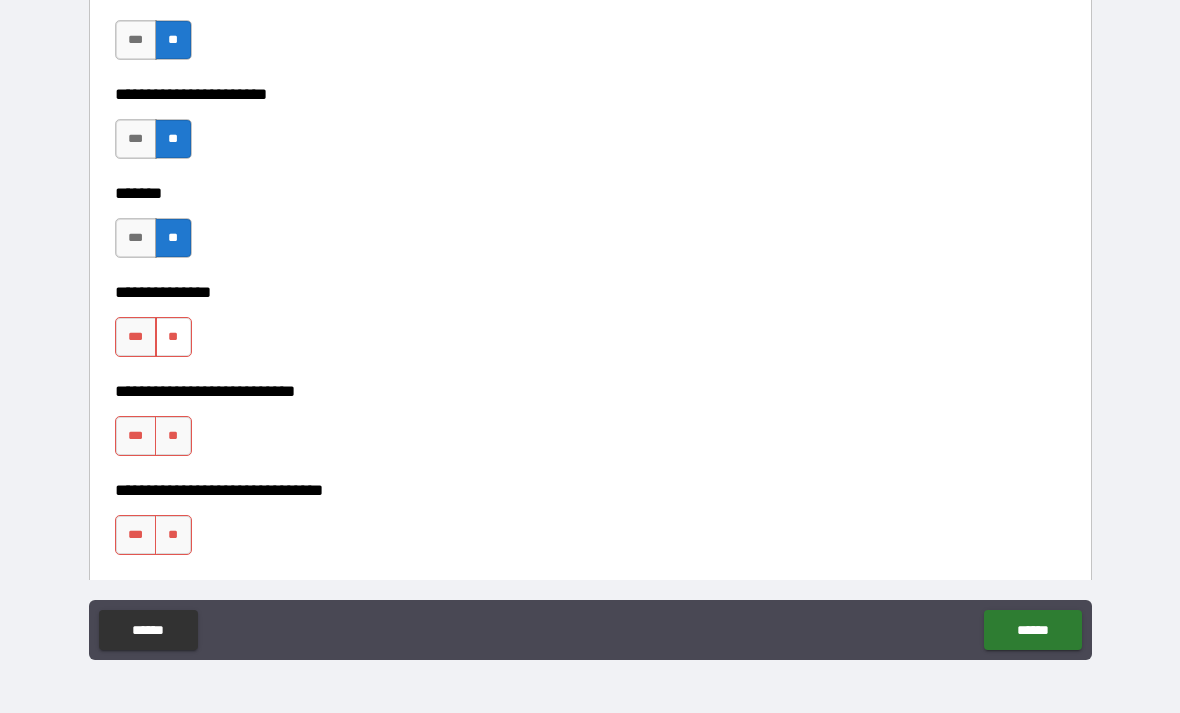 click on "**" at bounding box center [173, 337] 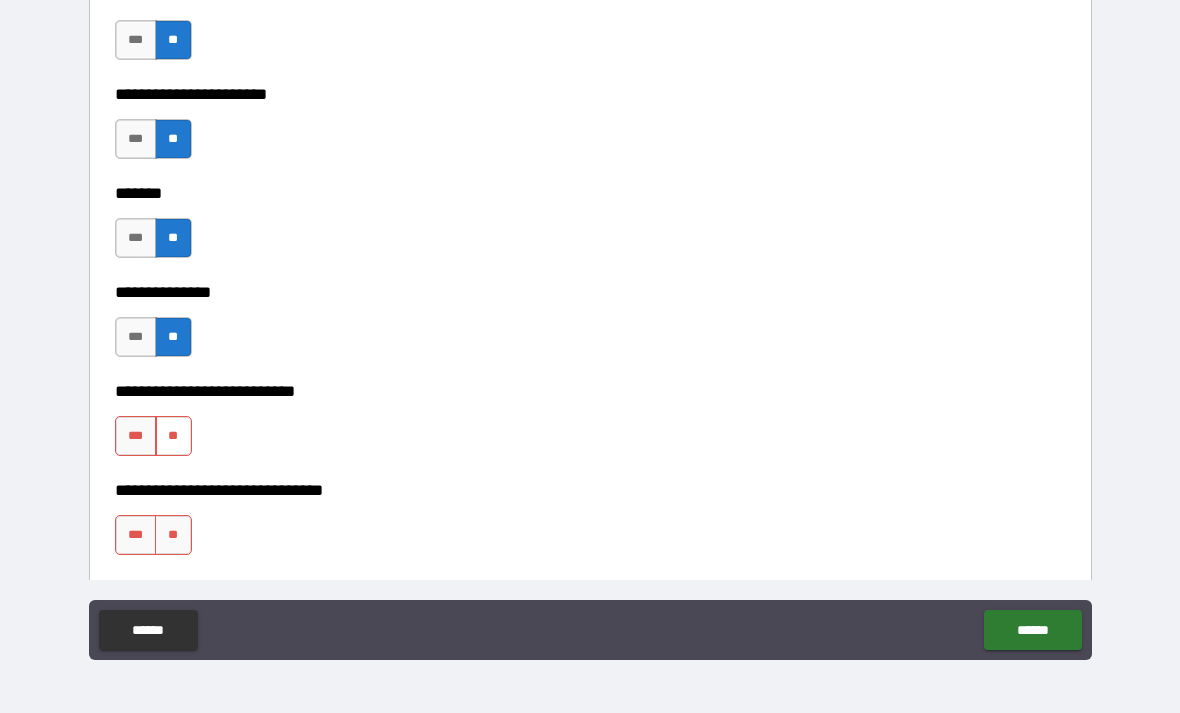 click on "**" at bounding box center [173, 436] 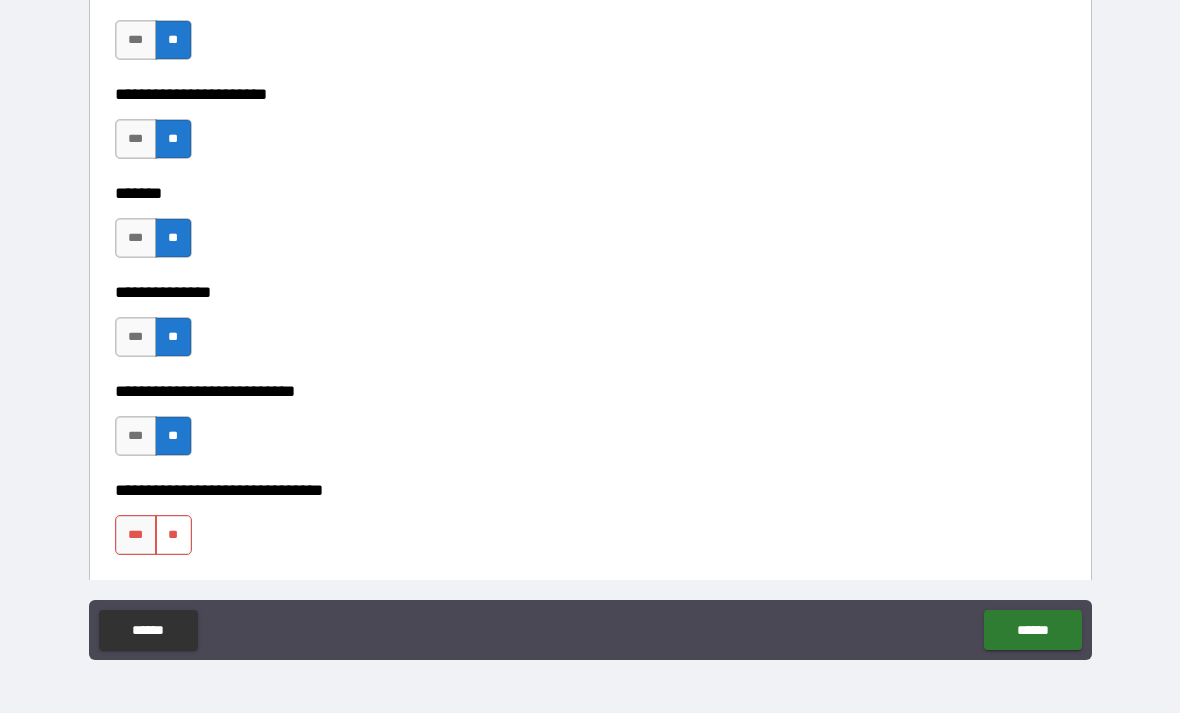 click on "**" at bounding box center [173, 535] 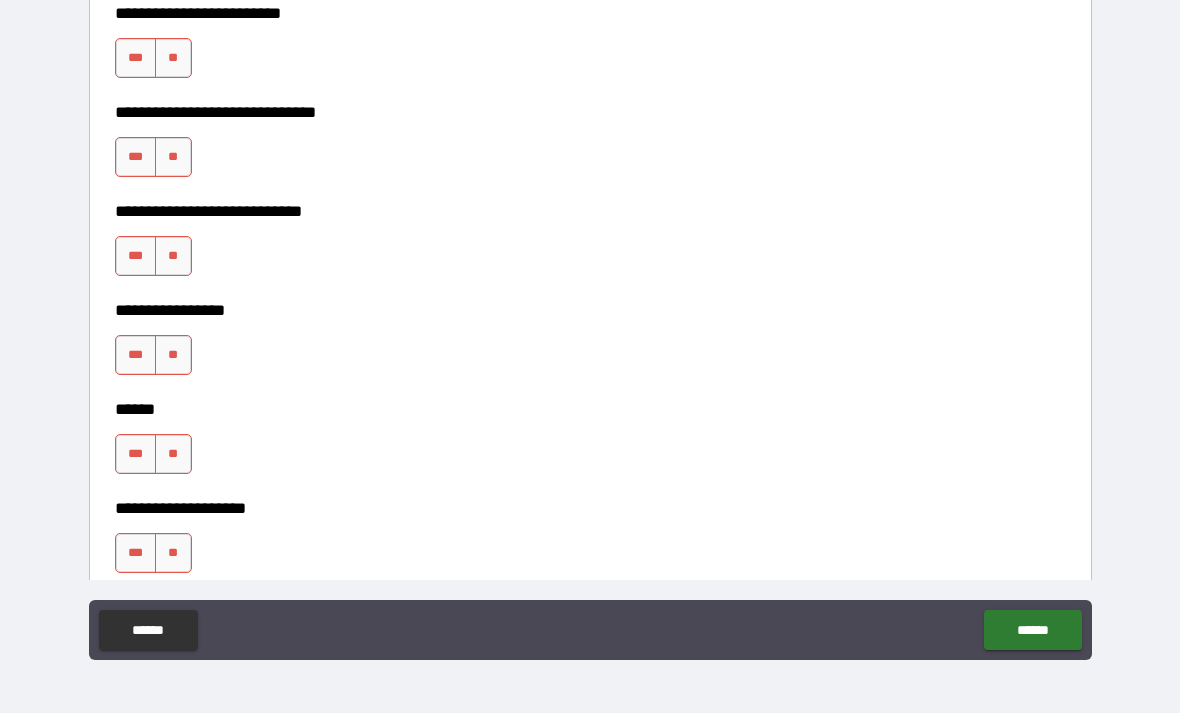 scroll, scrollTop: 8607, scrollLeft: 0, axis: vertical 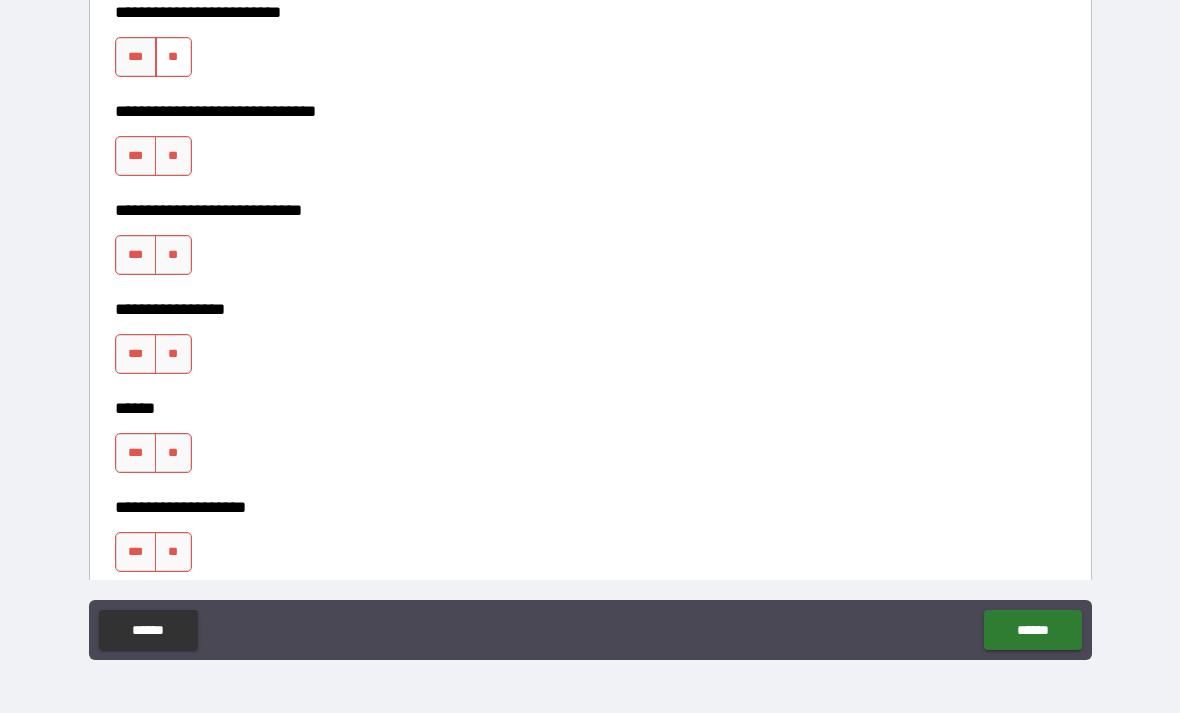 click on "**" at bounding box center (173, 57) 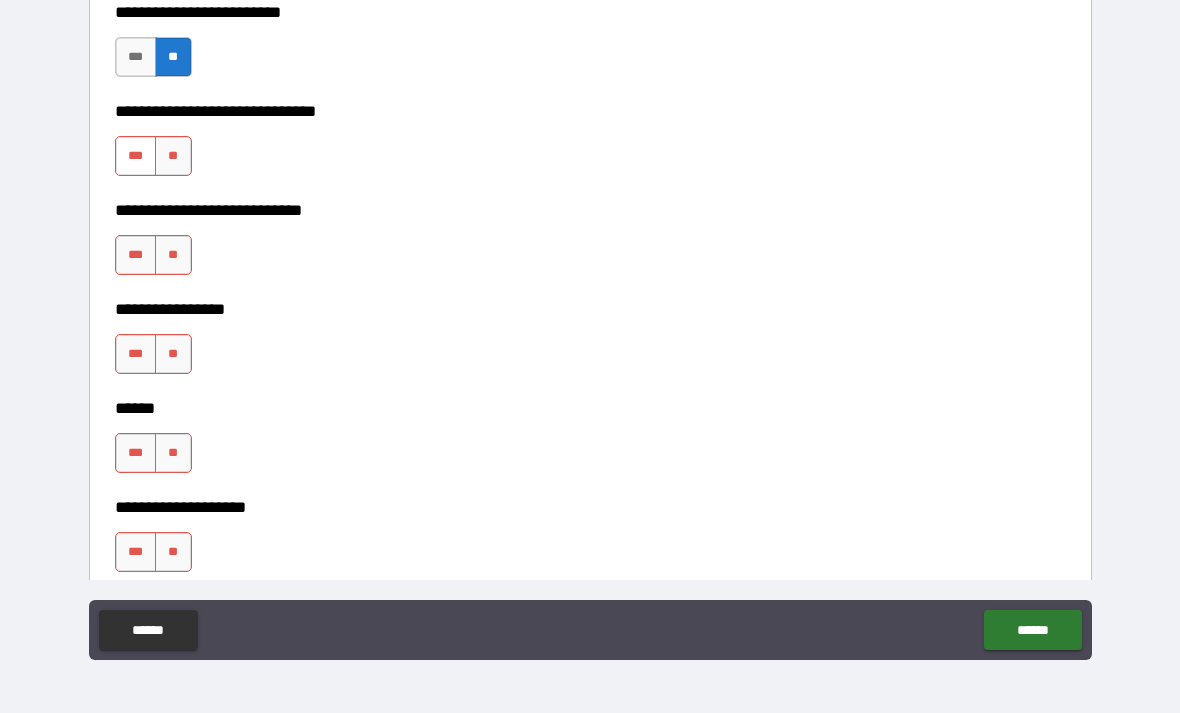 click on "***" at bounding box center (136, 156) 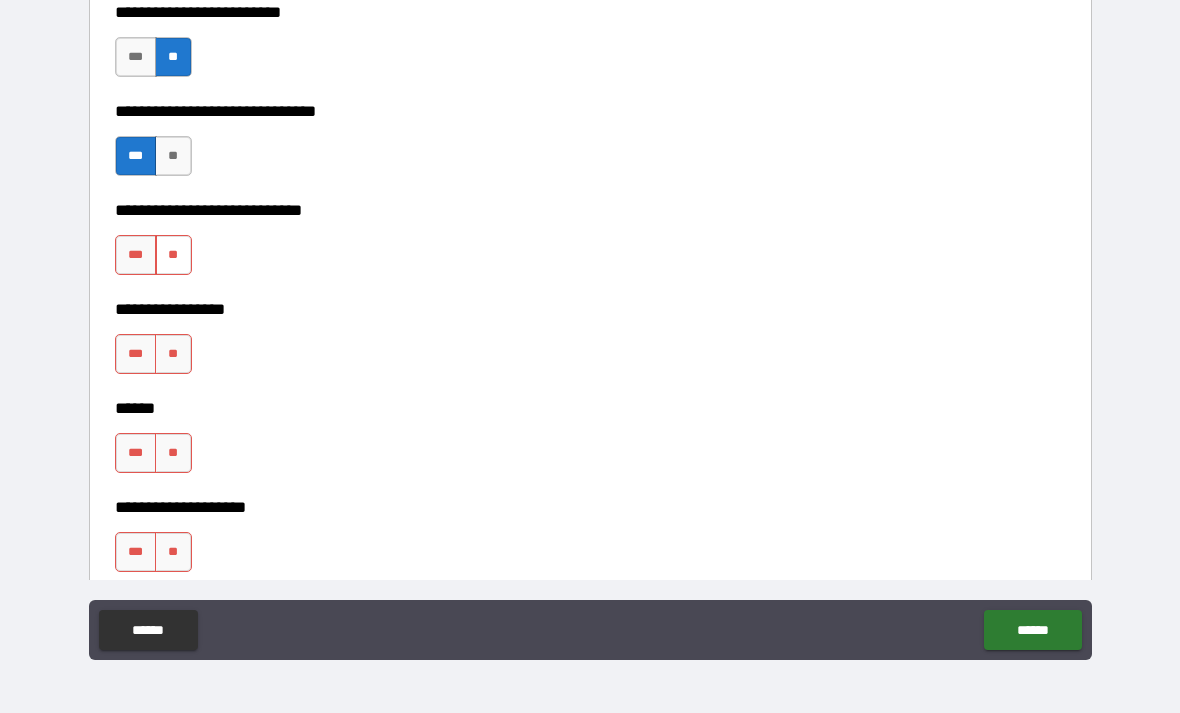 click on "**" at bounding box center (173, 255) 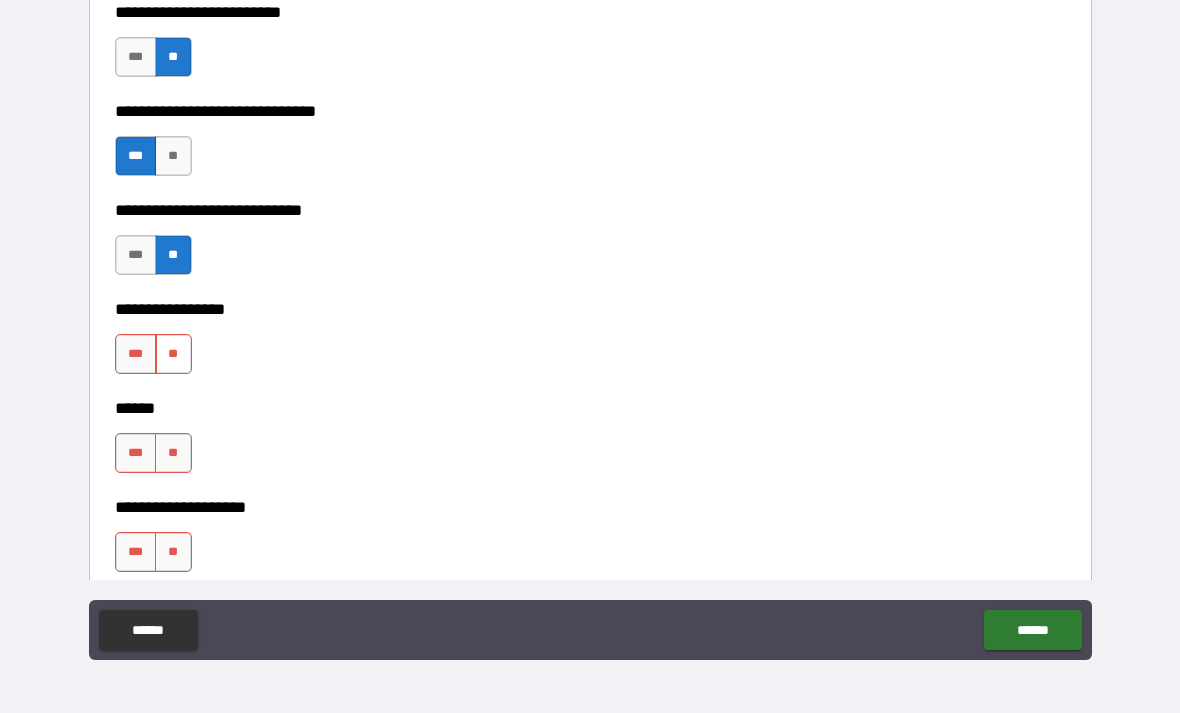 click on "**" at bounding box center [173, 354] 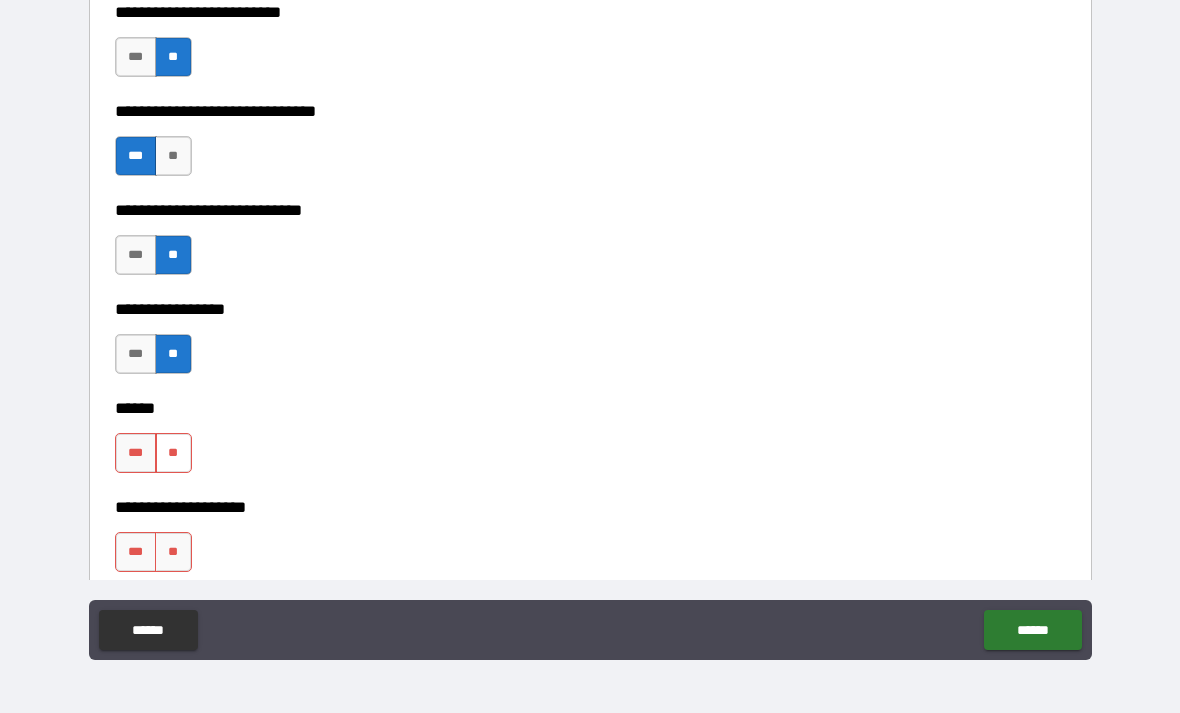 click on "**" at bounding box center [173, 453] 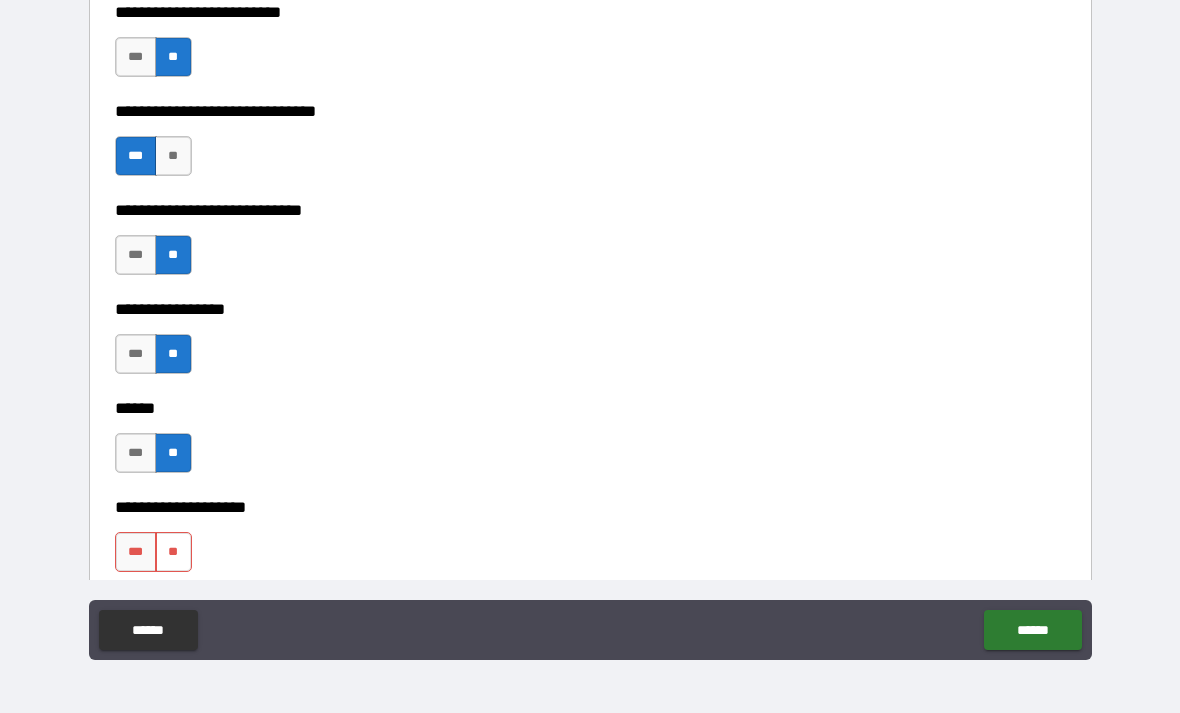 click on "**" at bounding box center [173, 552] 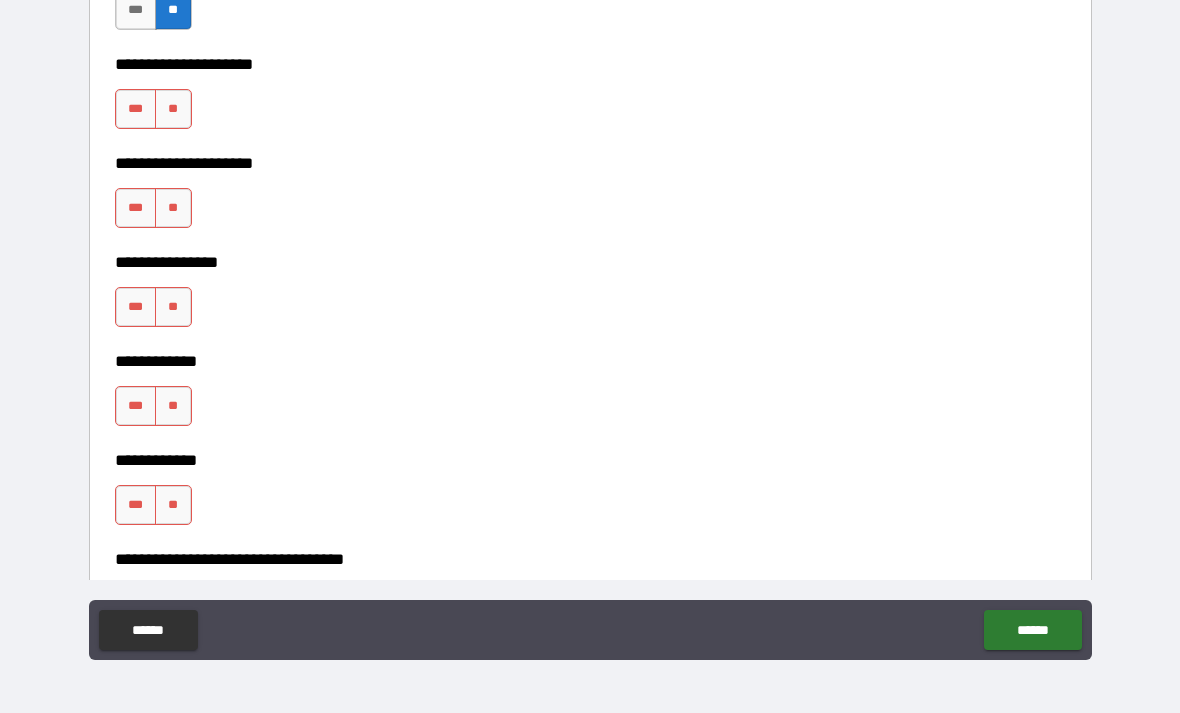 scroll, scrollTop: 9178, scrollLeft: 0, axis: vertical 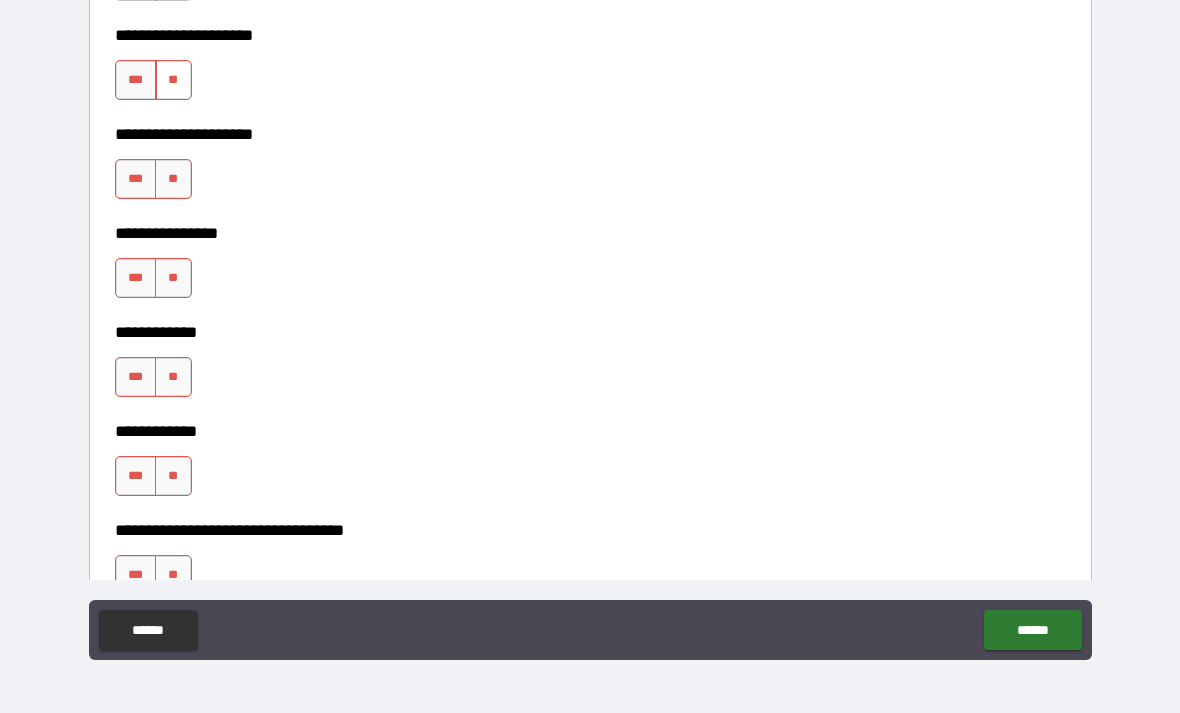 click on "**" at bounding box center [173, 80] 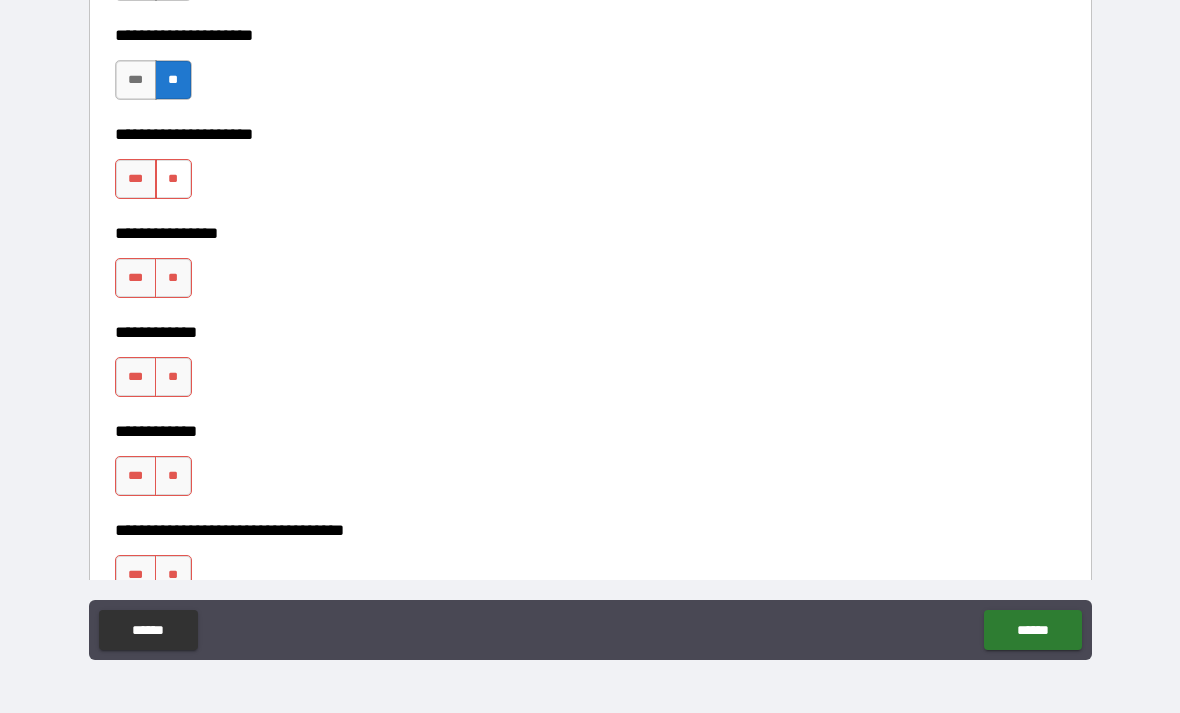 click on "**" at bounding box center (173, 179) 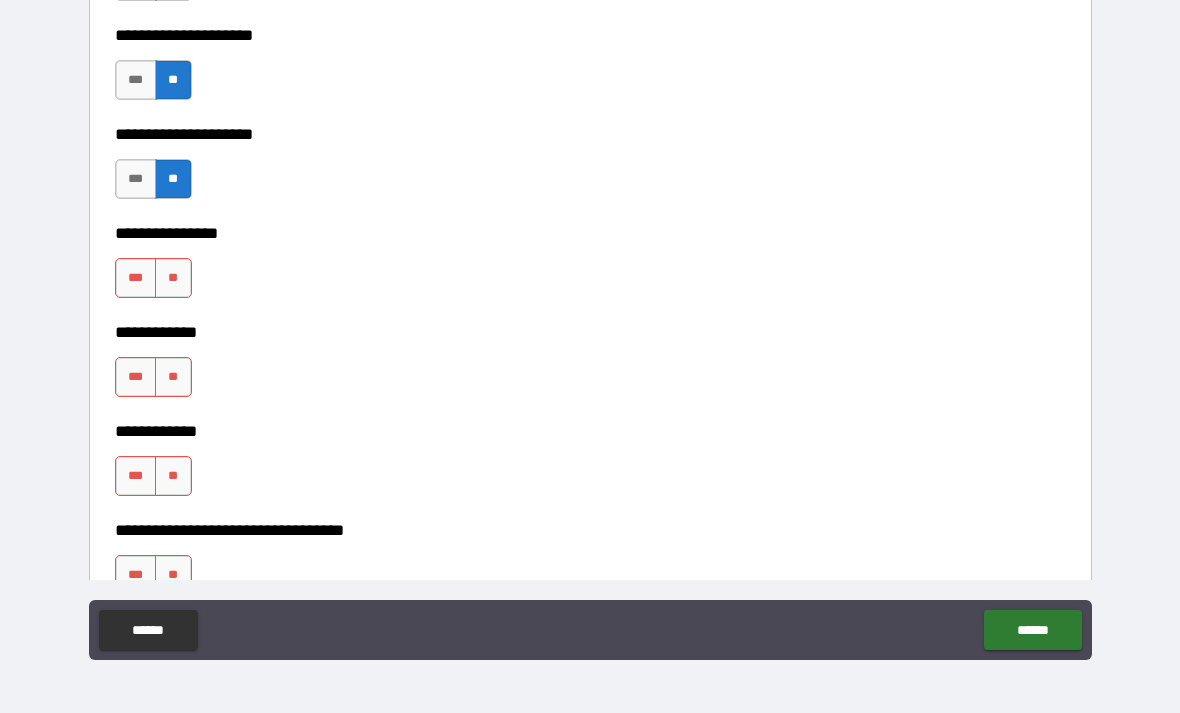 click on "**********" at bounding box center (590, 219) 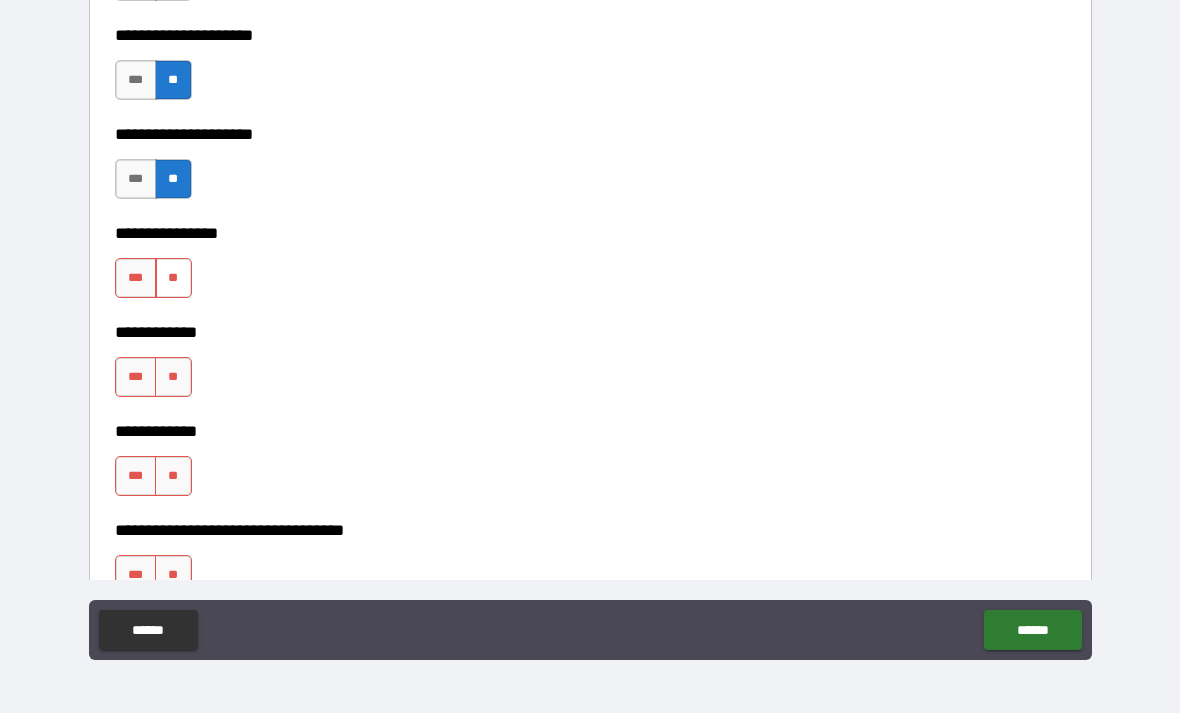 click on "**" at bounding box center (173, 278) 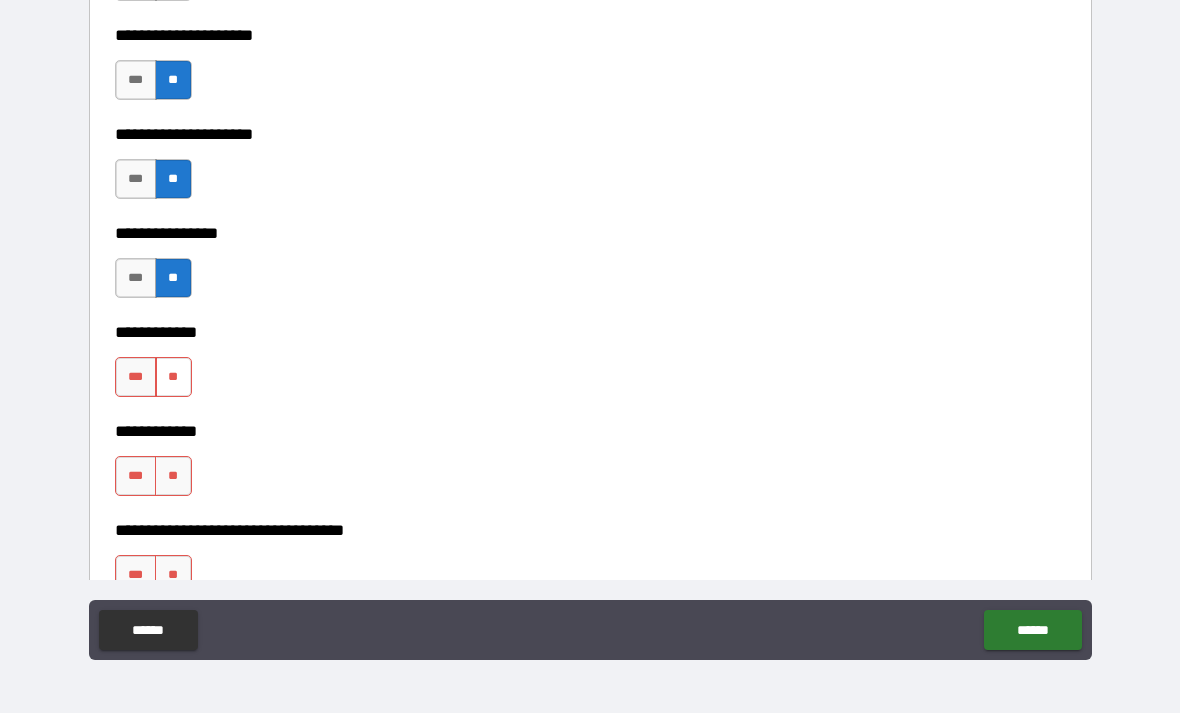 click on "**" at bounding box center (173, 377) 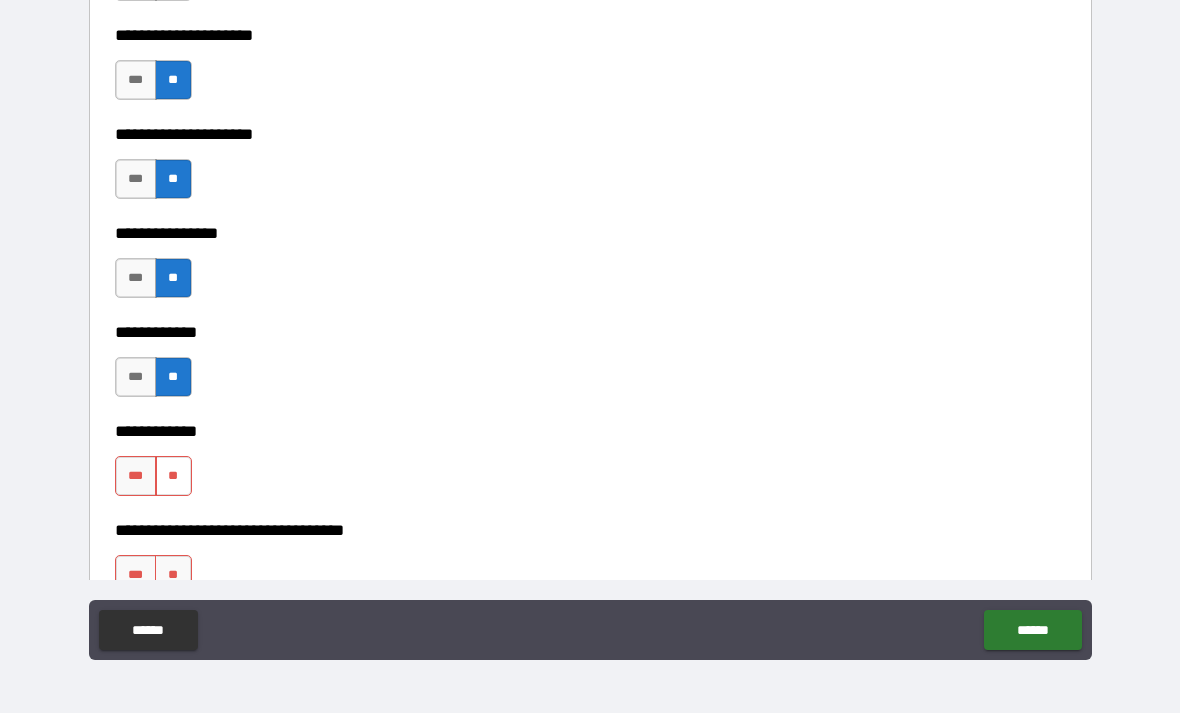 click on "**" at bounding box center (173, 476) 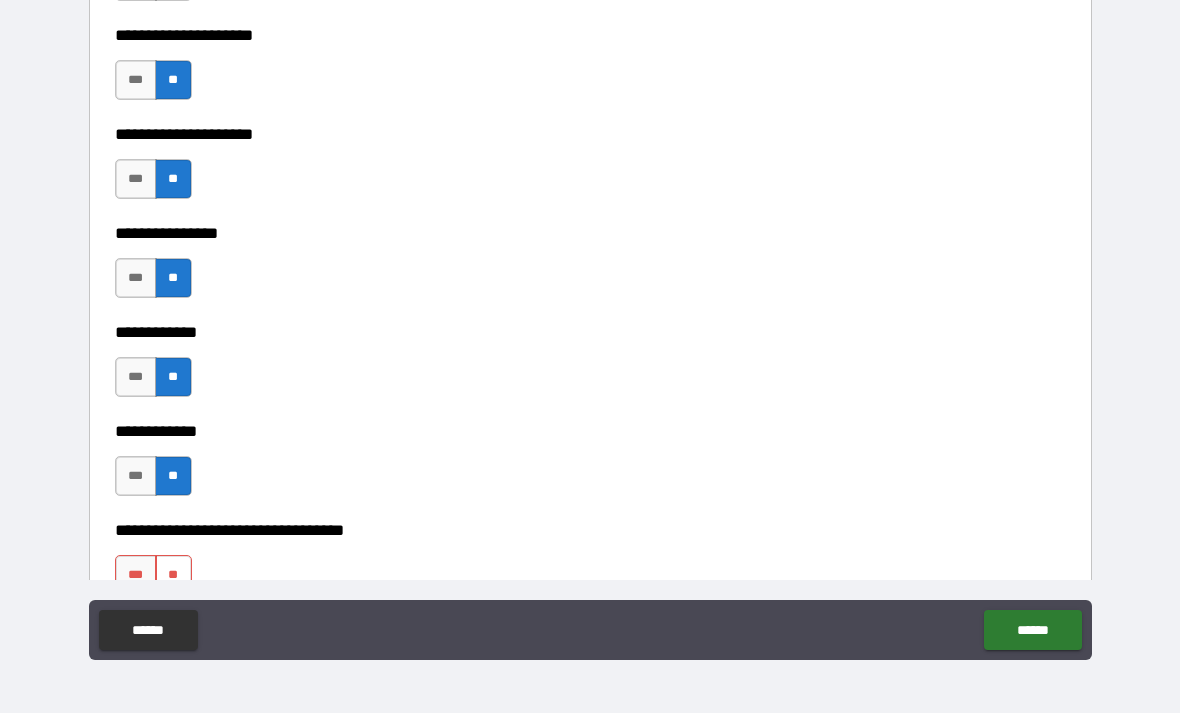 click on "**" at bounding box center [173, 575] 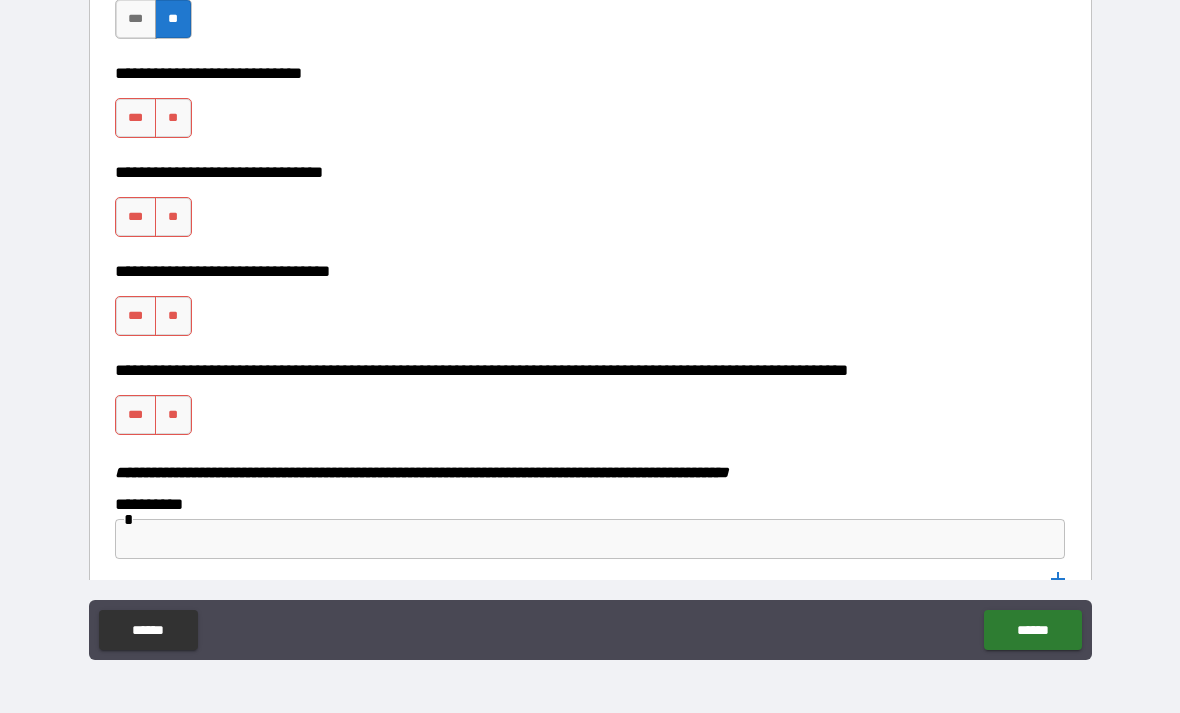 scroll, scrollTop: 9741, scrollLeft: 0, axis: vertical 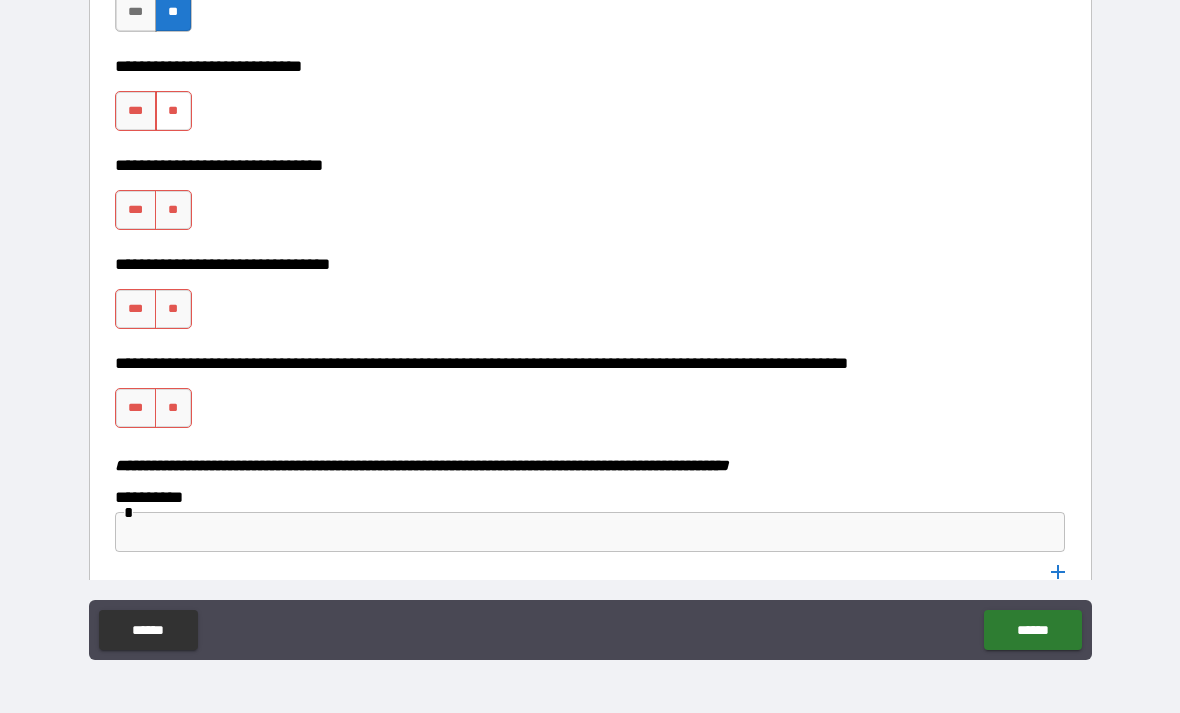 click on "**" at bounding box center (173, 111) 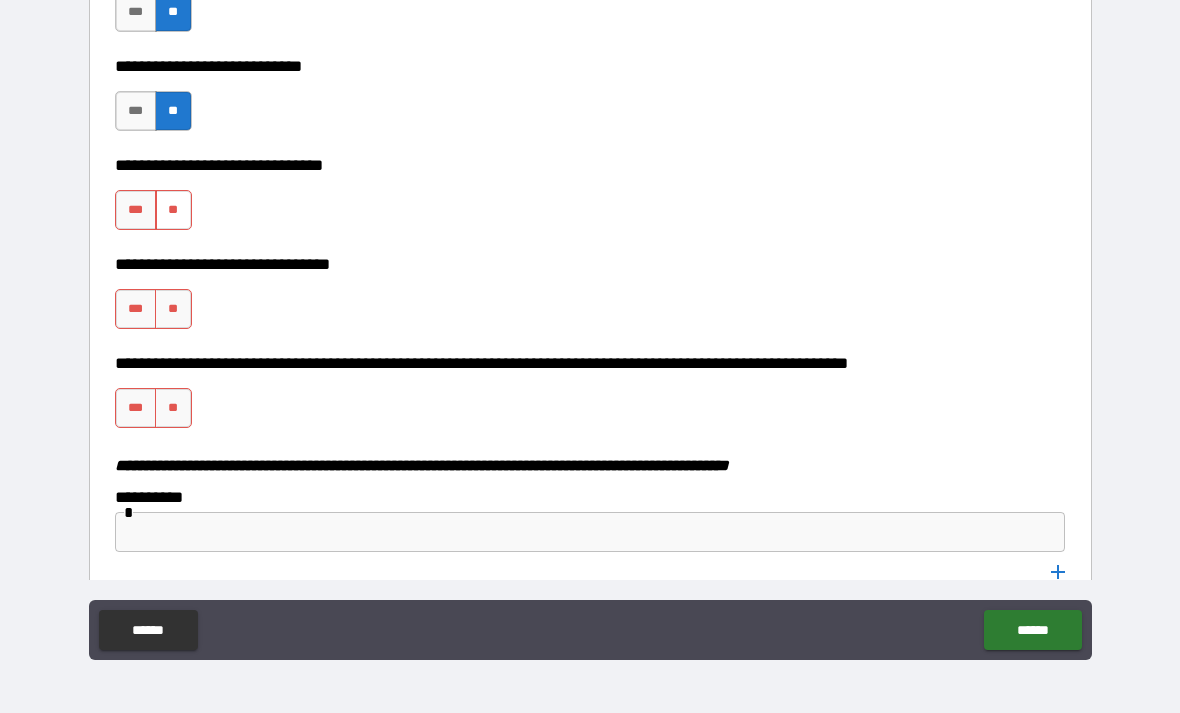 click on "**" at bounding box center [173, 210] 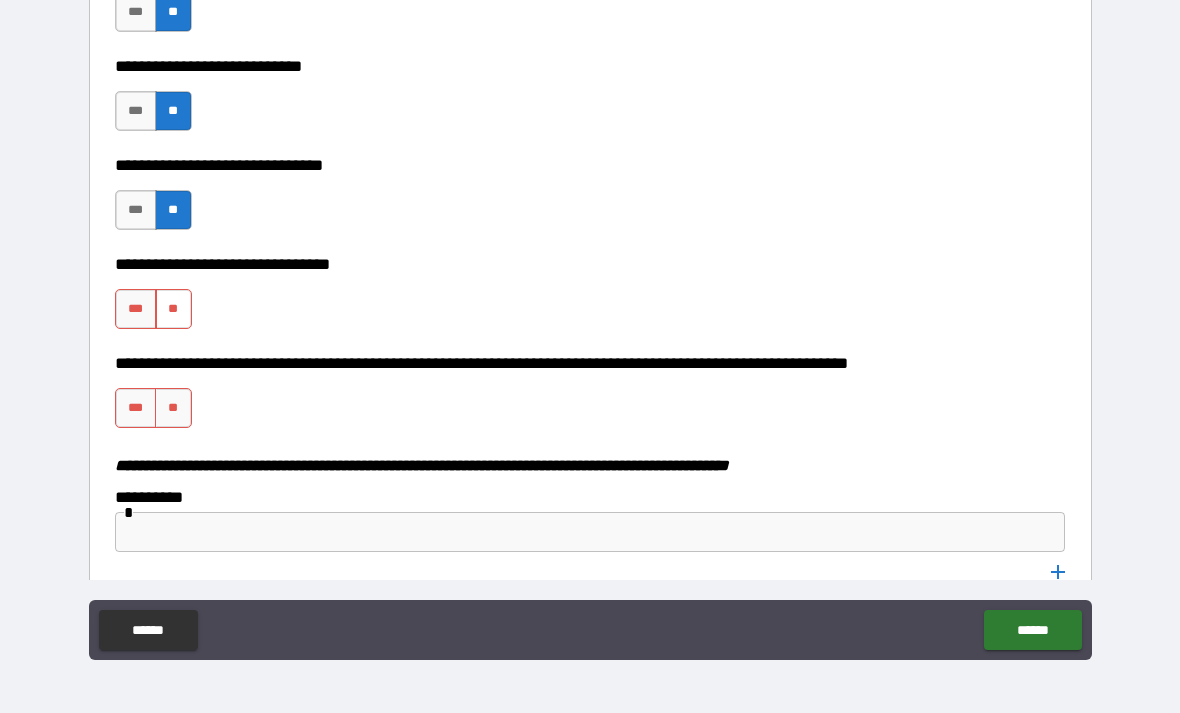 click on "**" at bounding box center (173, 309) 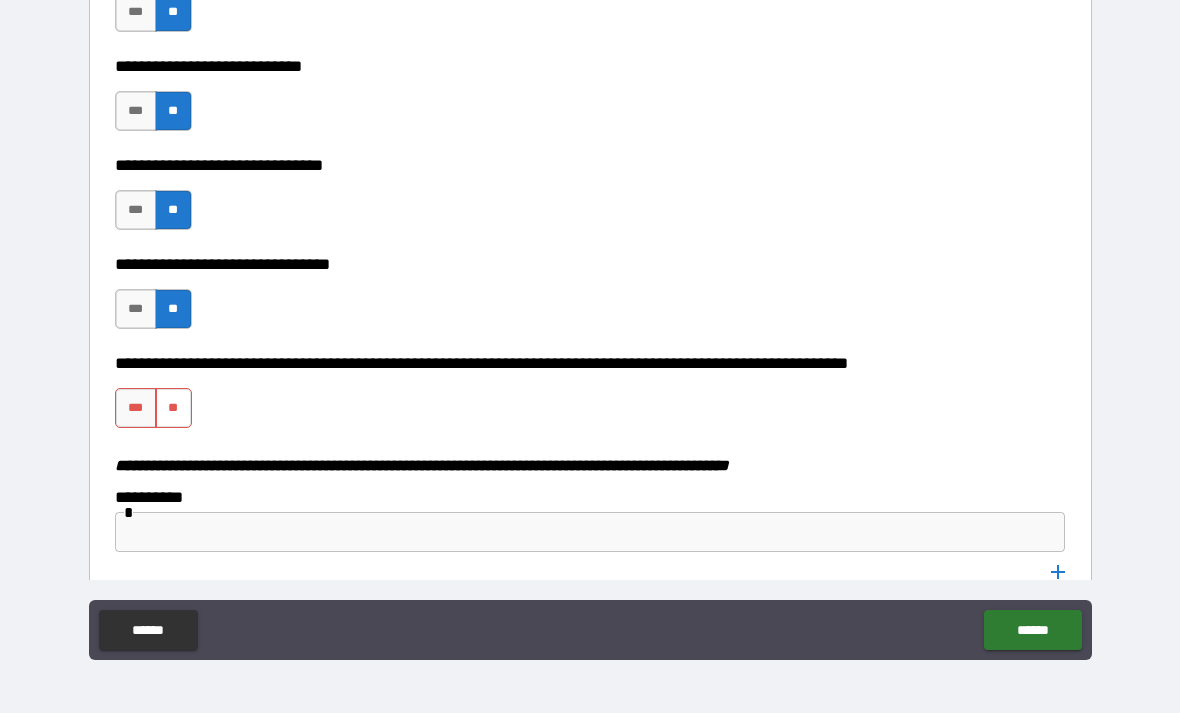 click on "**" at bounding box center [173, 408] 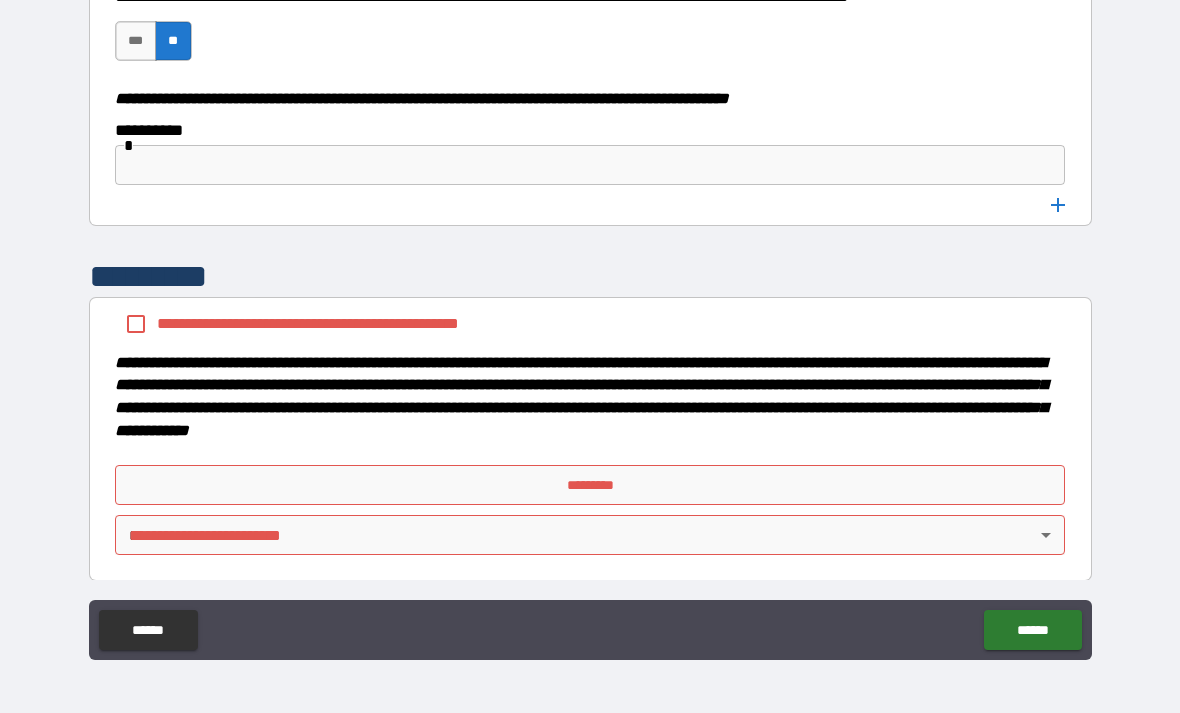 scroll, scrollTop: 10105, scrollLeft: 0, axis: vertical 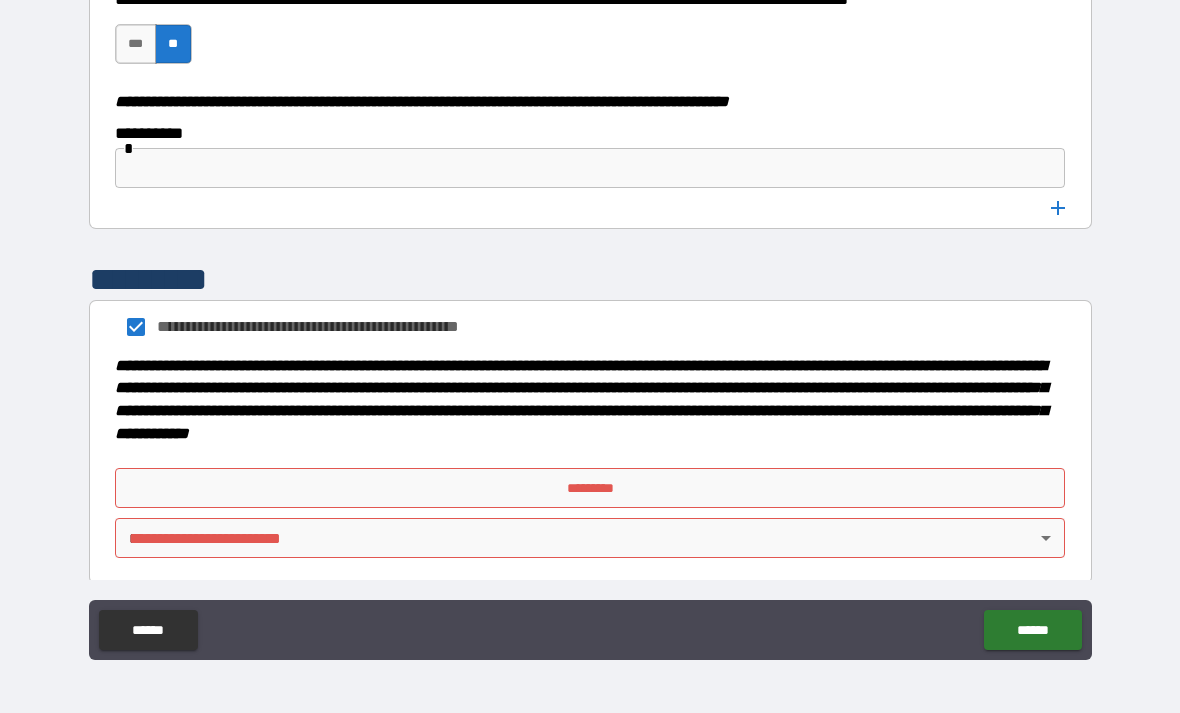 click on "*********" at bounding box center [590, 488] 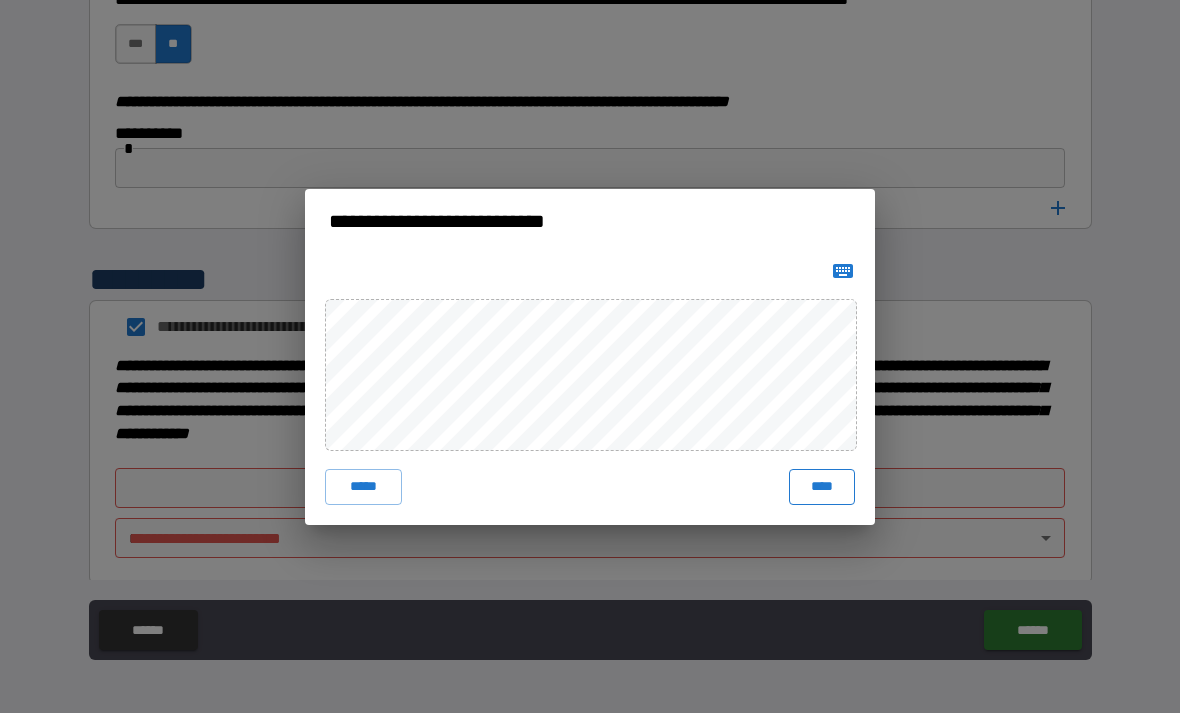 click on "****" at bounding box center [822, 487] 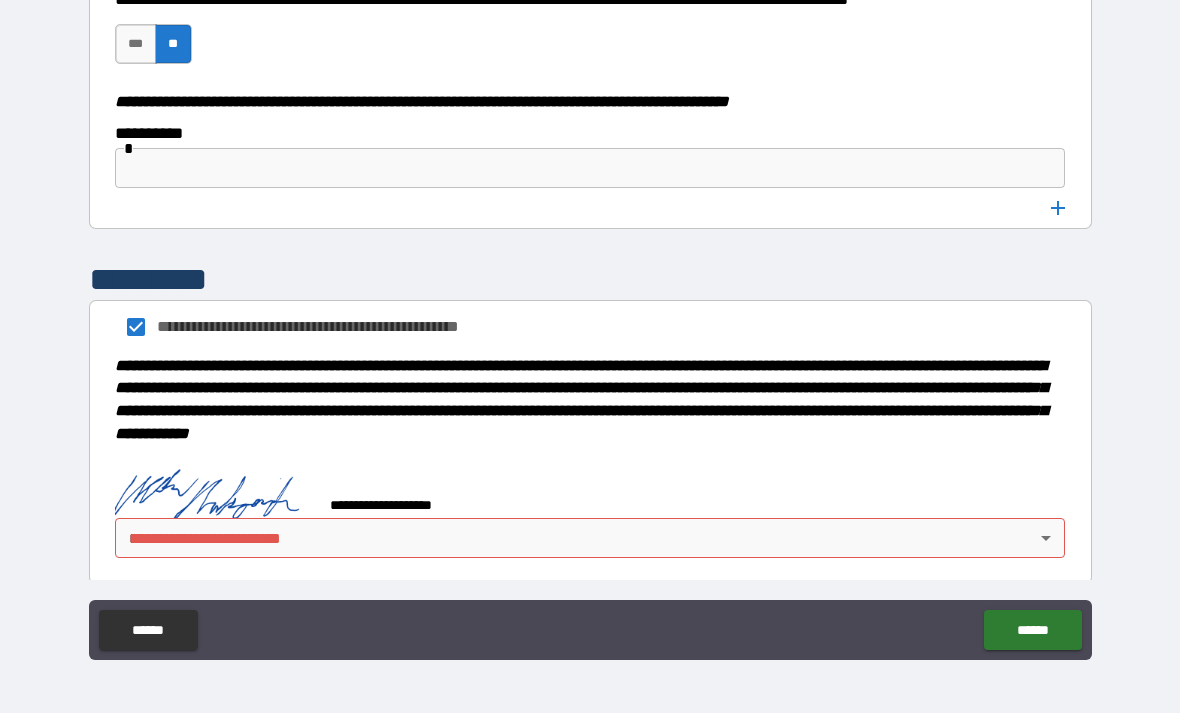 scroll, scrollTop: 10095, scrollLeft: 0, axis: vertical 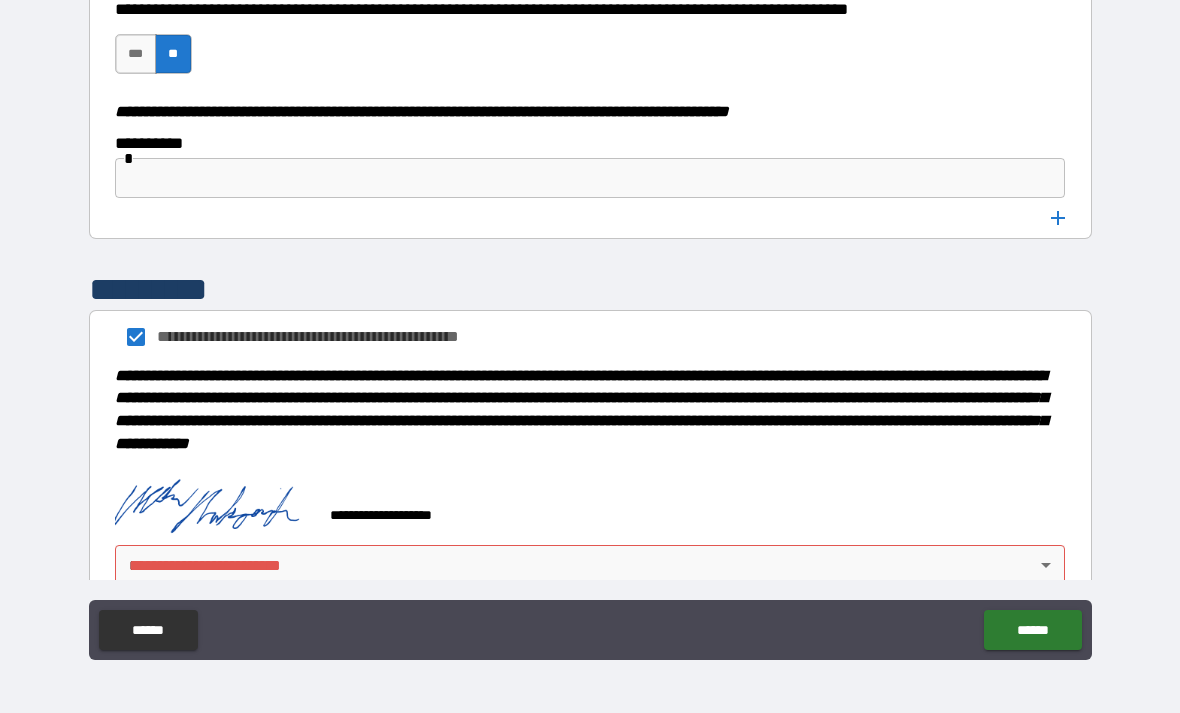 click on "**********" at bounding box center [590, 324] 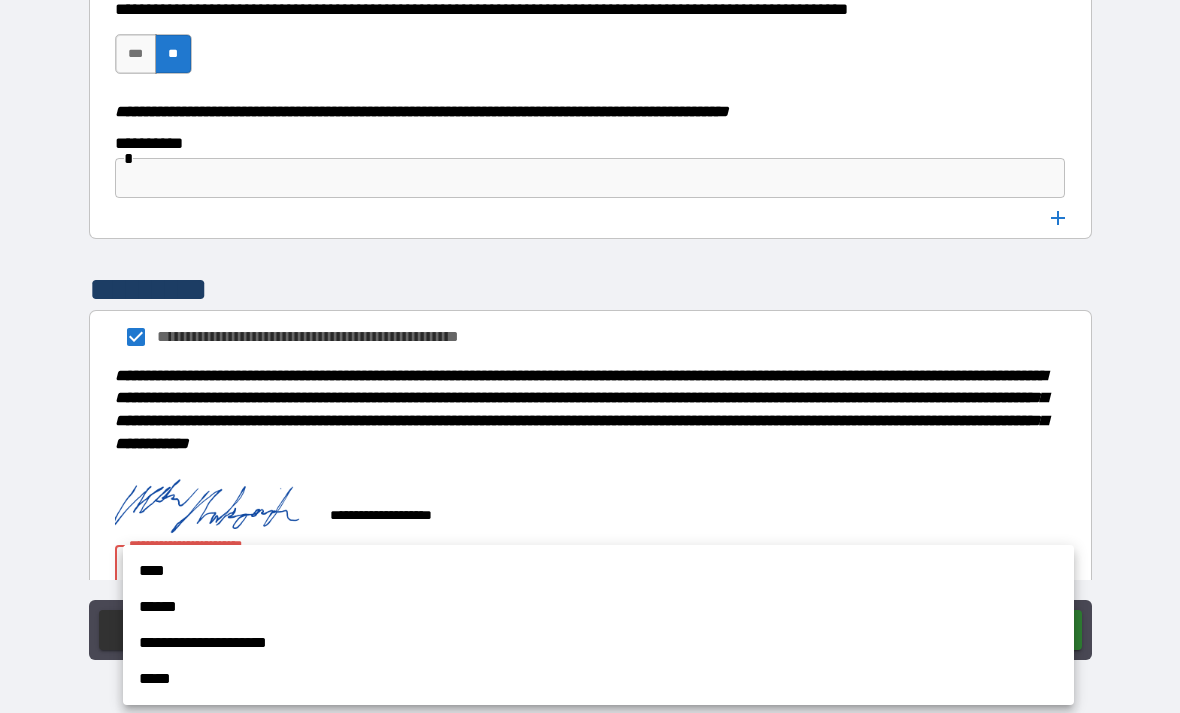 click on "****" at bounding box center (598, 571) 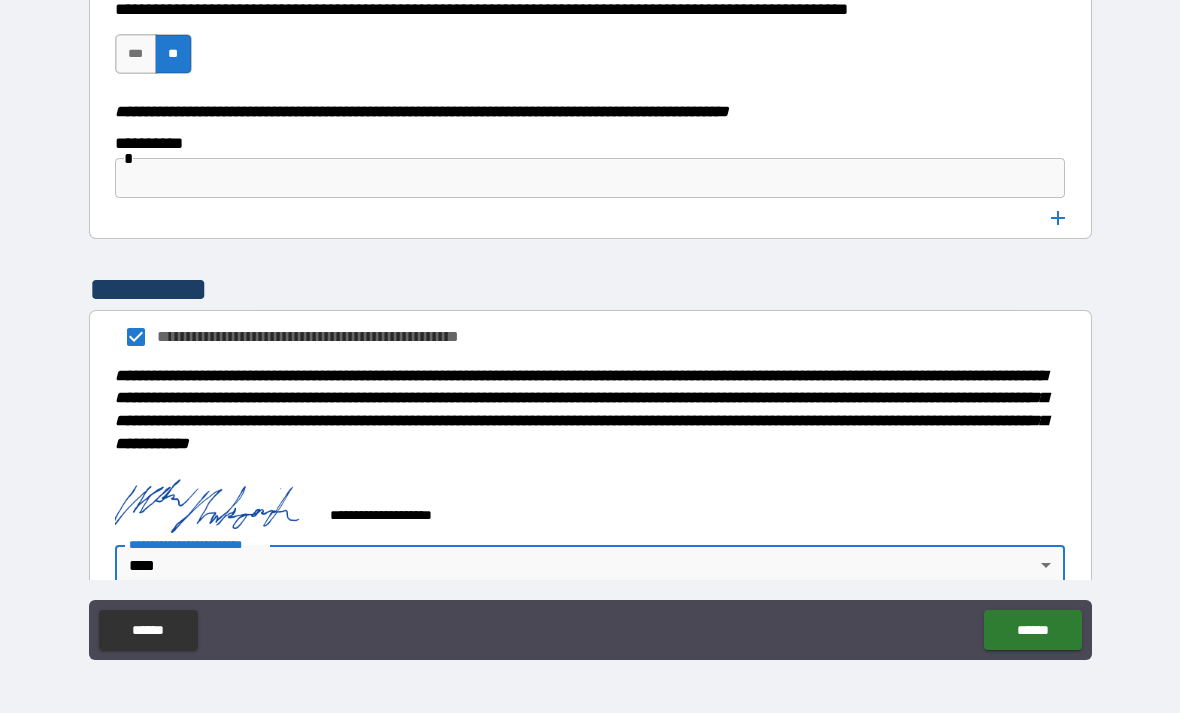 click on "******" 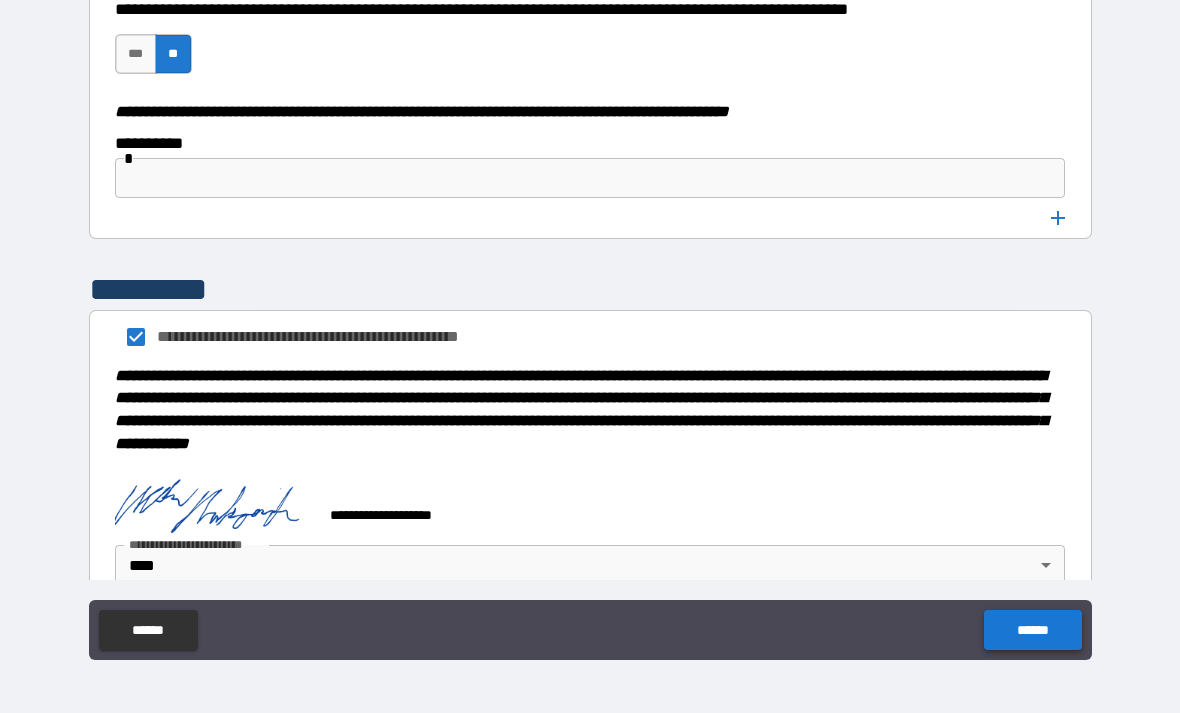 click on "******" at bounding box center [1032, 630] 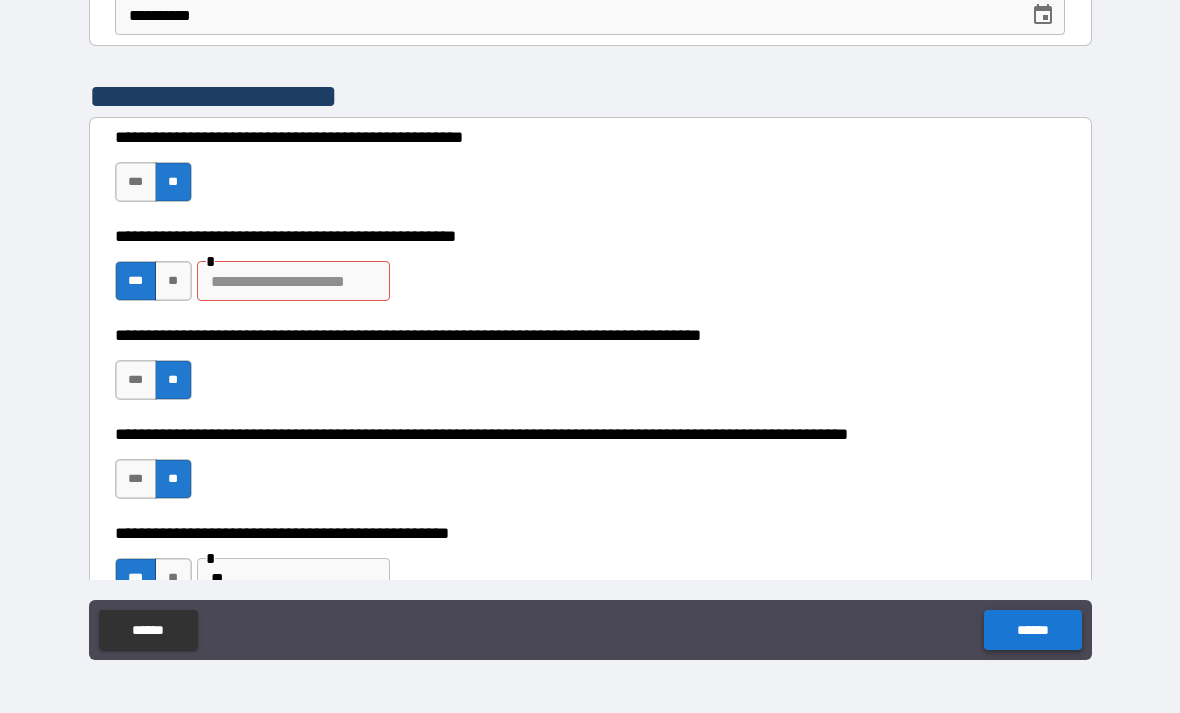 scroll, scrollTop: 329, scrollLeft: 0, axis: vertical 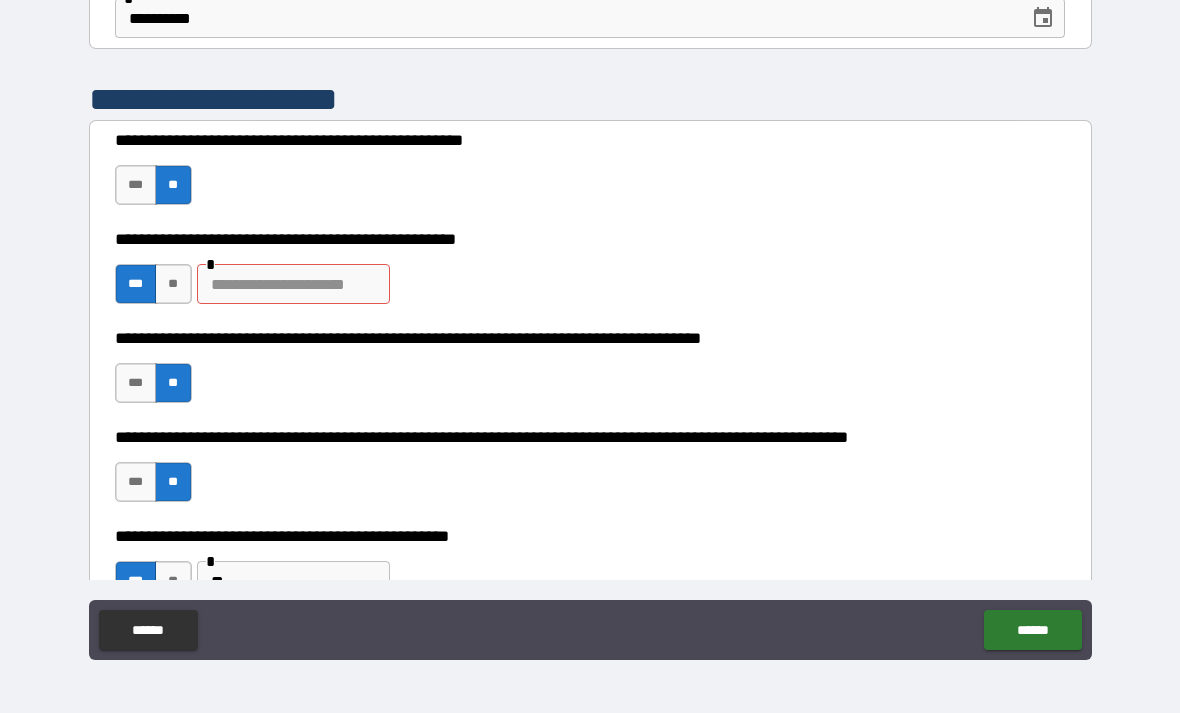click at bounding box center [293, 284] 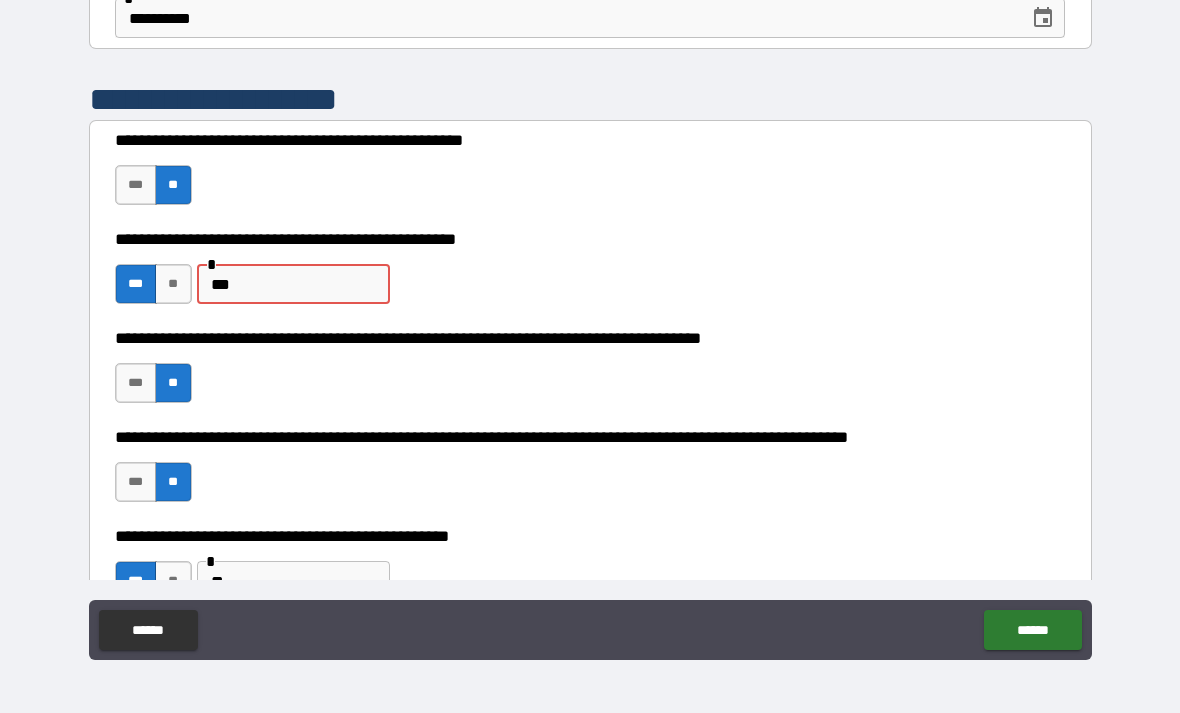 type on "****" 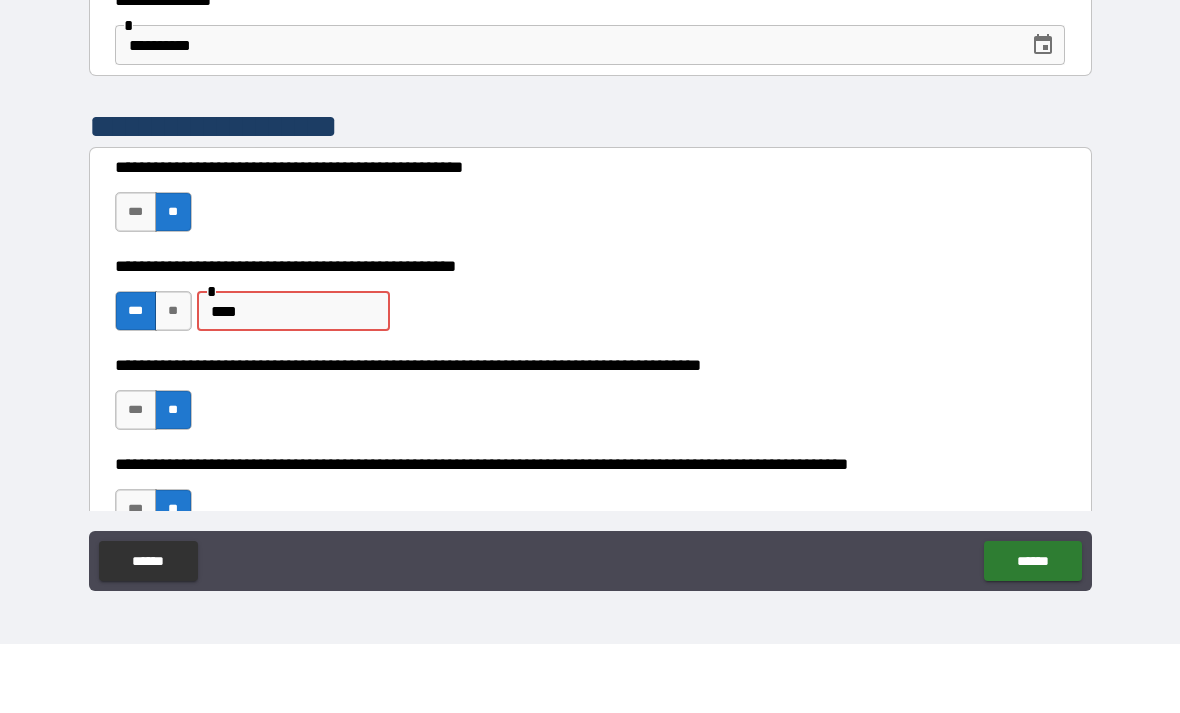 scroll, scrollTop: 252, scrollLeft: 0, axis: vertical 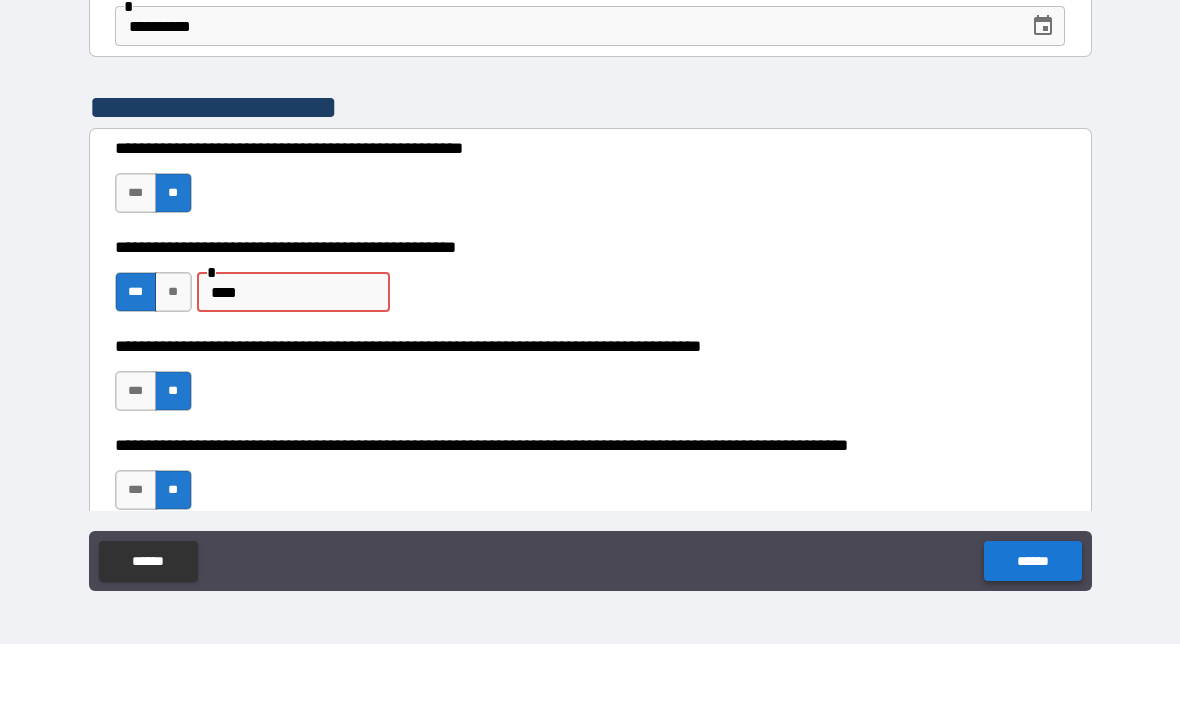 click on "******" at bounding box center [1032, 630] 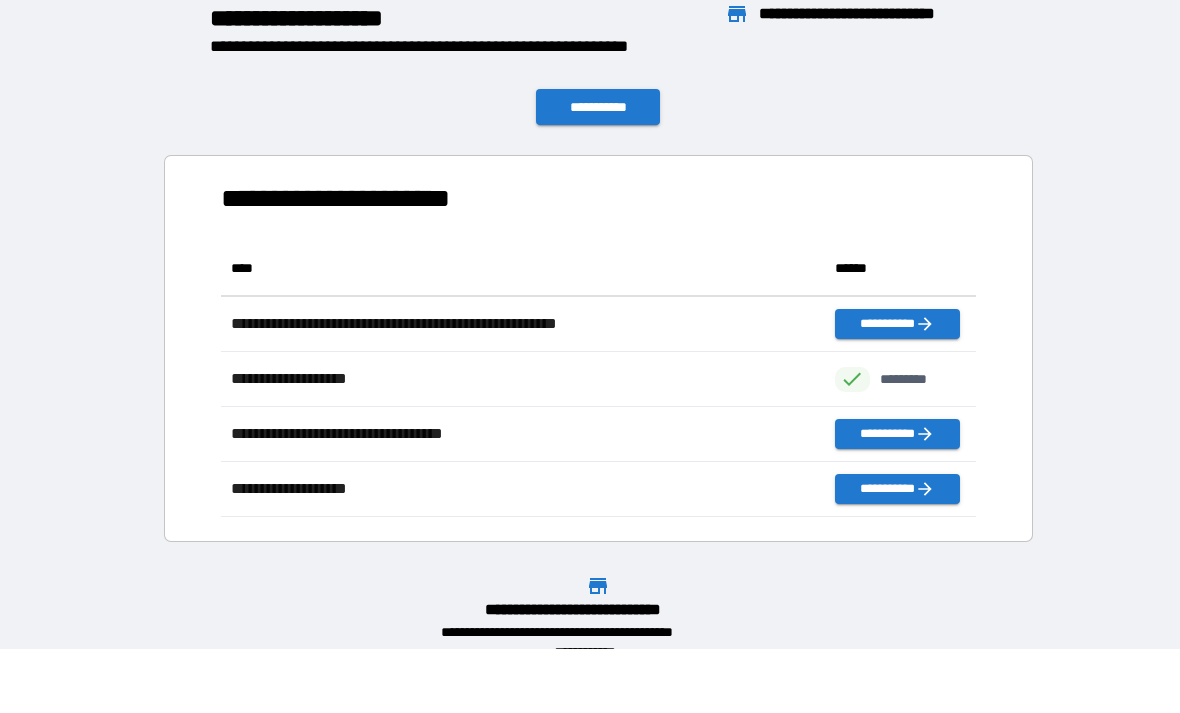 scroll, scrollTop: 1, scrollLeft: 1, axis: both 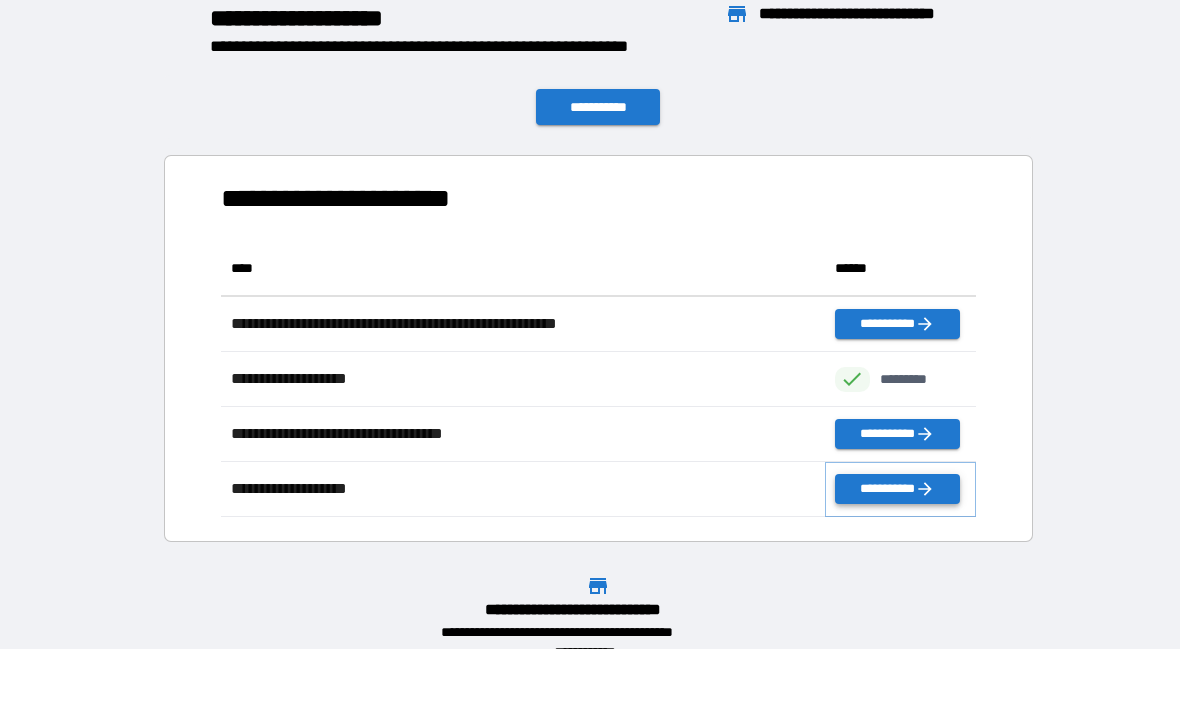 click on "**********" at bounding box center [897, 489] 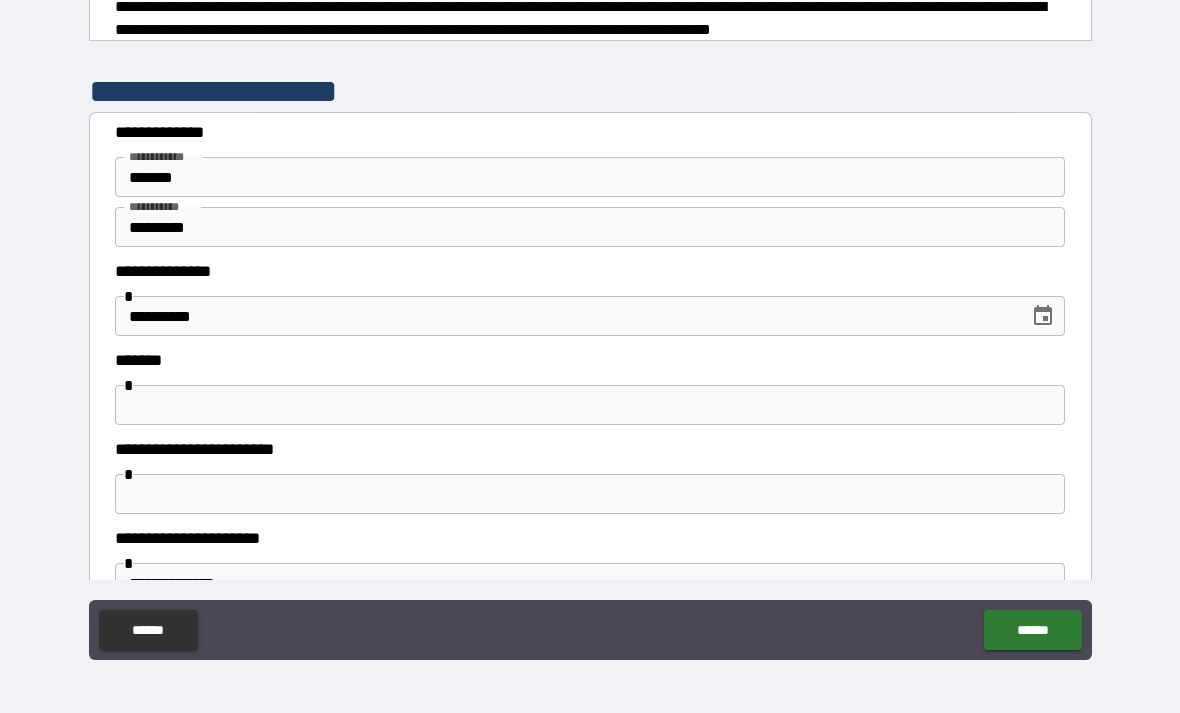 click at bounding box center (590, 405) 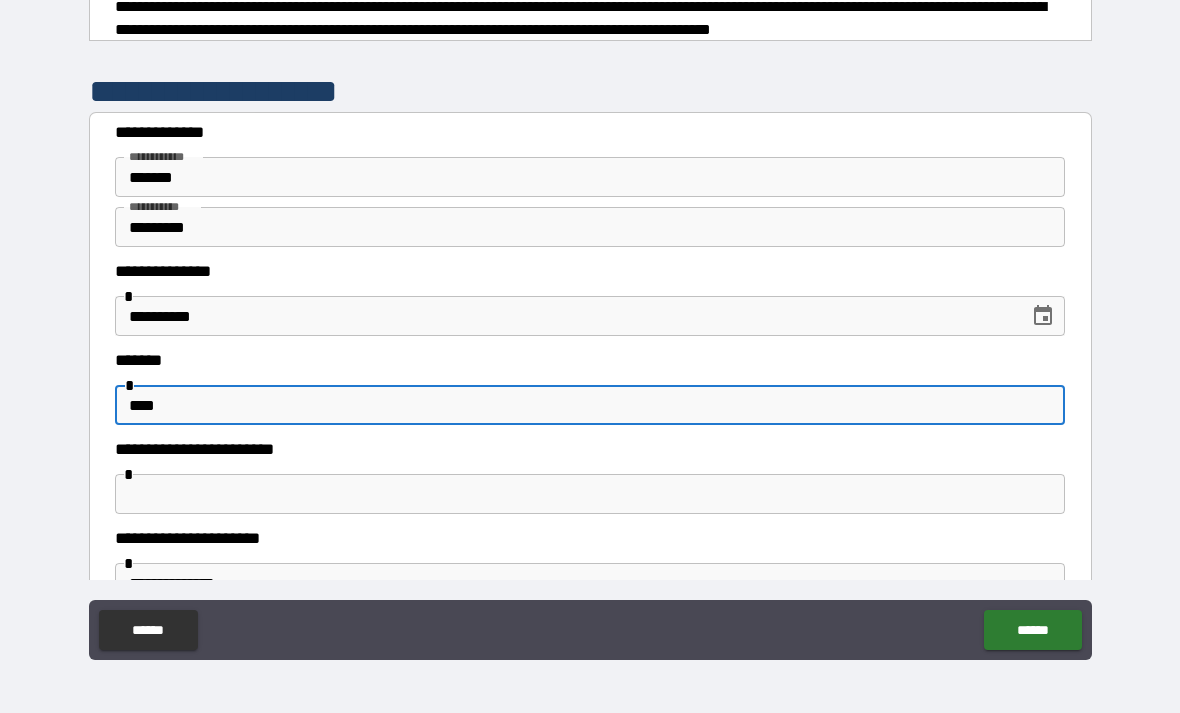 type on "****" 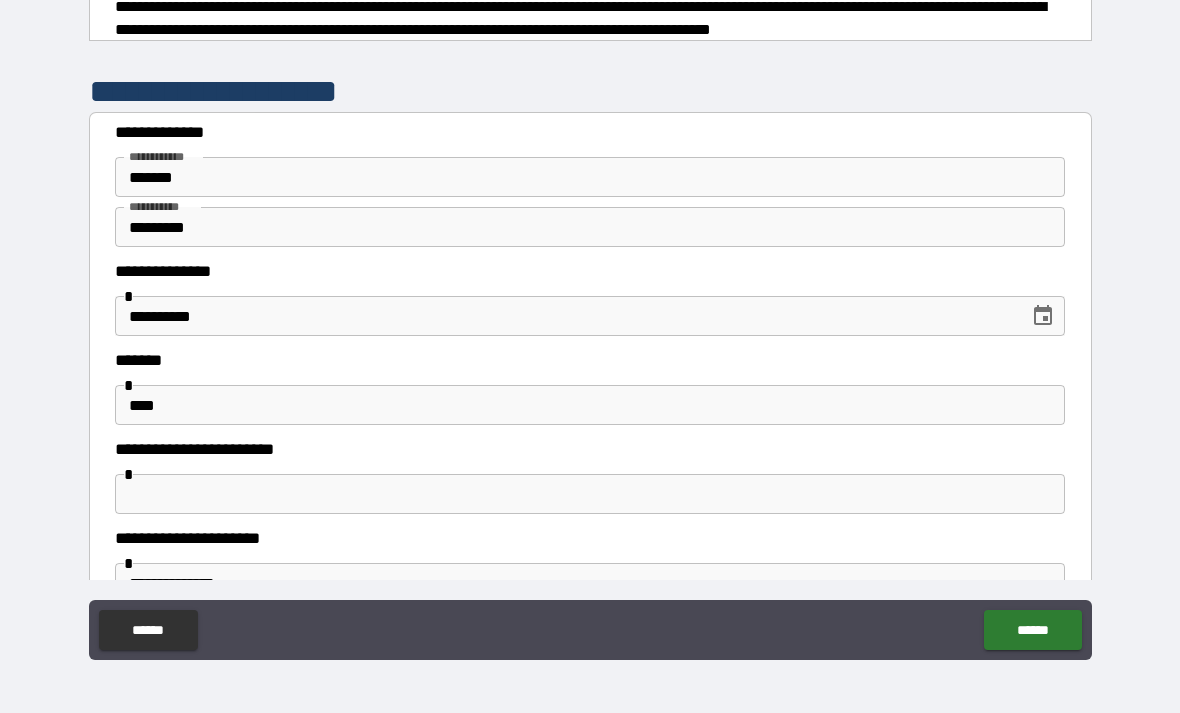click at bounding box center (590, 494) 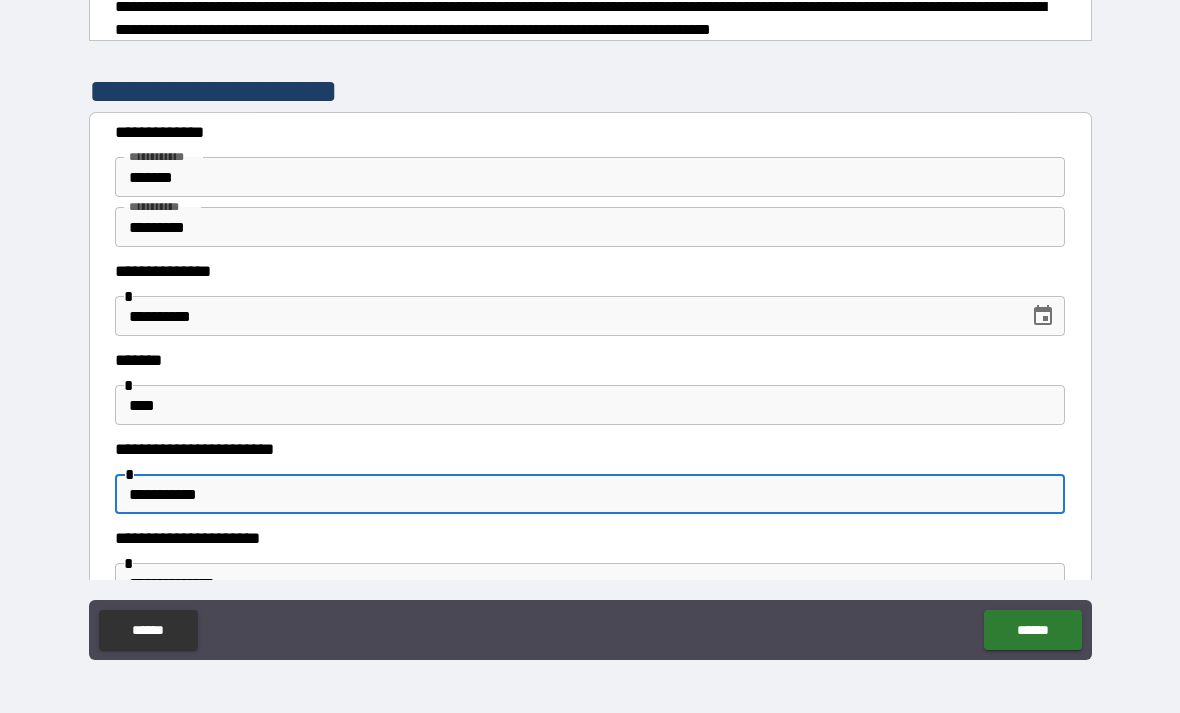 type on "**********" 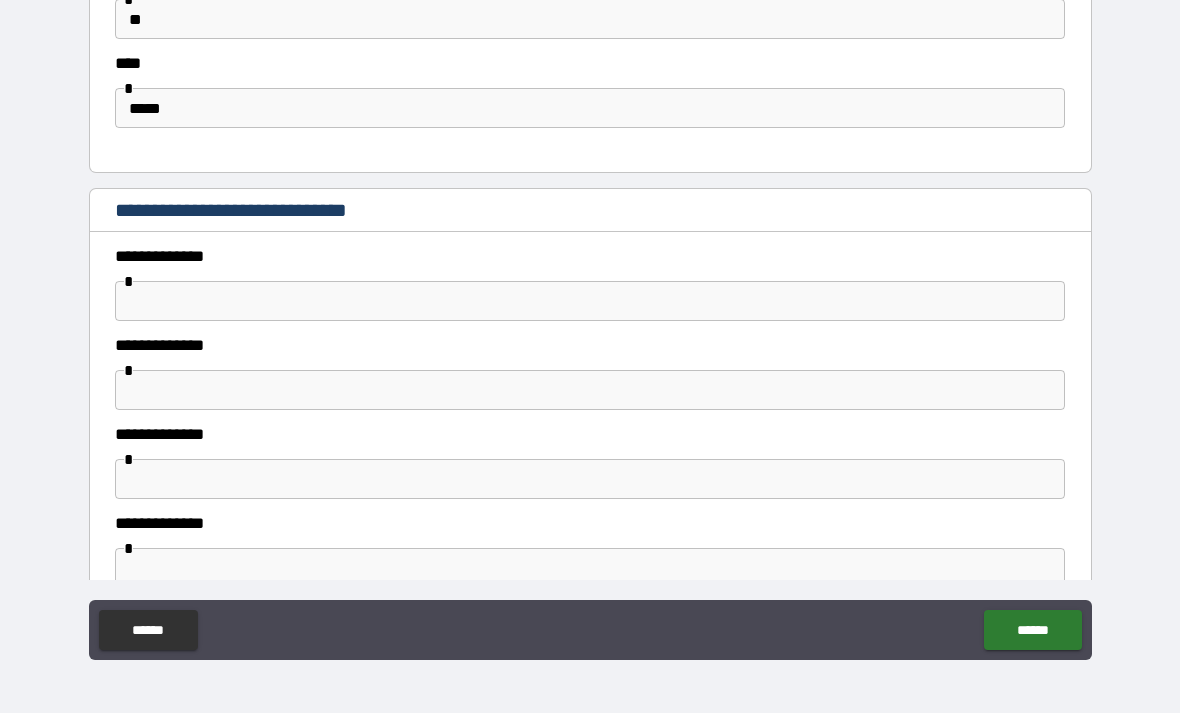 scroll, scrollTop: 1123, scrollLeft: 0, axis: vertical 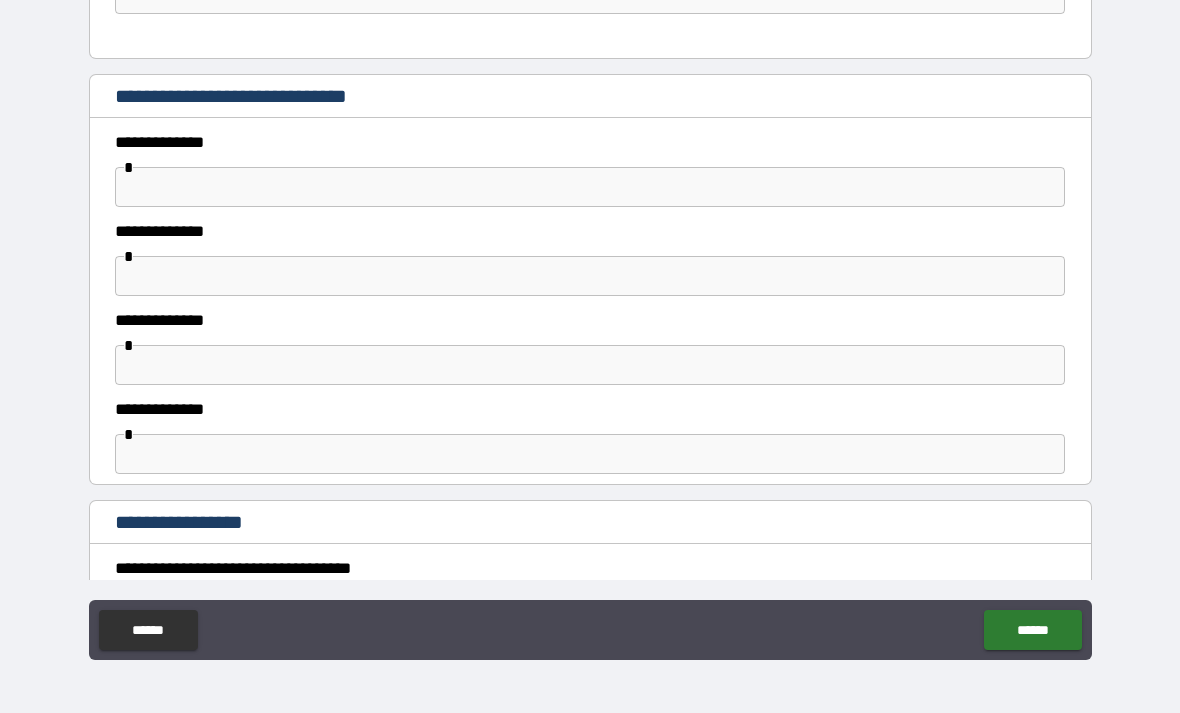 click at bounding box center (590, 187) 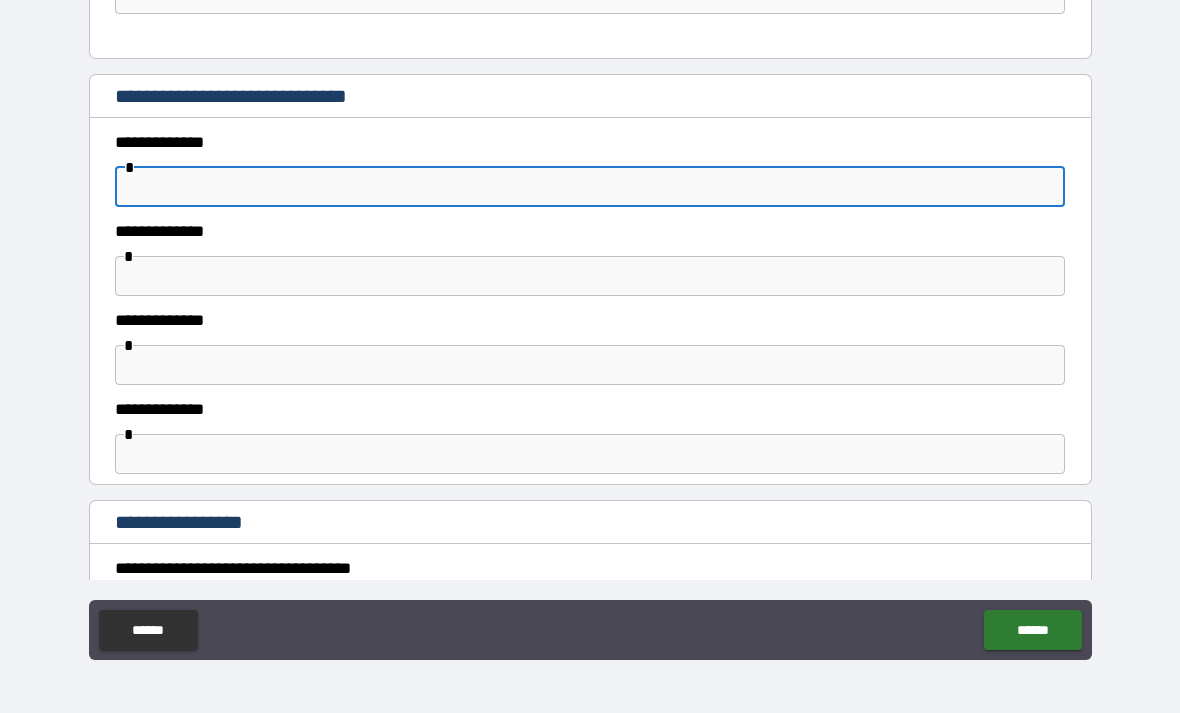 type on "*" 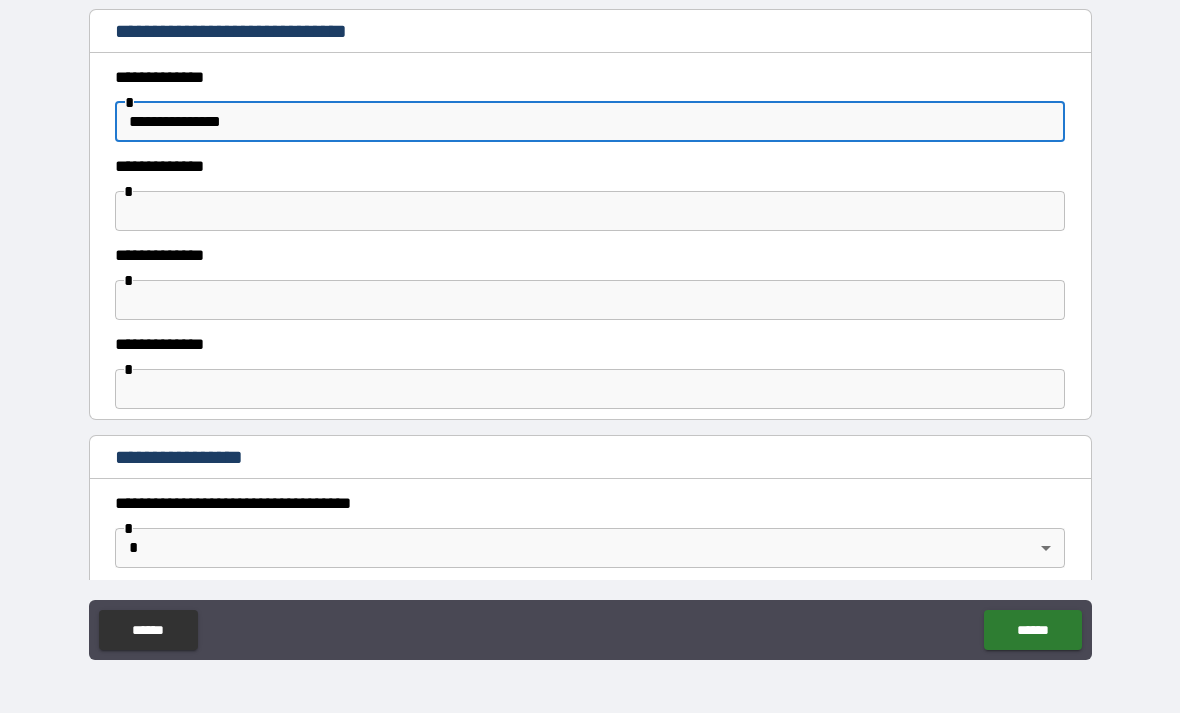 scroll, scrollTop: 1189, scrollLeft: 0, axis: vertical 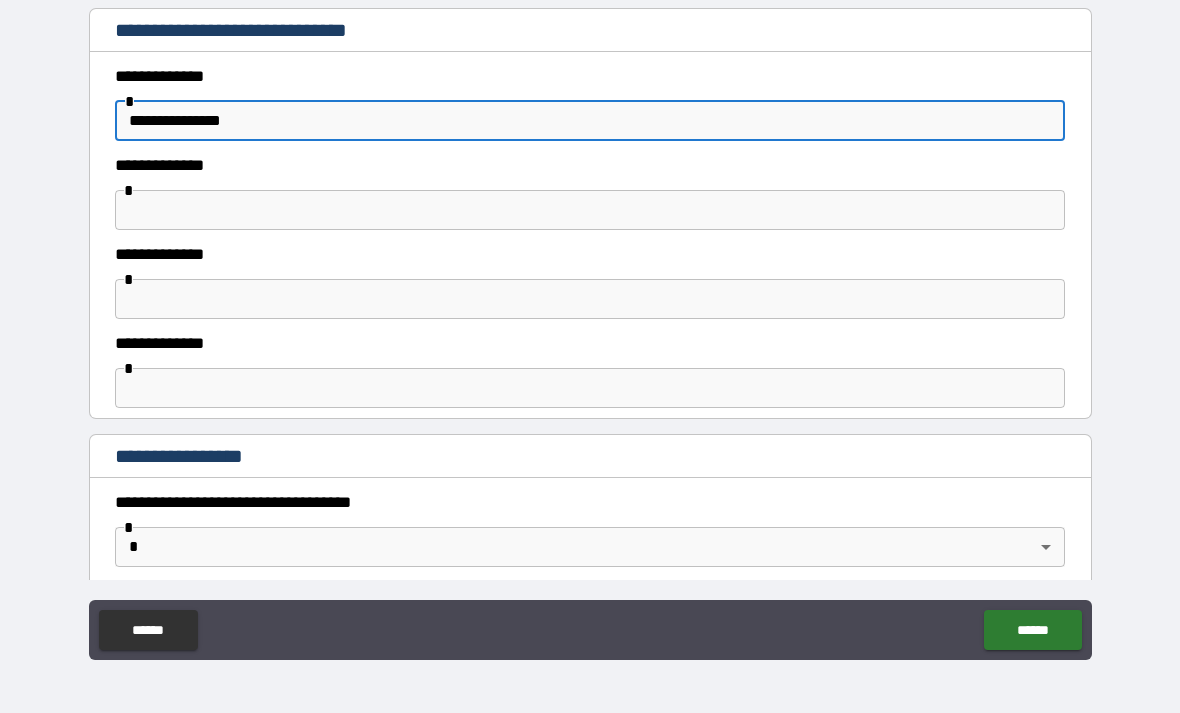 type on "**********" 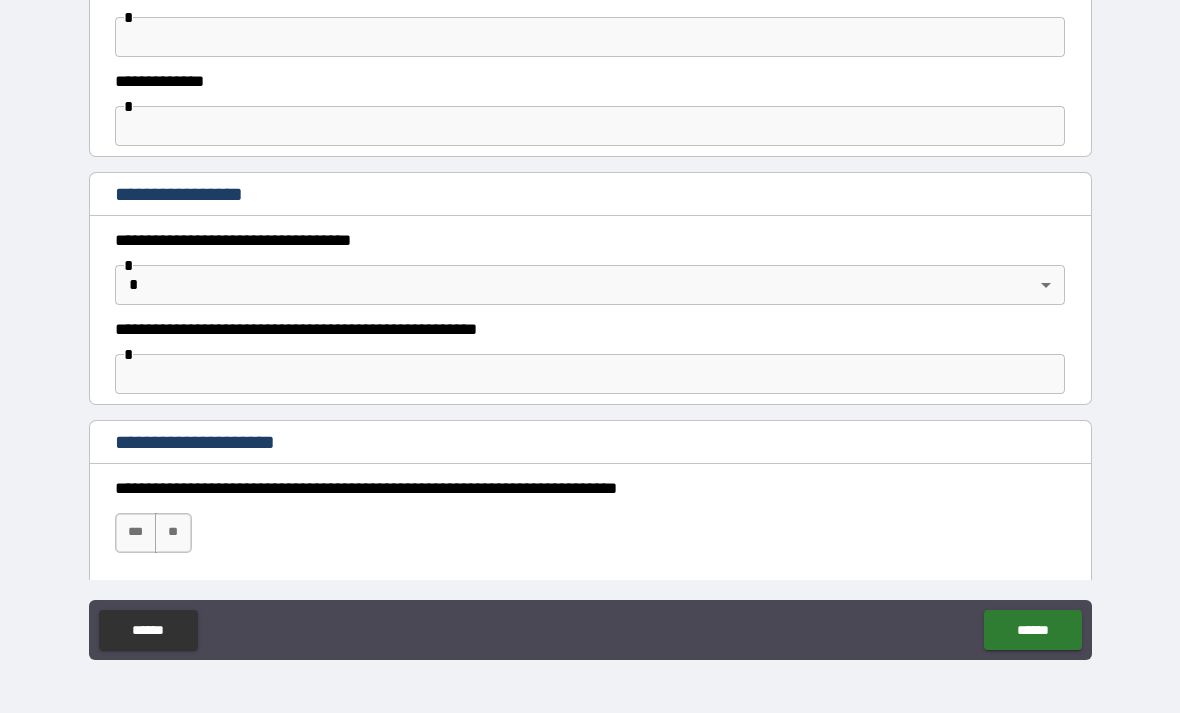 scroll, scrollTop: 1452, scrollLeft: 0, axis: vertical 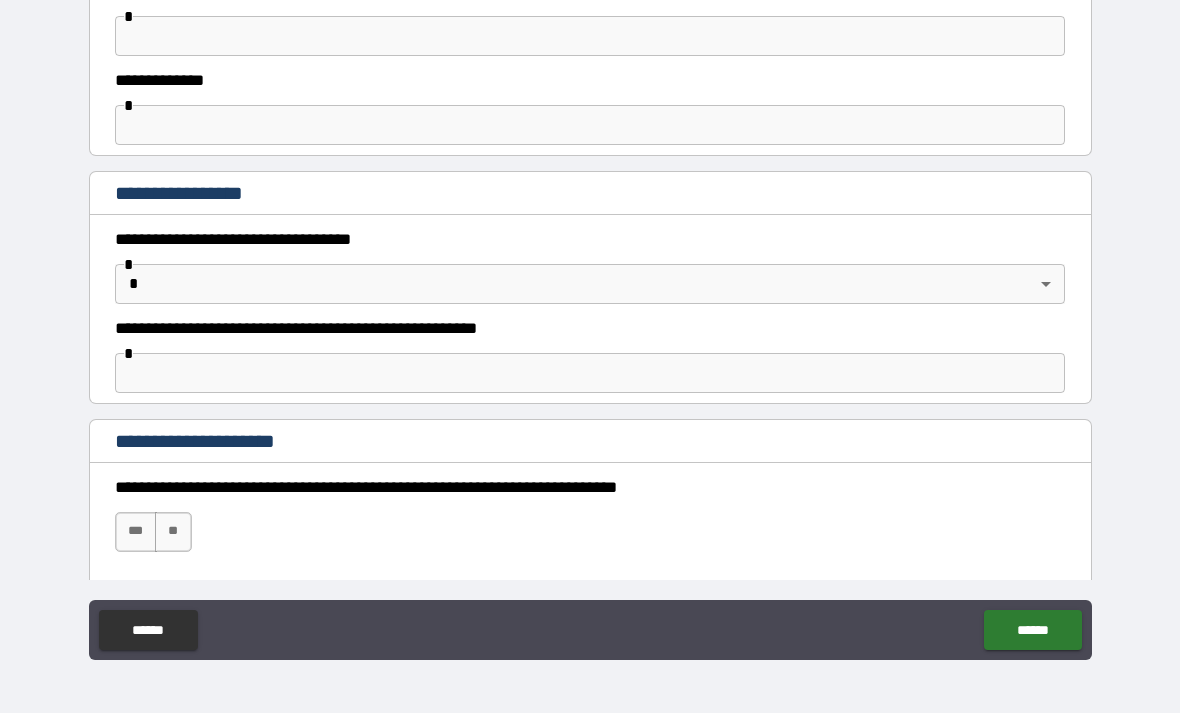 type on "**********" 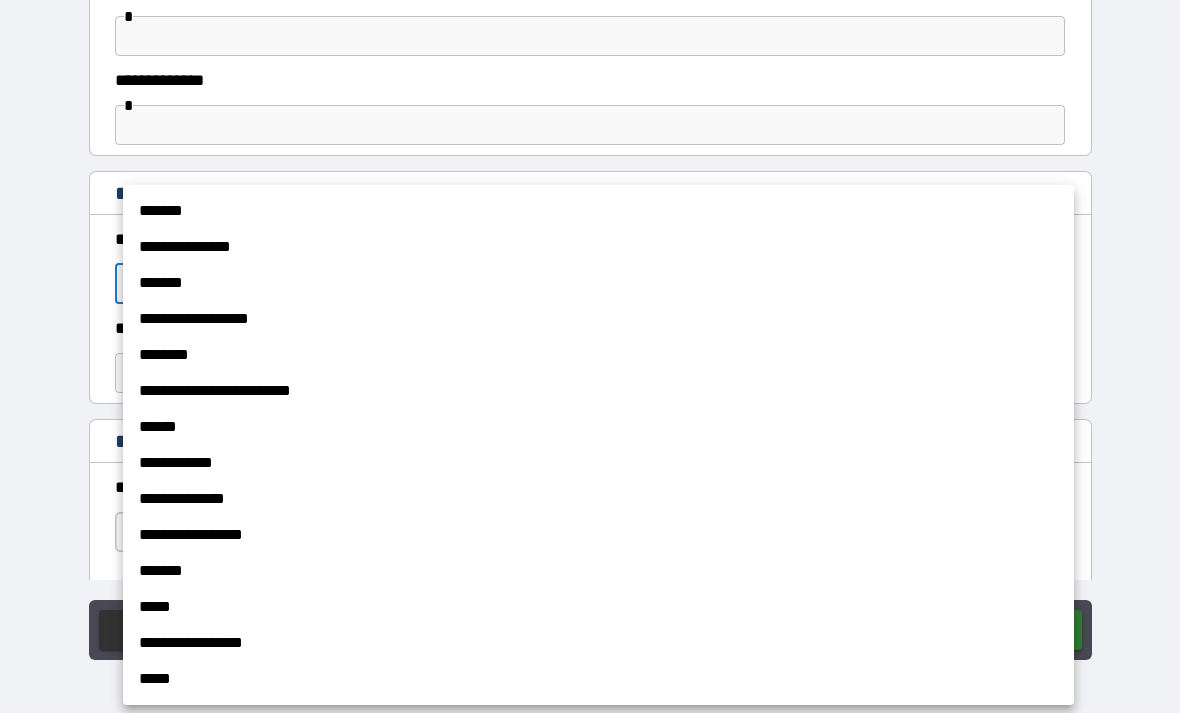 click on "*****" at bounding box center (598, 679) 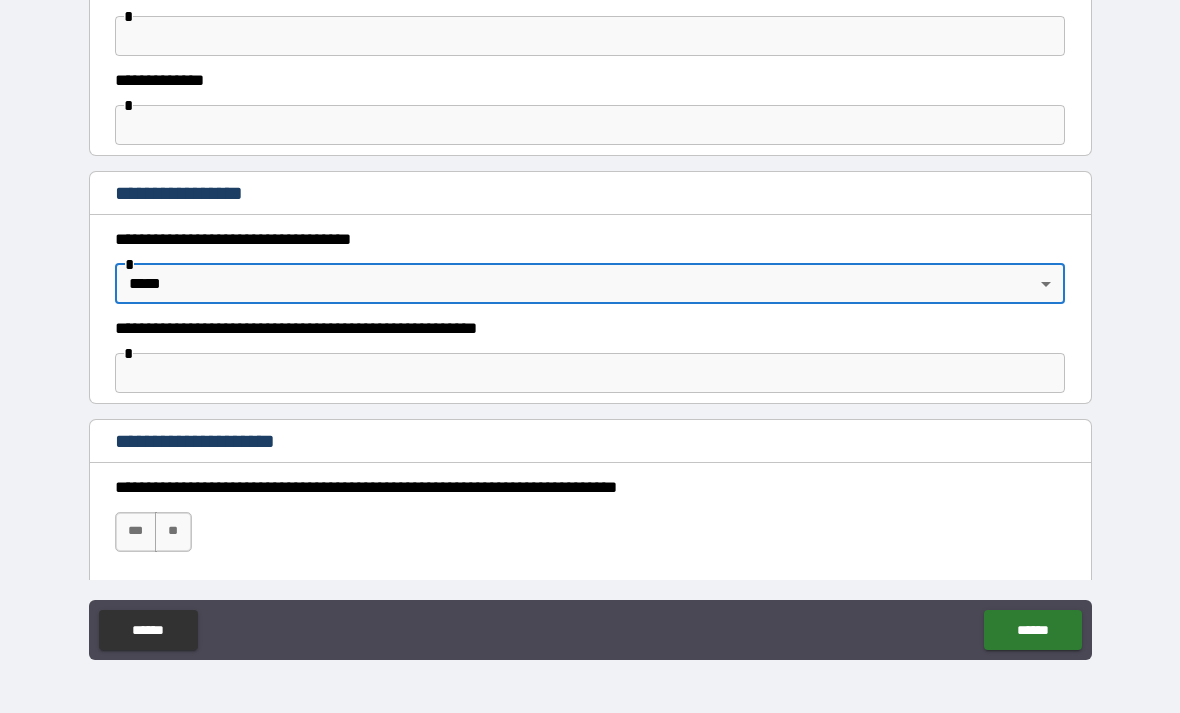 click at bounding box center [590, 373] 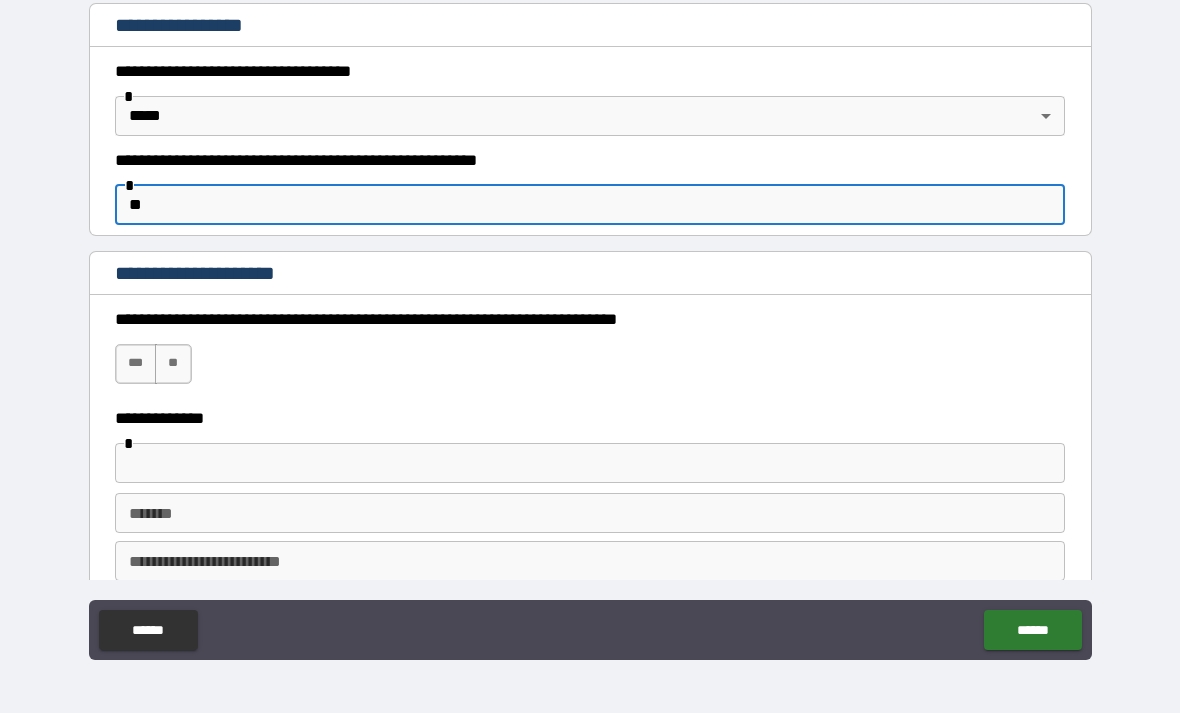 scroll, scrollTop: 1623, scrollLeft: 0, axis: vertical 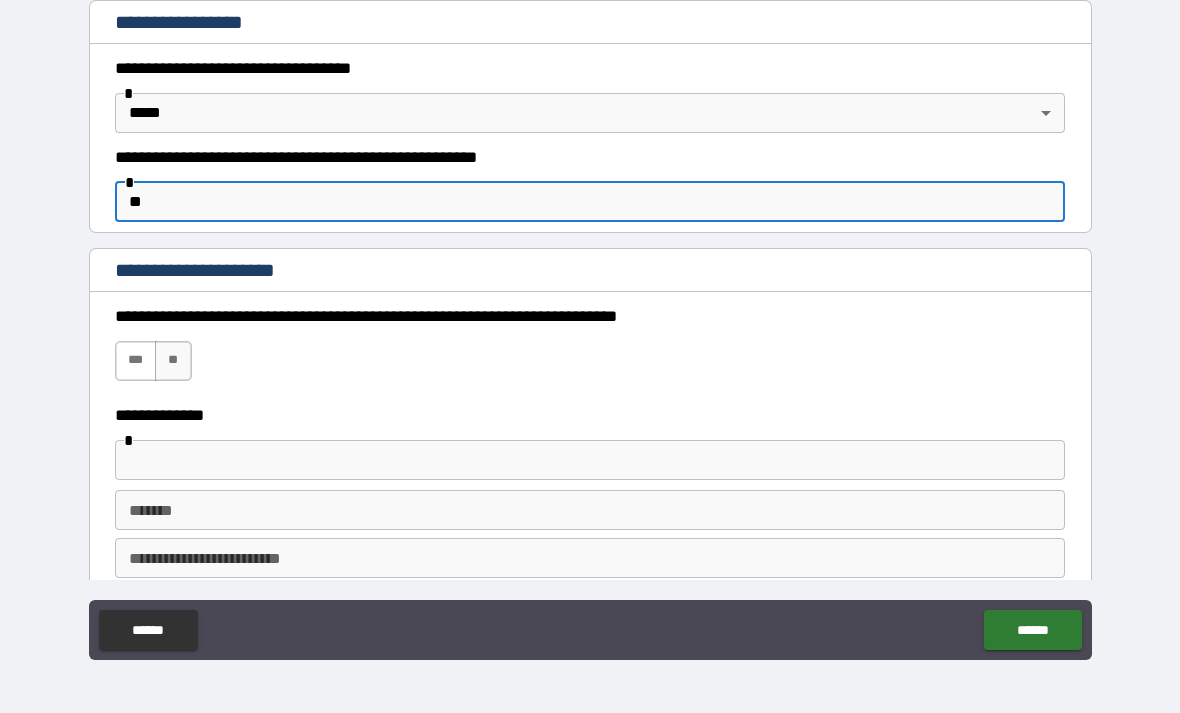 type on "**" 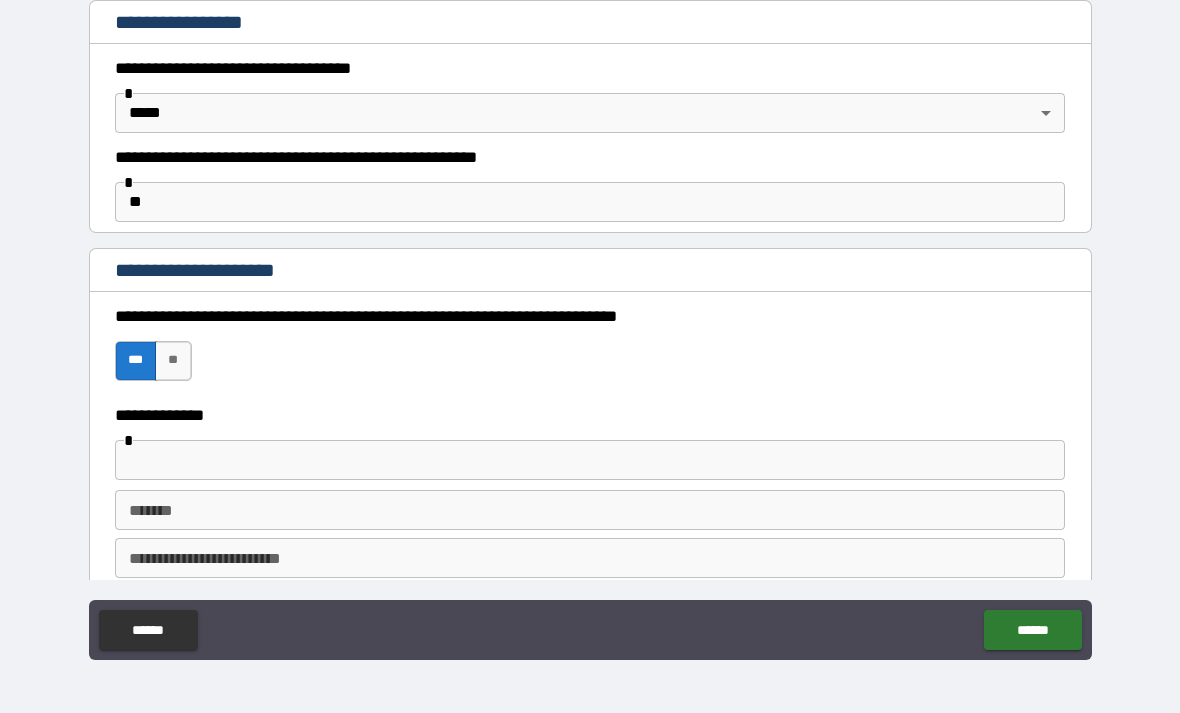 click at bounding box center (590, 460) 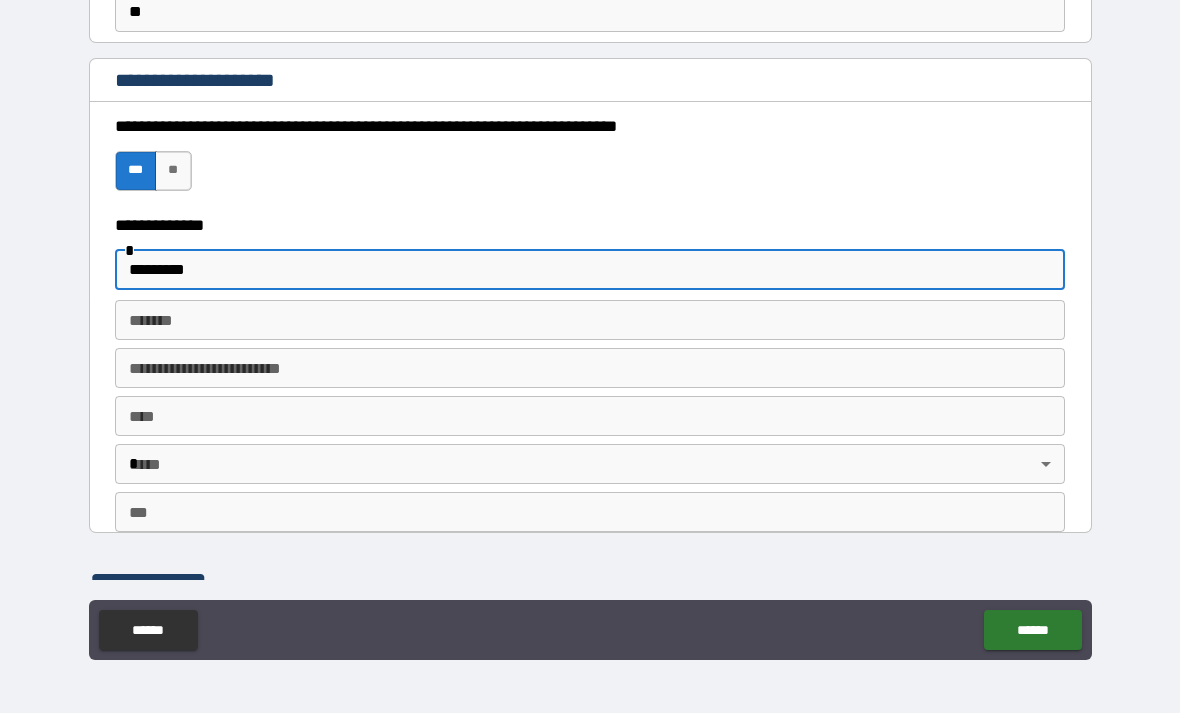 scroll, scrollTop: 1815, scrollLeft: 0, axis: vertical 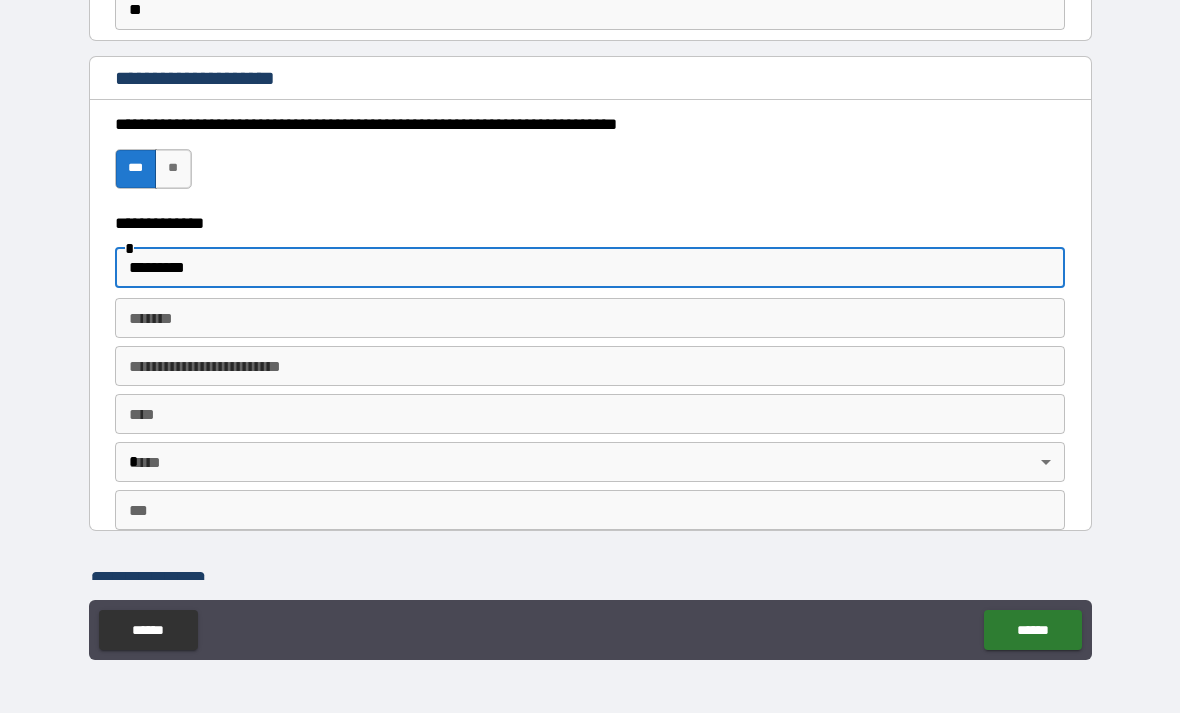 type on "*********" 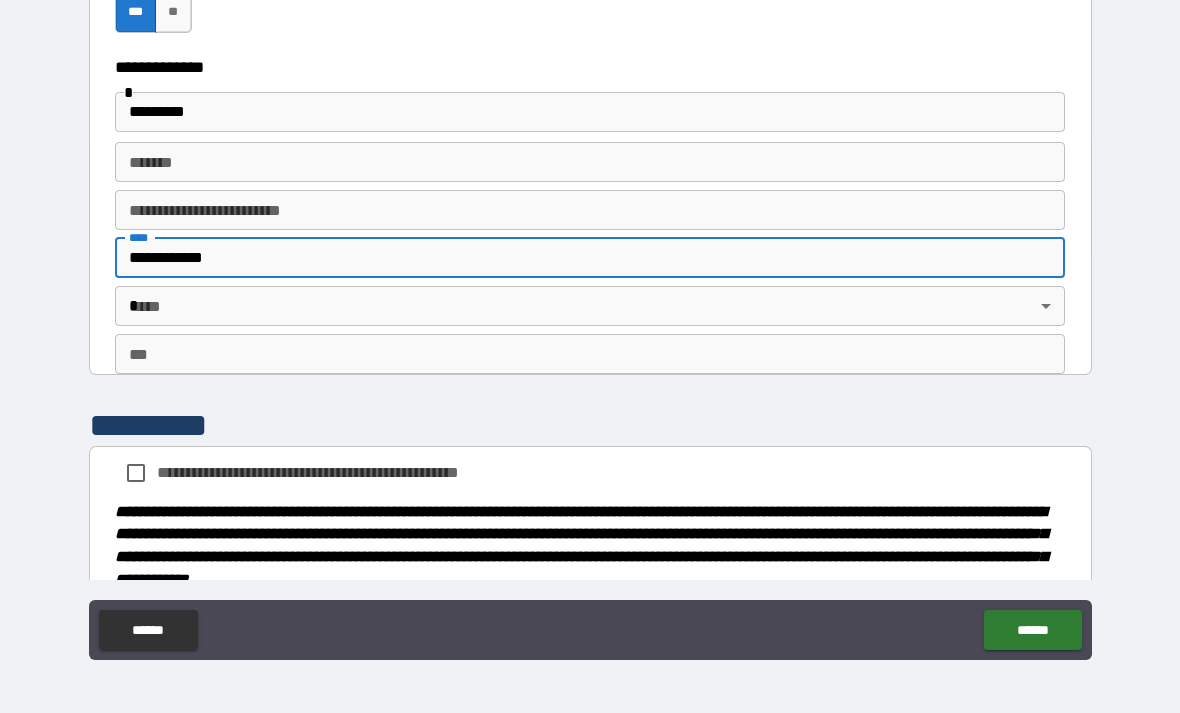 scroll, scrollTop: 1972, scrollLeft: 0, axis: vertical 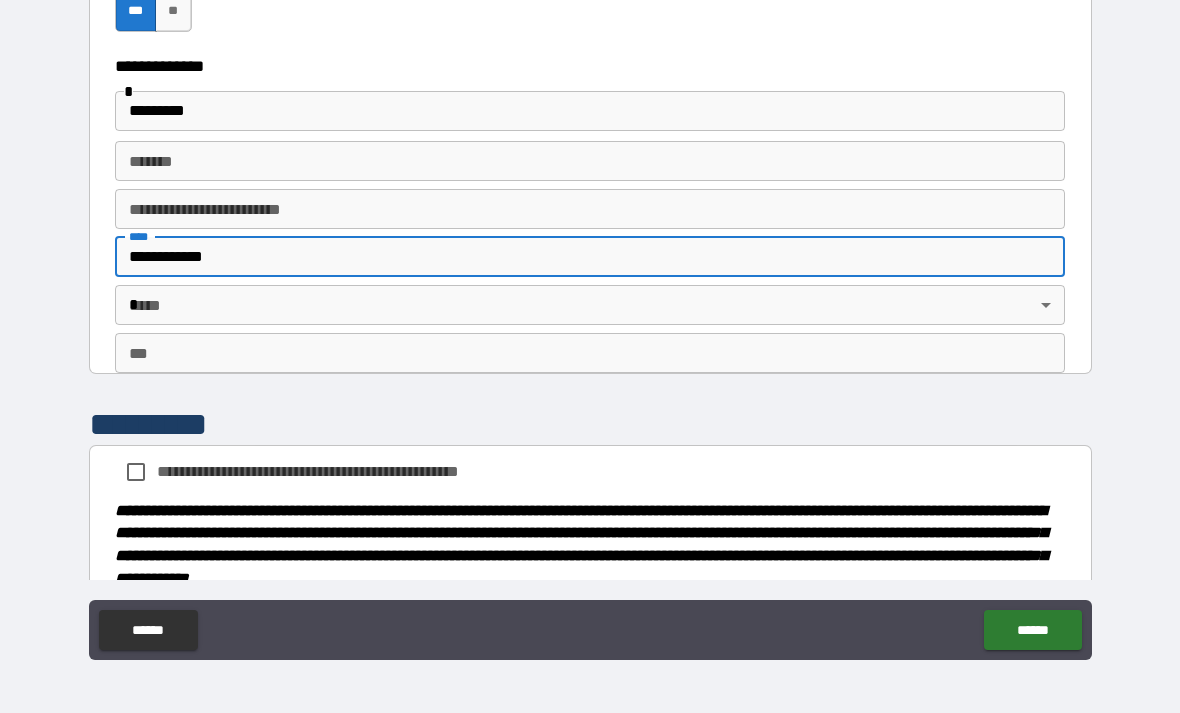 type on "**********" 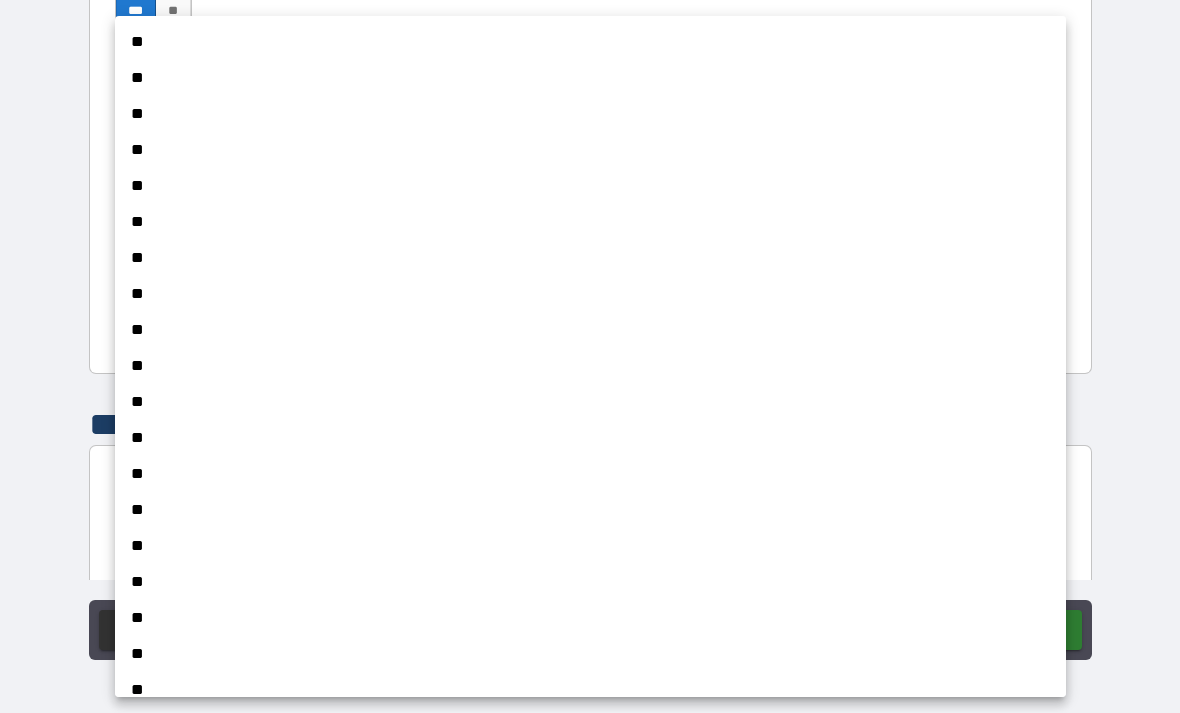 click on "**" at bounding box center (590, 654) 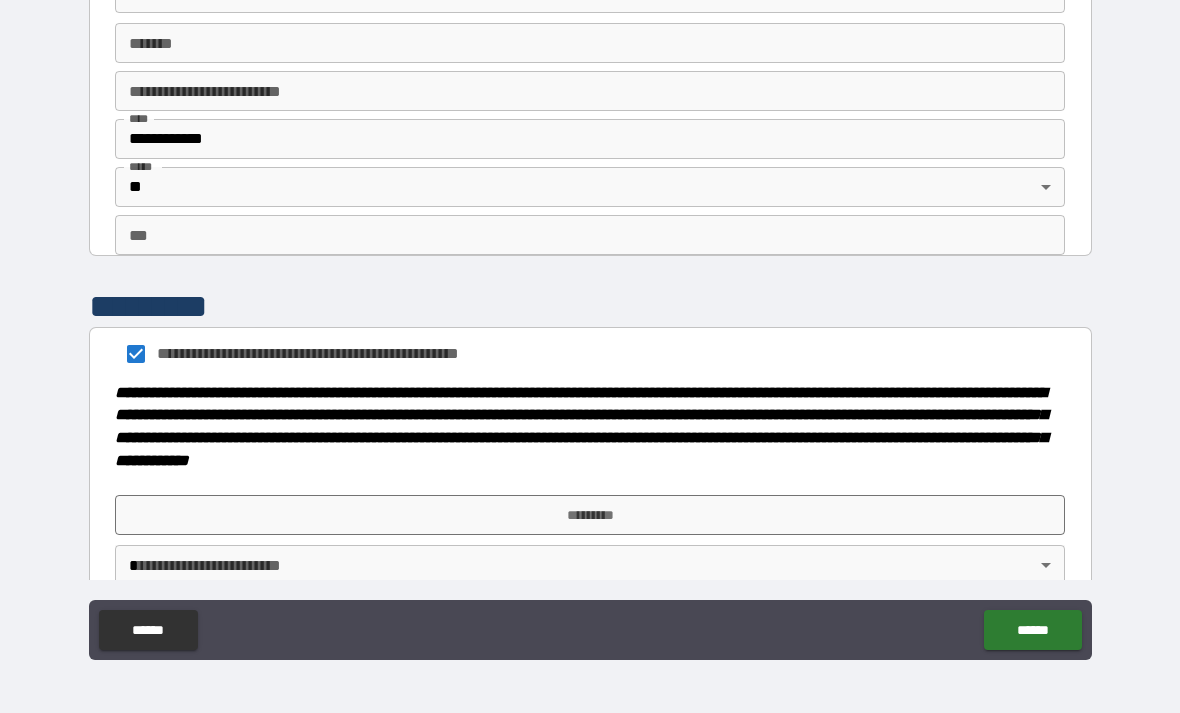 scroll, scrollTop: 2092, scrollLeft: 0, axis: vertical 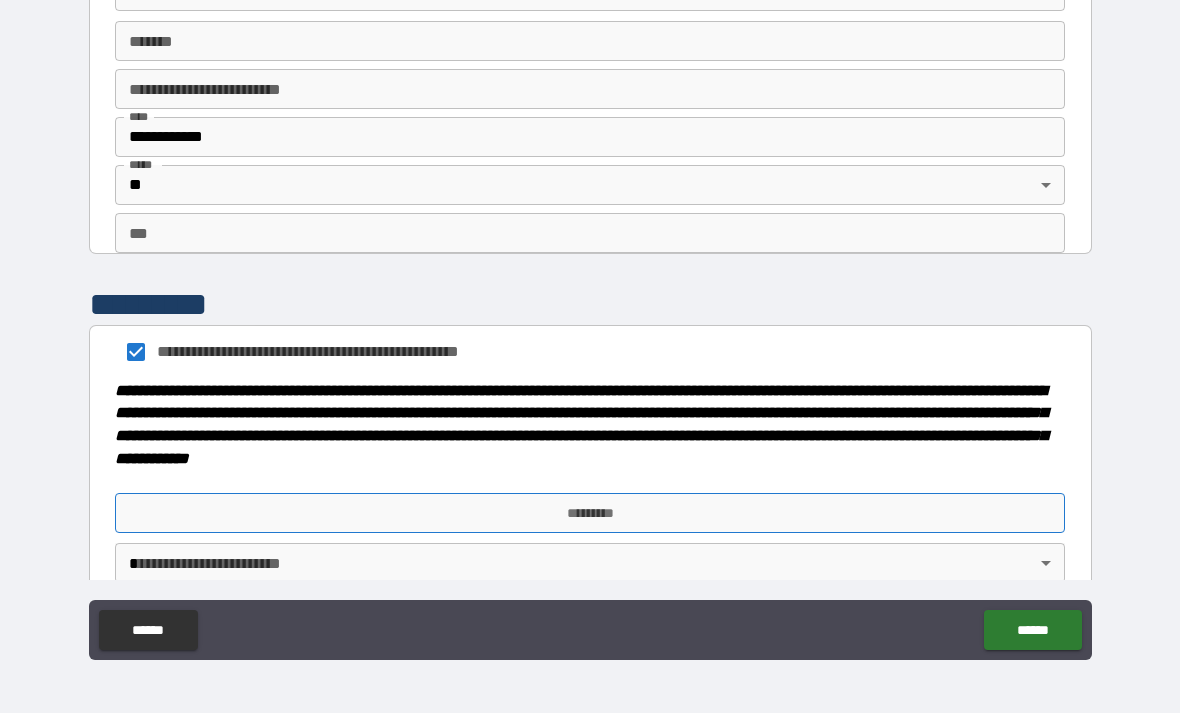 click on "*********" at bounding box center (590, 513) 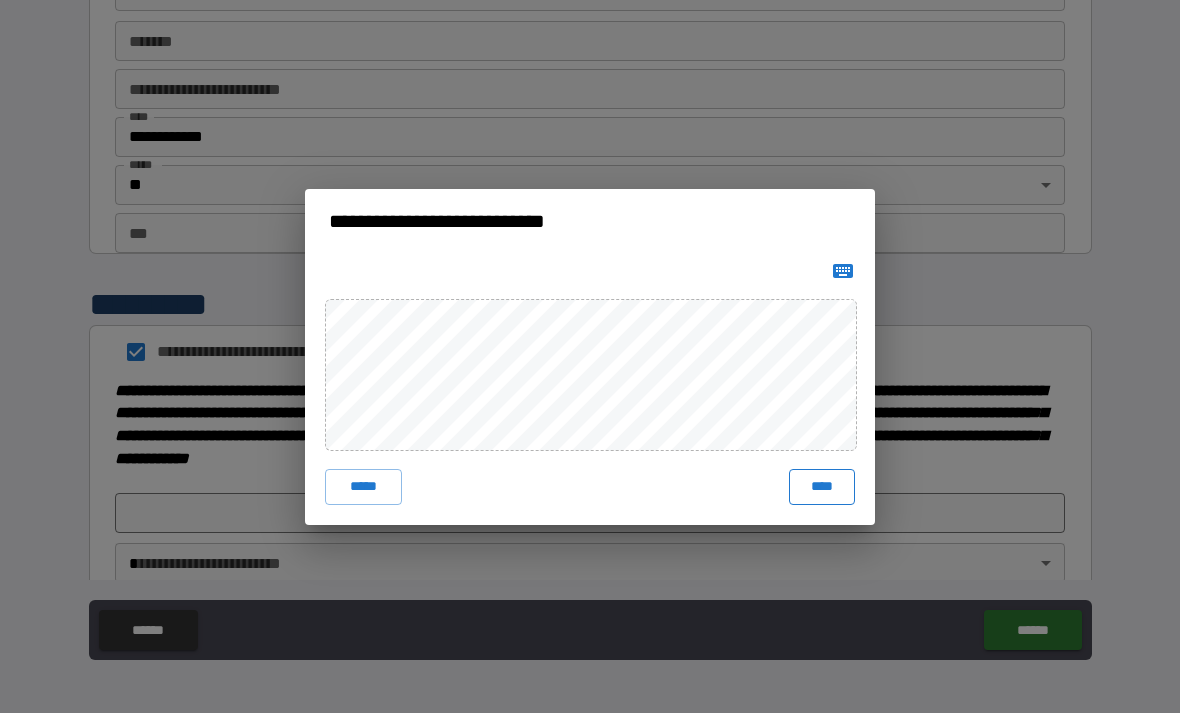 click on "****" at bounding box center [822, 487] 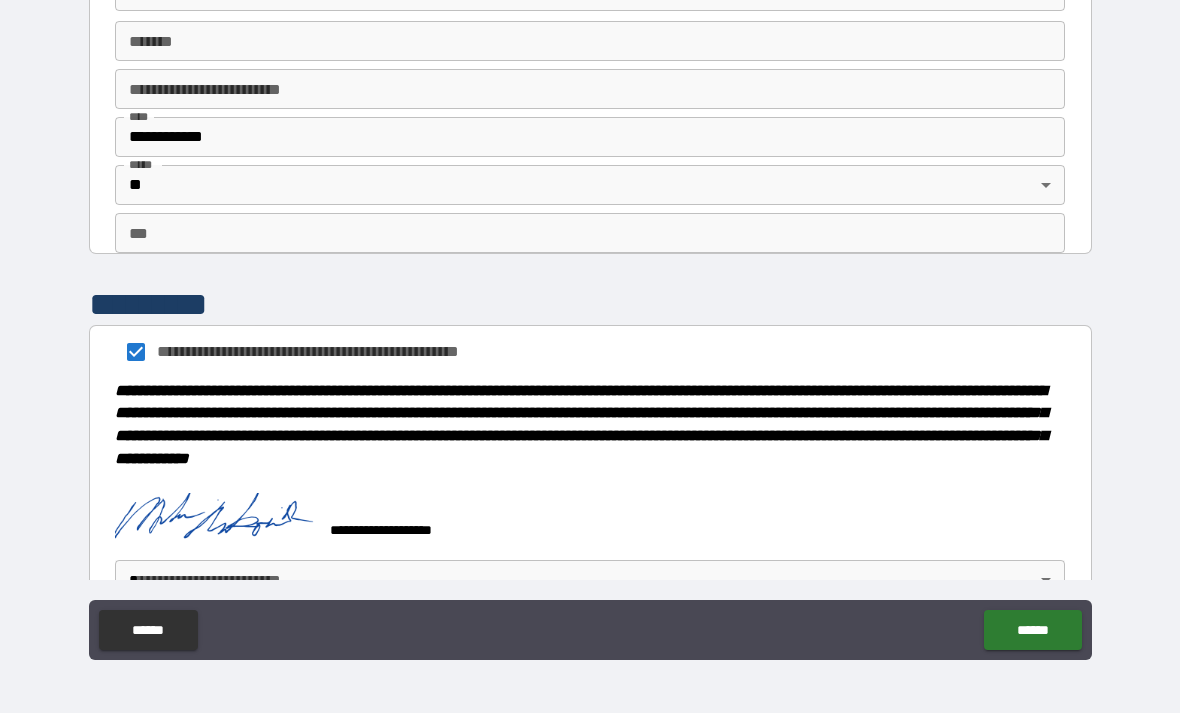 click on "**********" at bounding box center [590, 324] 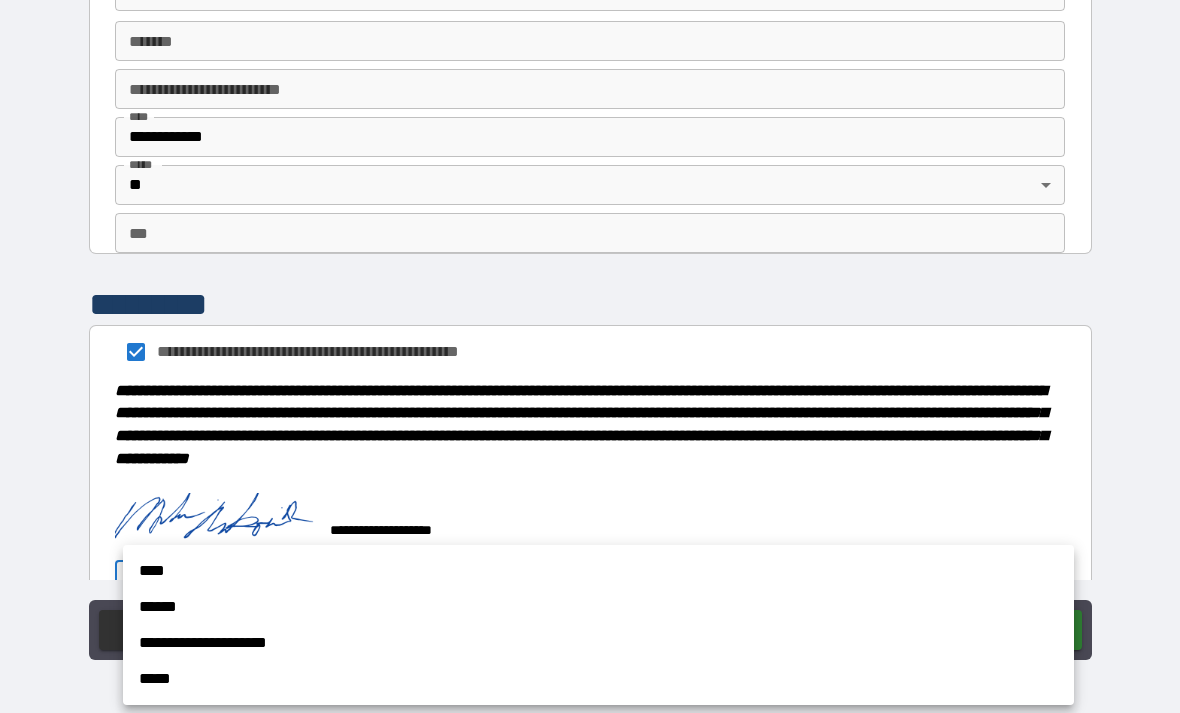 click on "****" at bounding box center [598, 571] 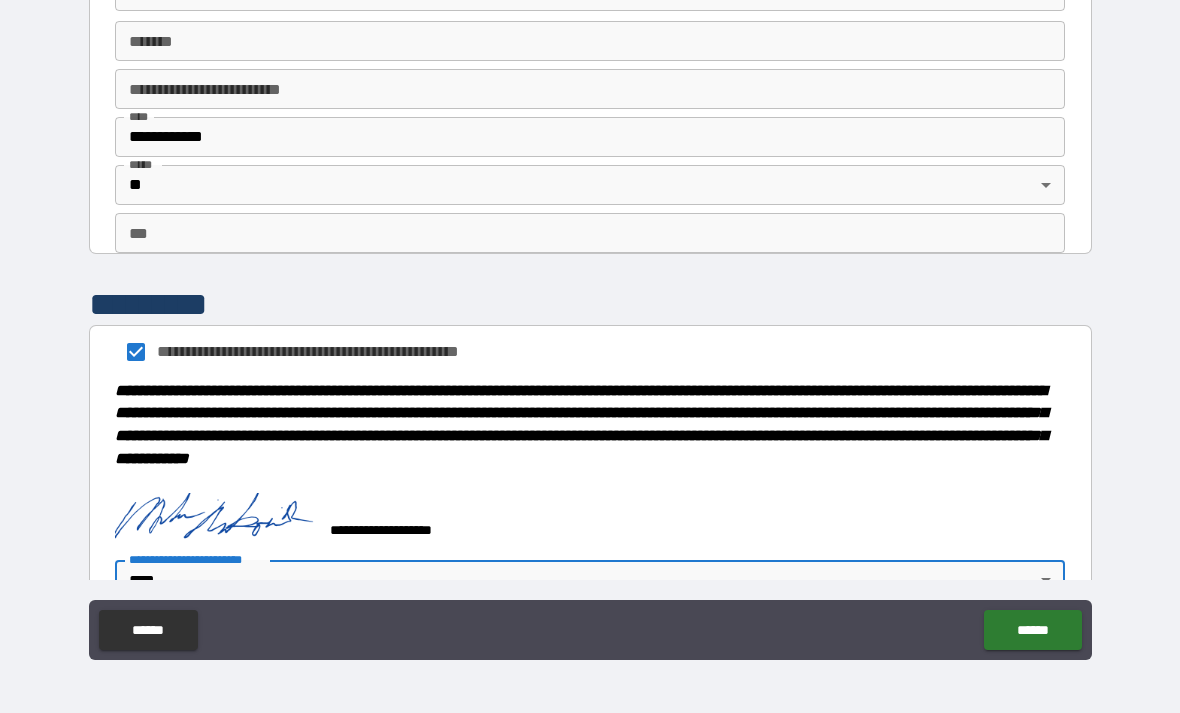 scroll, scrollTop: 2108, scrollLeft: 0, axis: vertical 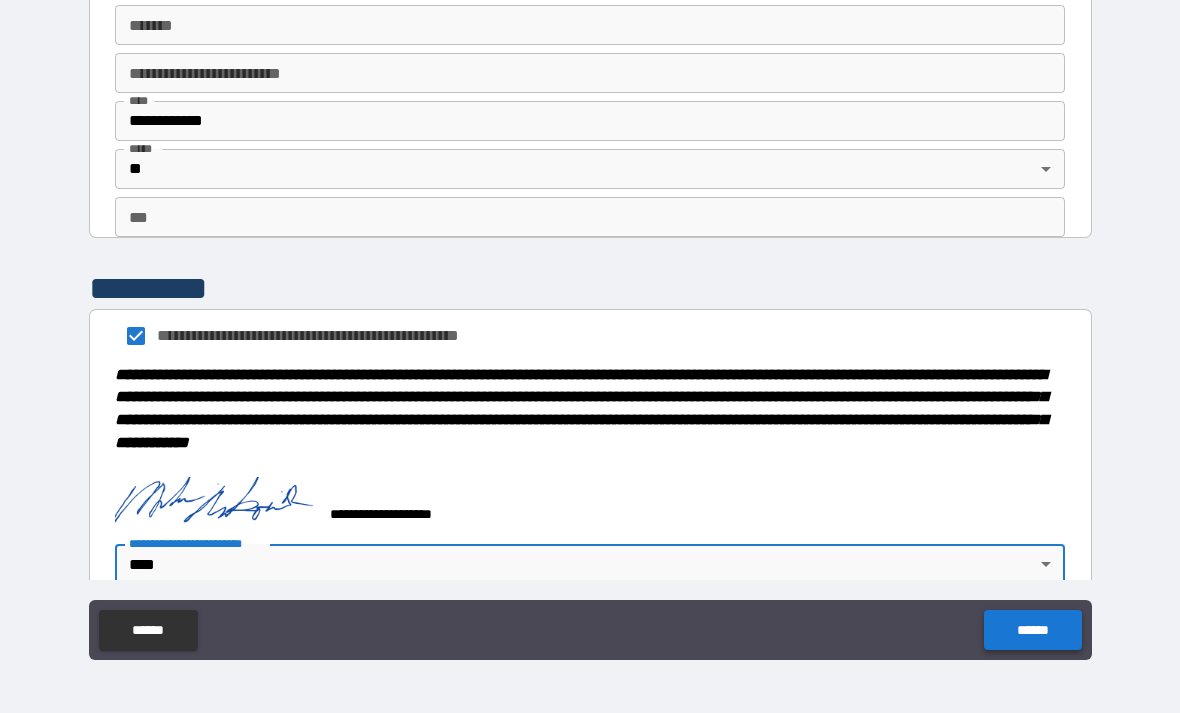 click on "******" at bounding box center [1032, 630] 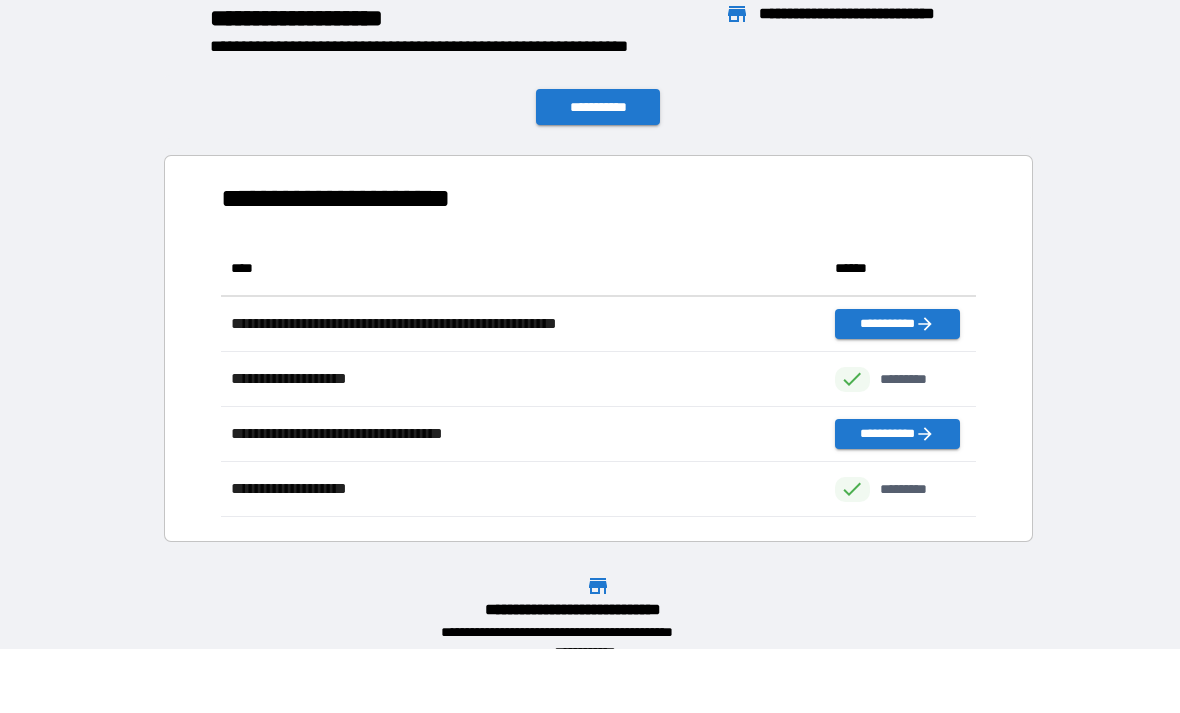 scroll, scrollTop: 1, scrollLeft: 1, axis: both 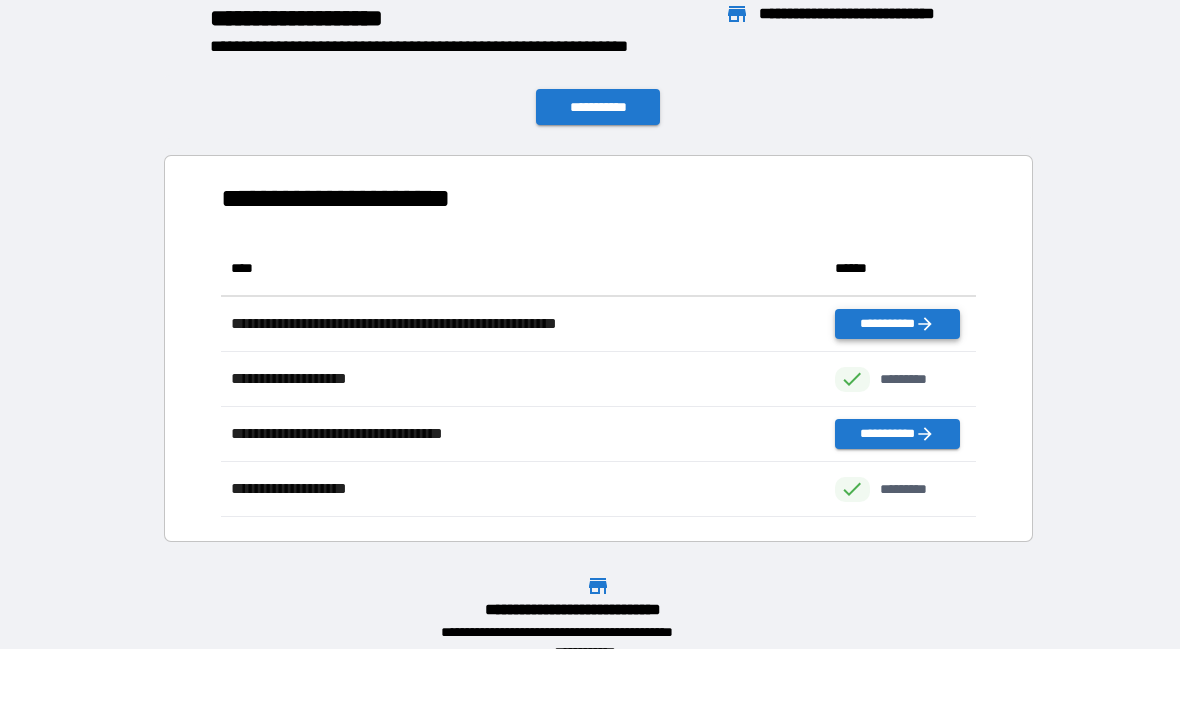 click on "**********" at bounding box center (897, 324) 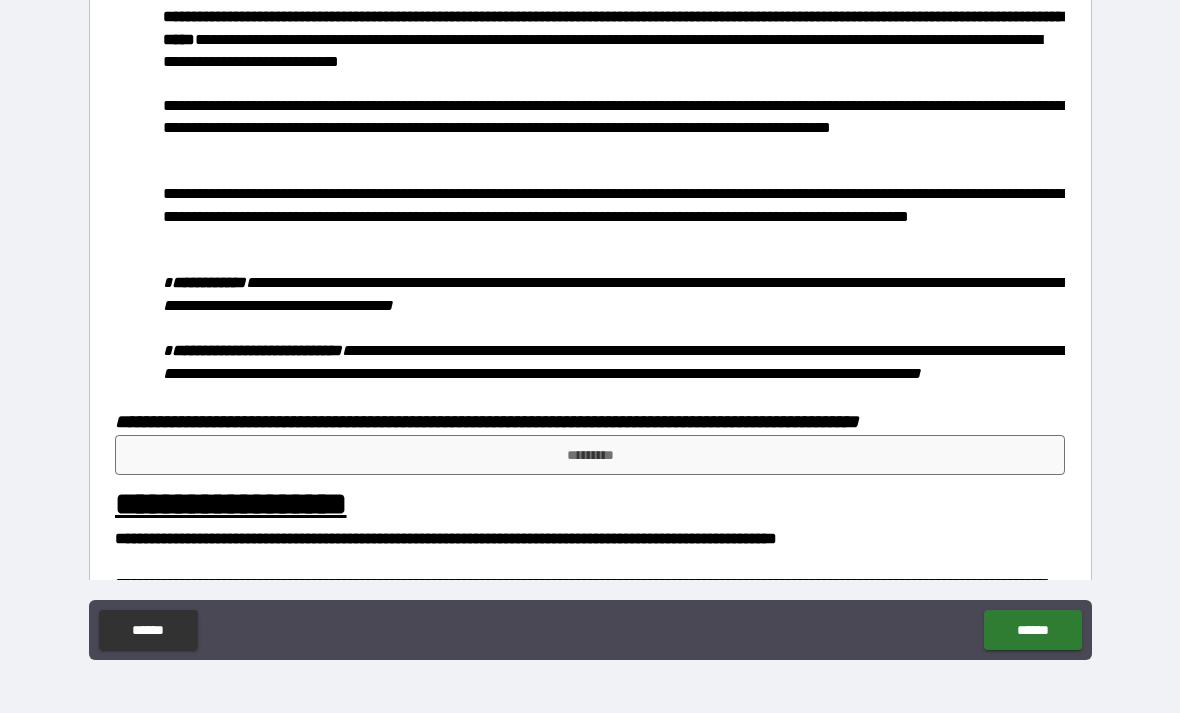 scroll, scrollTop: 686, scrollLeft: 0, axis: vertical 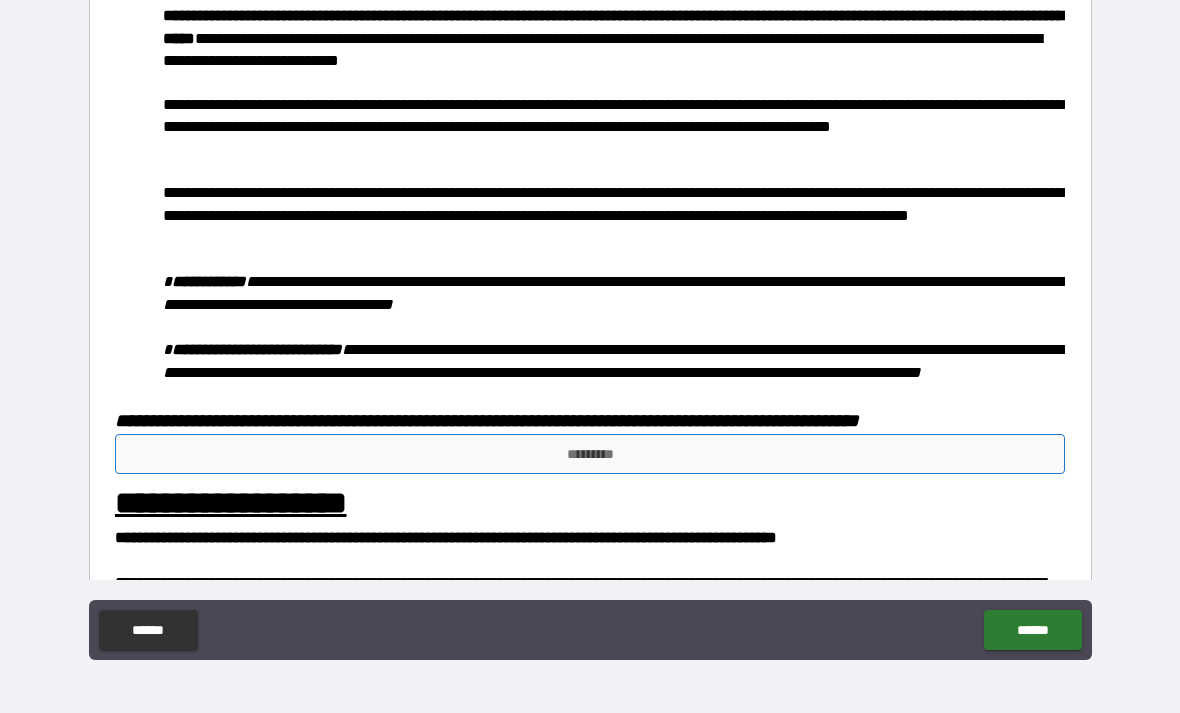 click on "*********" at bounding box center [590, 454] 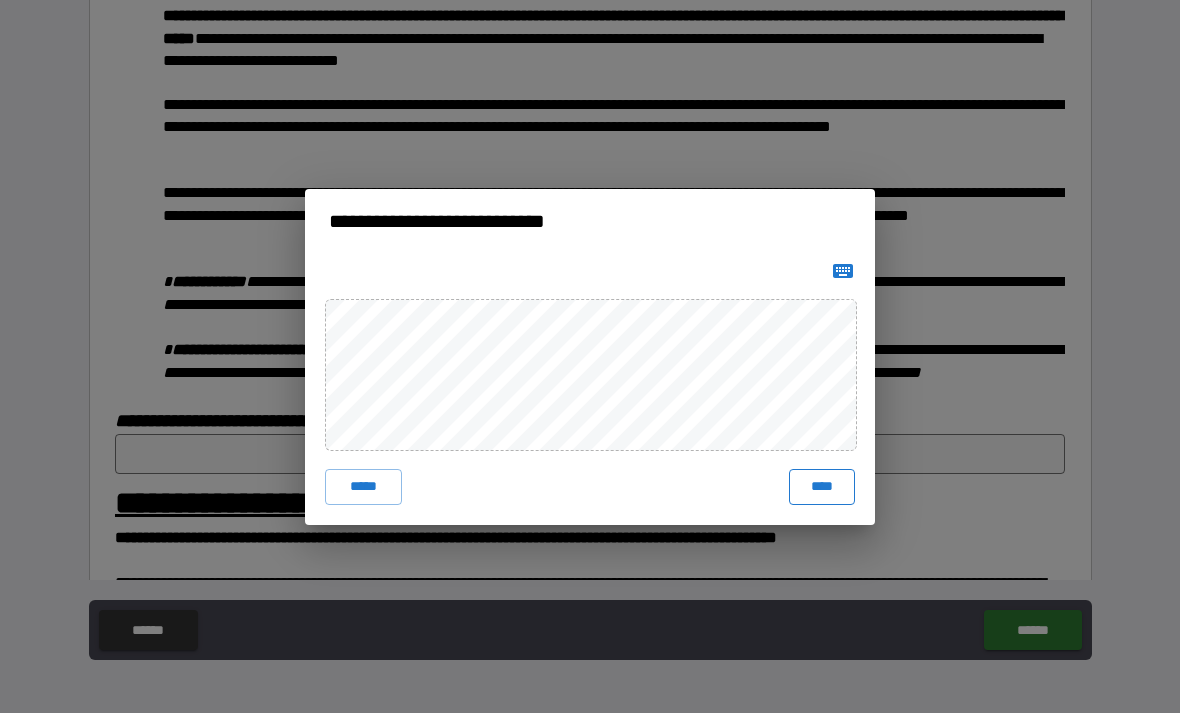 click on "****" at bounding box center [822, 487] 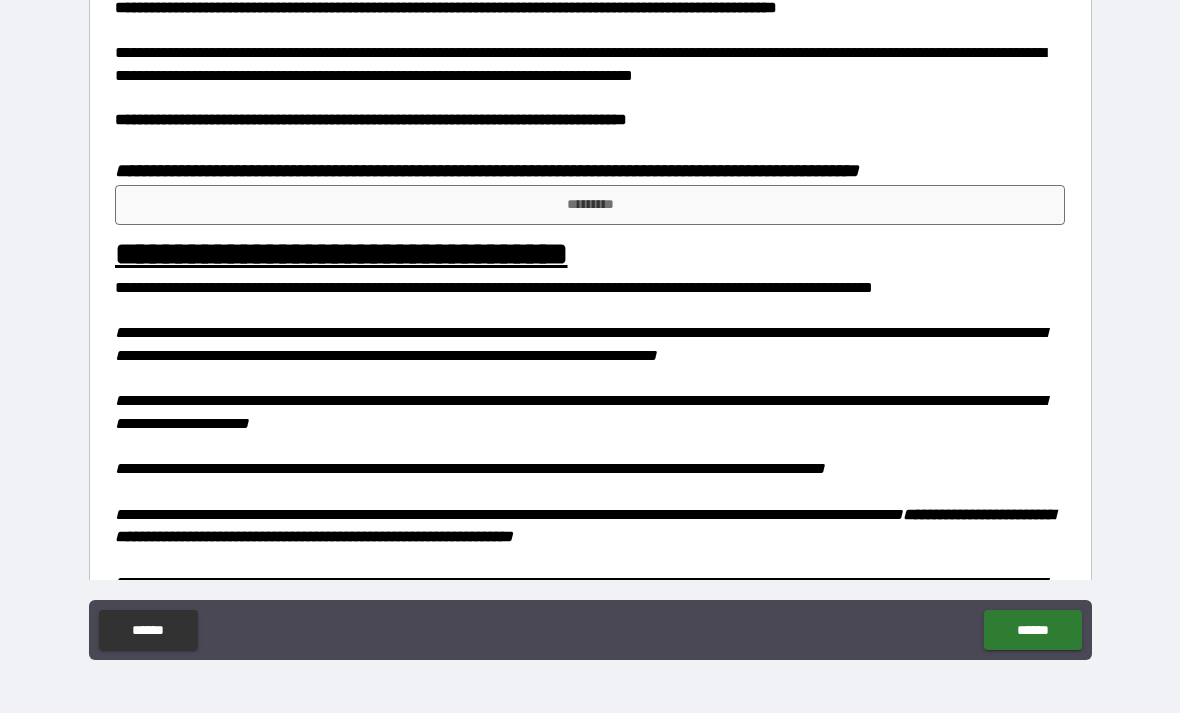 scroll, scrollTop: 1234, scrollLeft: 0, axis: vertical 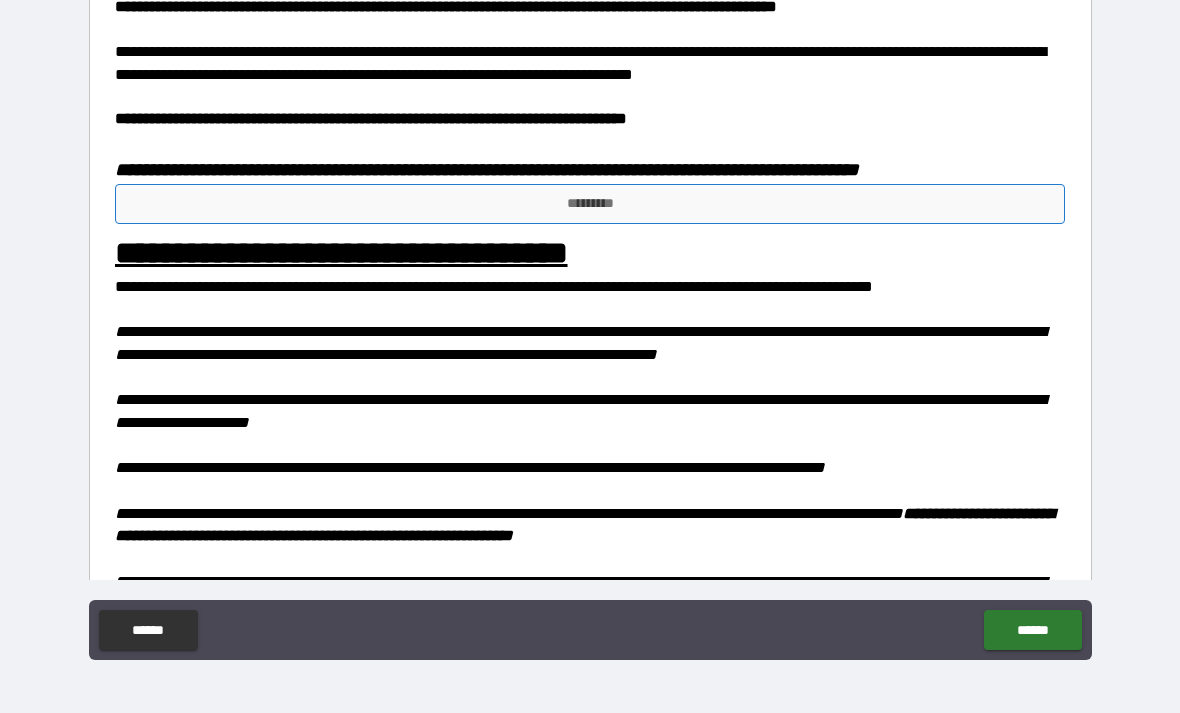 click on "*********" at bounding box center (590, 204) 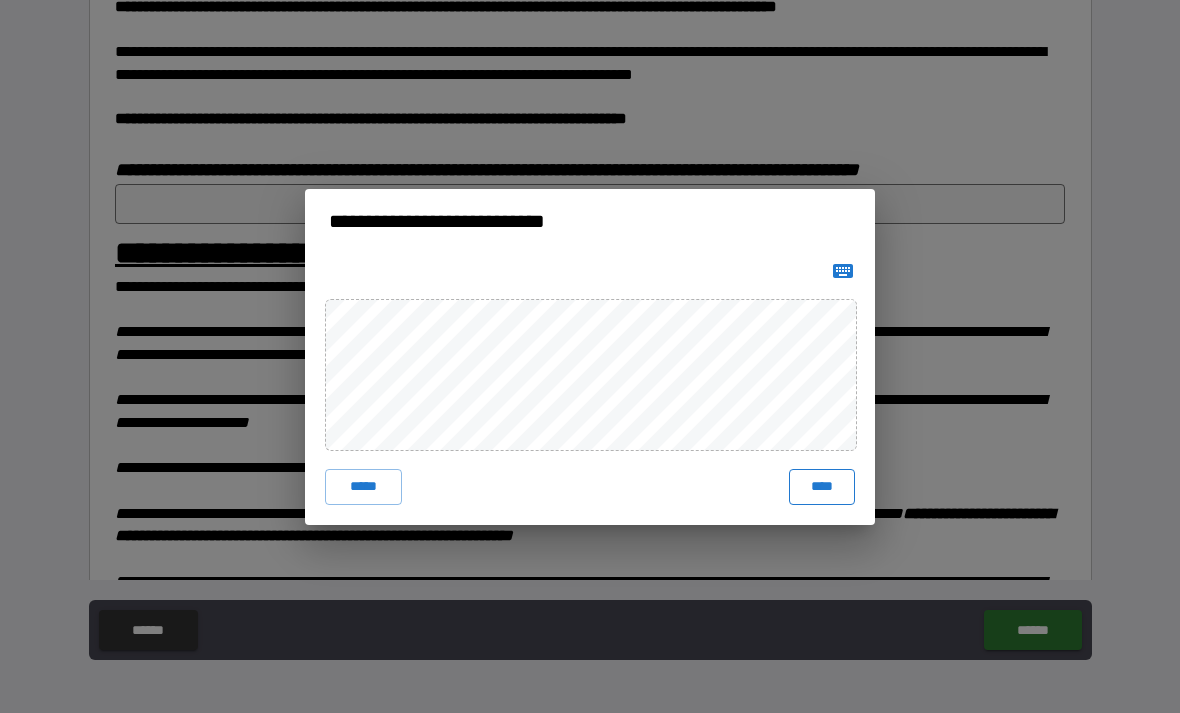 click on "****" at bounding box center (822, 487) 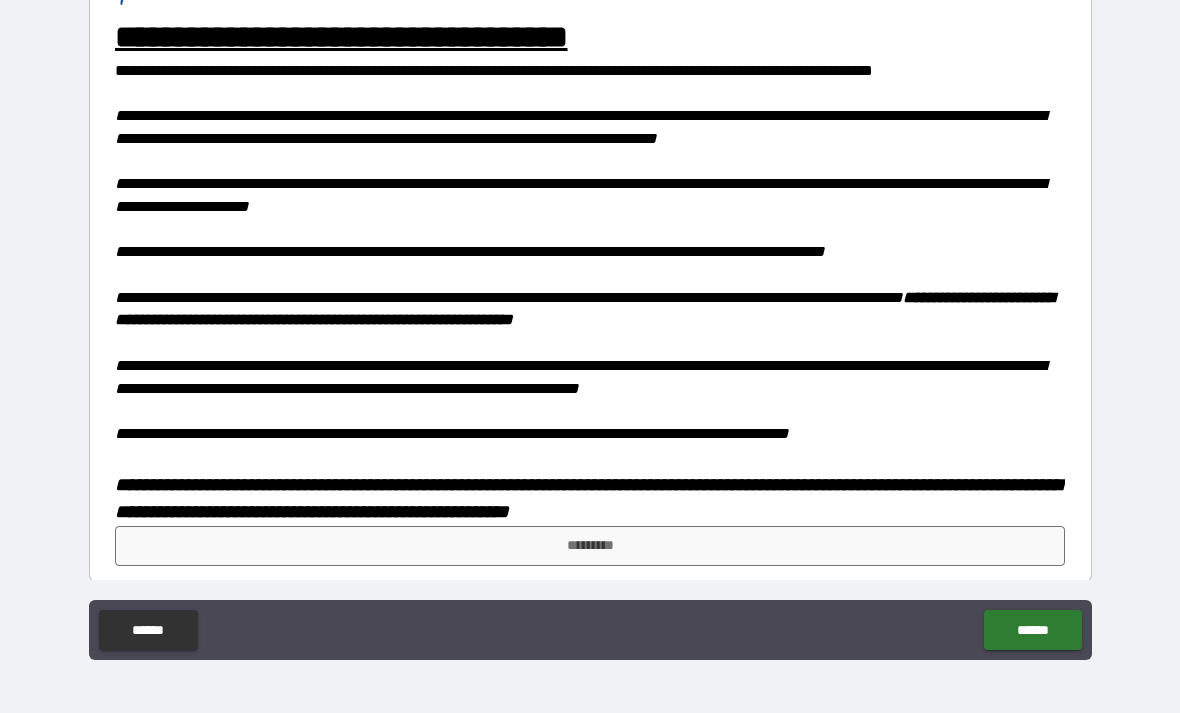 scroll, scrollTop: 1466, scrollLeft: 0, axis: vertical 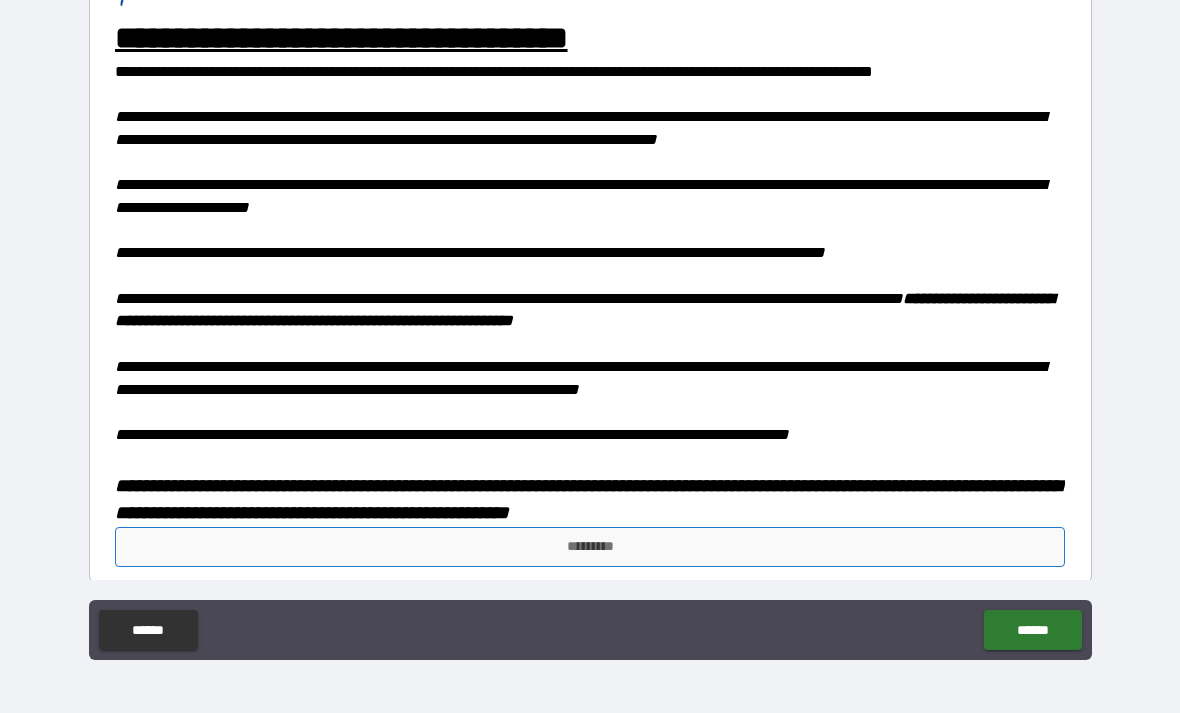 click on "*********" at bounding box center (590, 547) 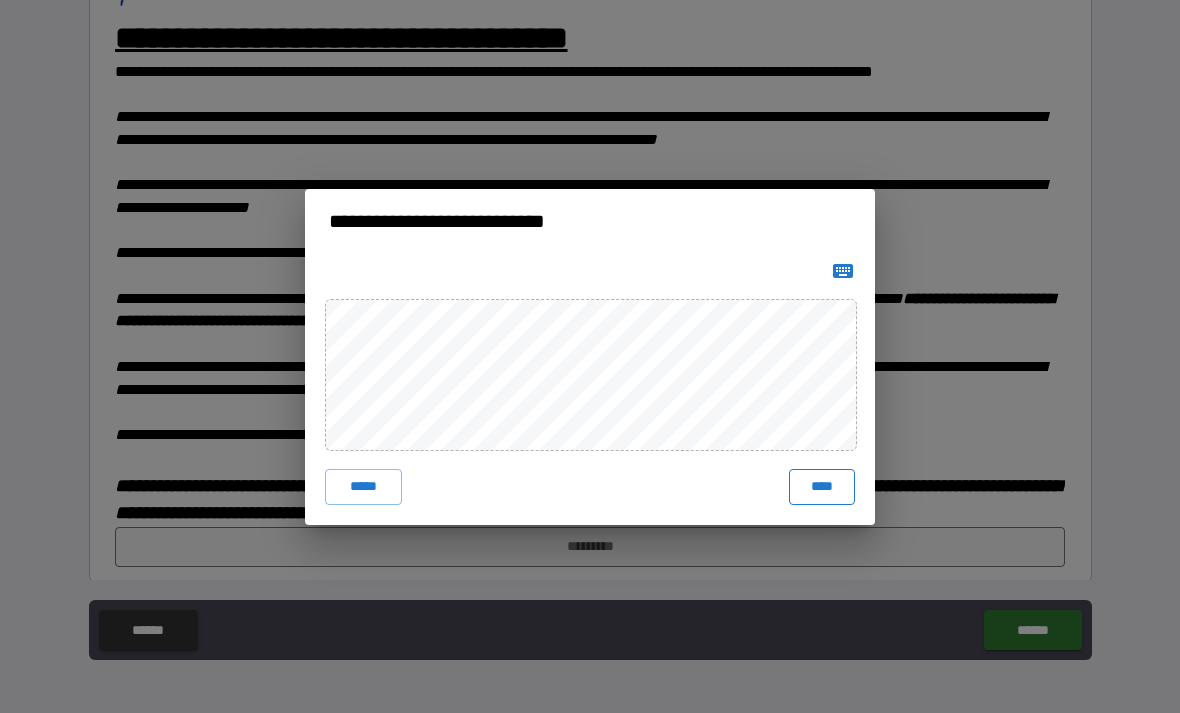 click on "****" at bounding box center [822, 487] 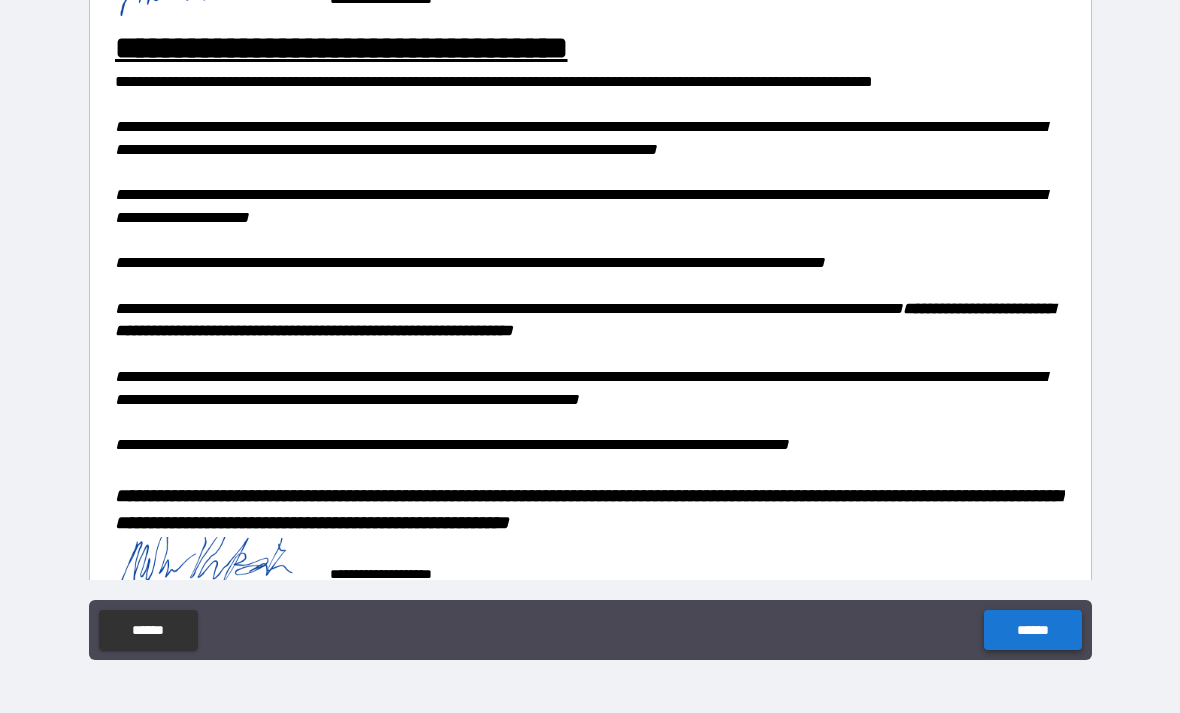 click on "******" at bounding box center [1032, 630] 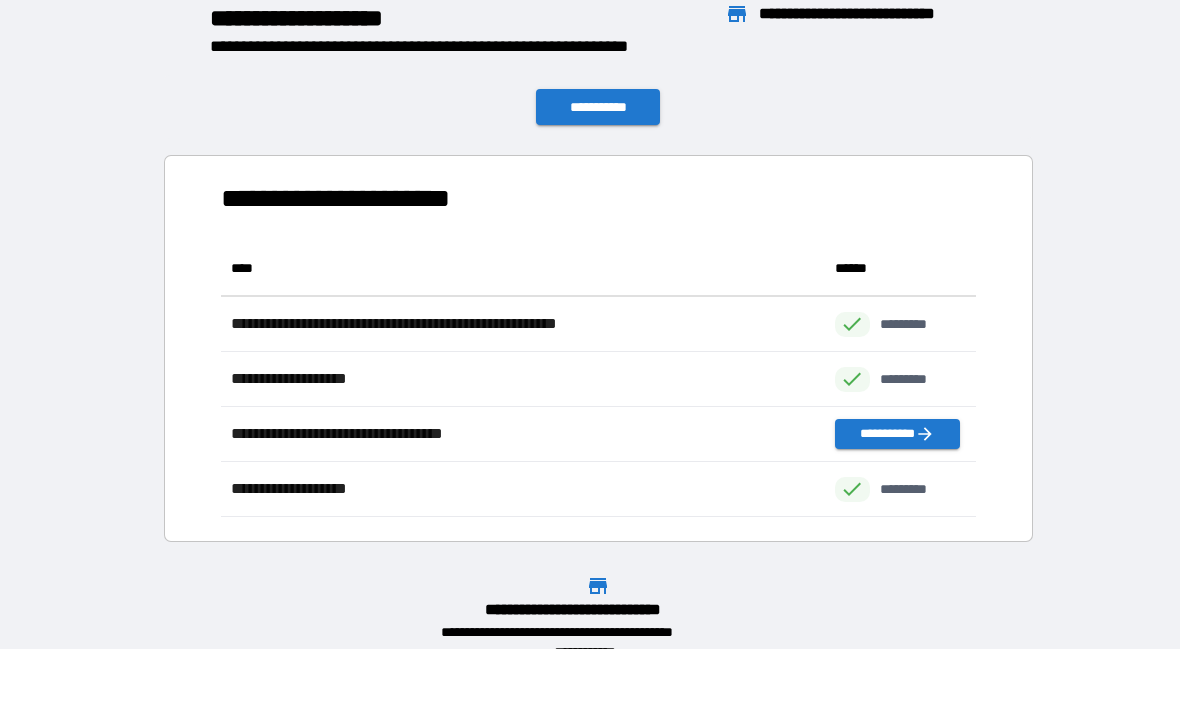 scroll, scrollTop: 1, scrollLeft: 1, axis: both 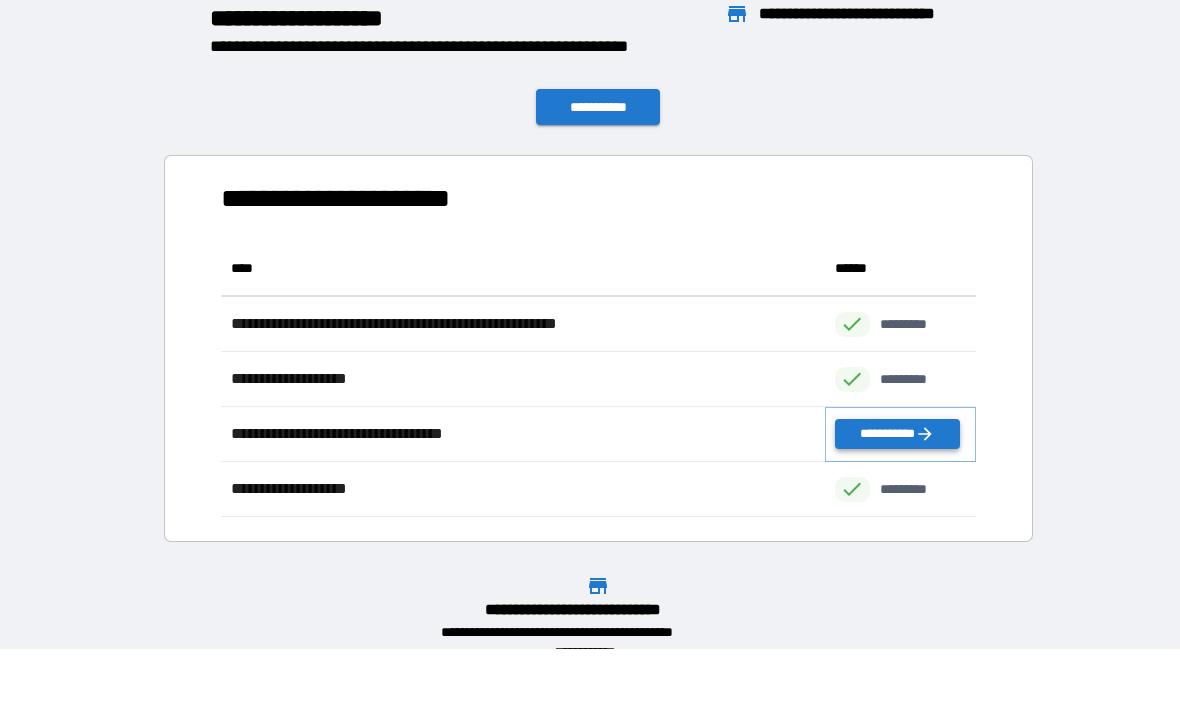 click on "**********" at bounding box center [897, 434] 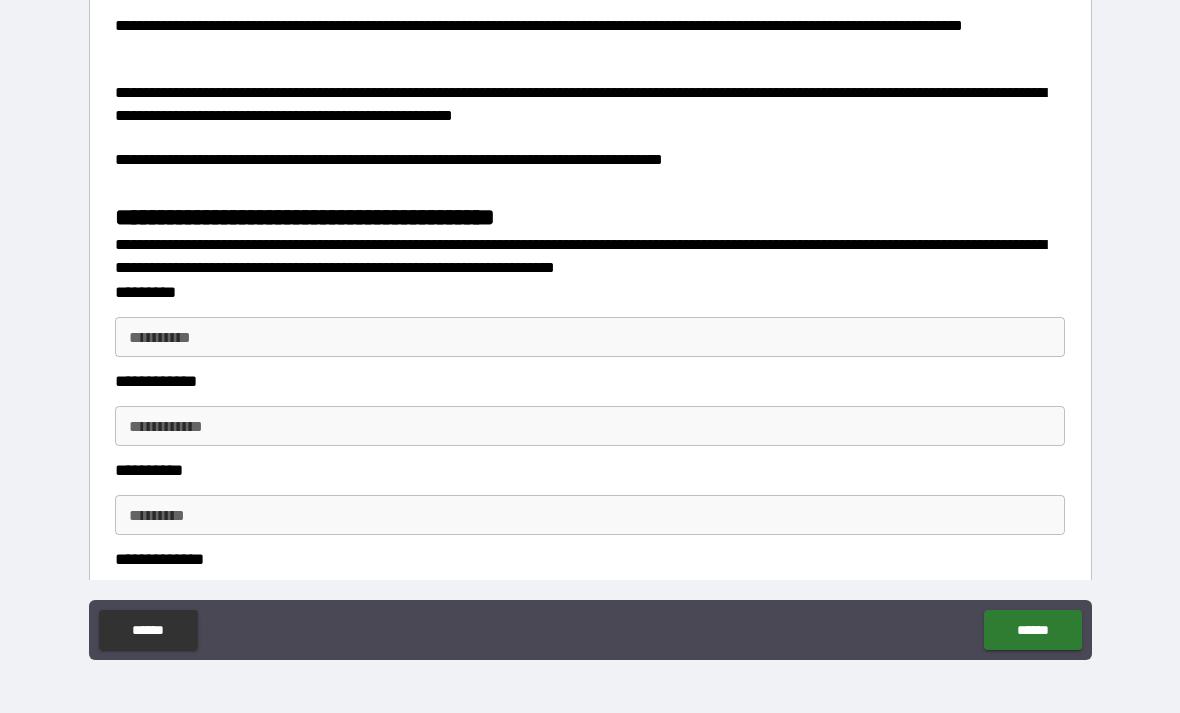 scroll, scrollTop: 1969, scrollLeft: 0, axis: vertical 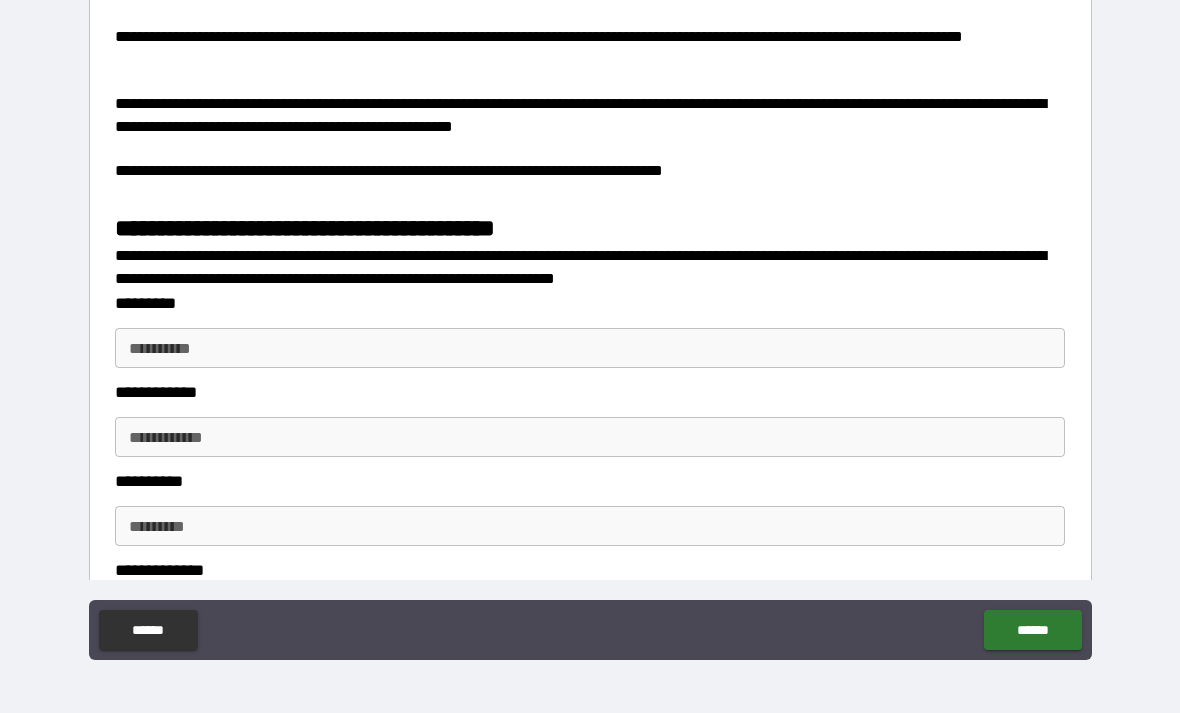 click on "**********" at bounding box center [590, 348] 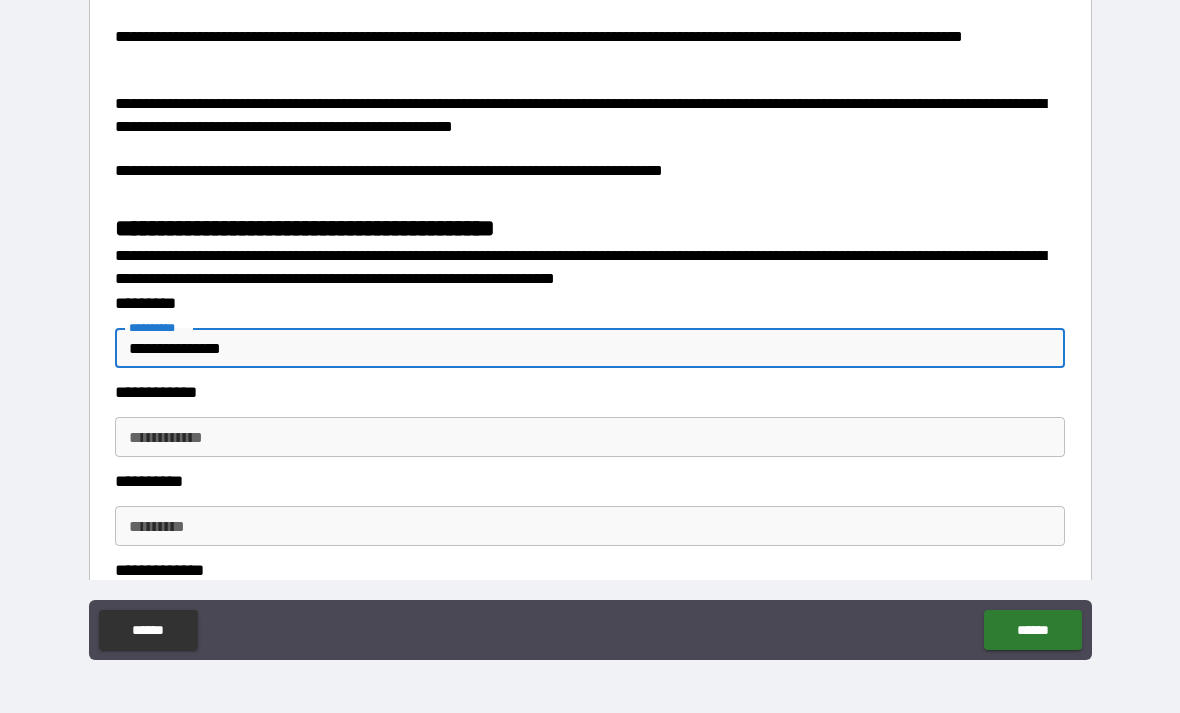type on "**********" 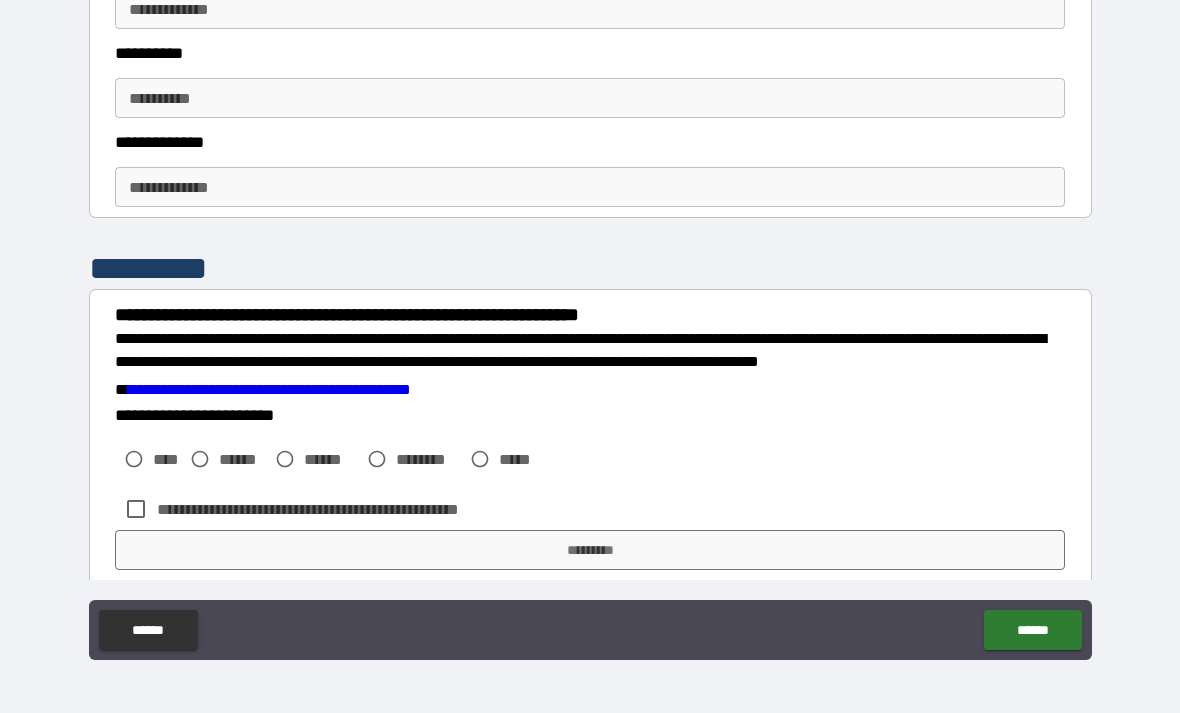 scroll, scrollTop: 2751, scrollLeft: 0, axis: vertical 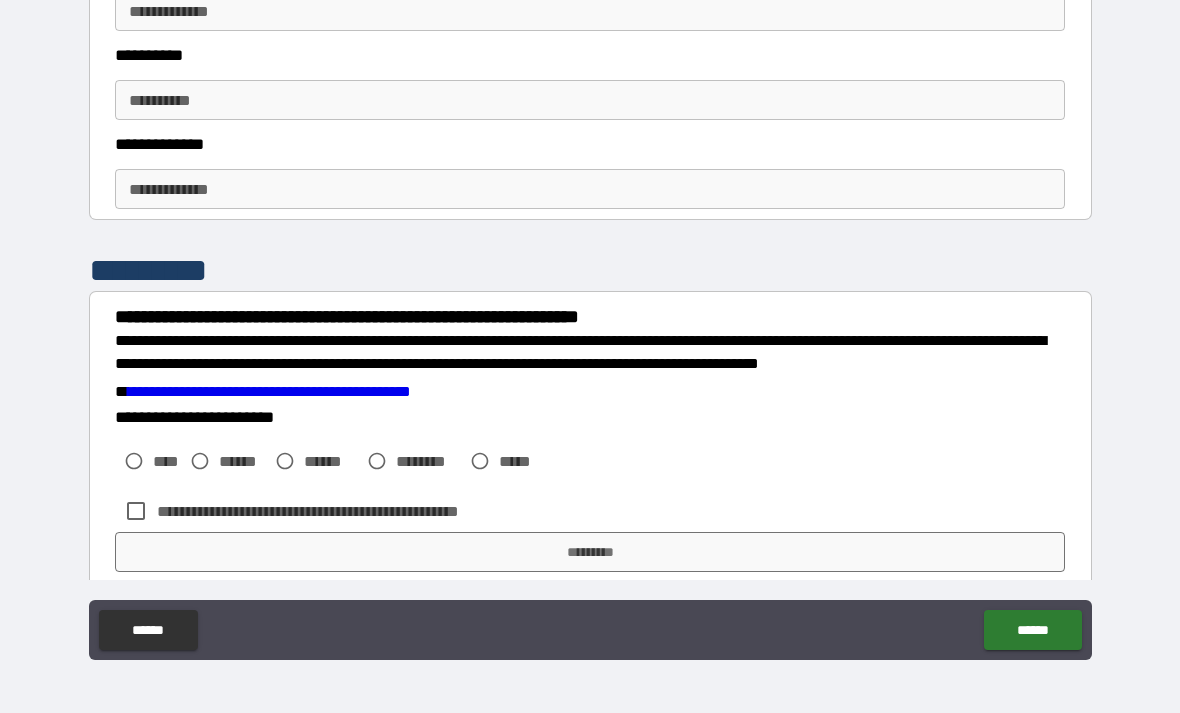 type on "**********" 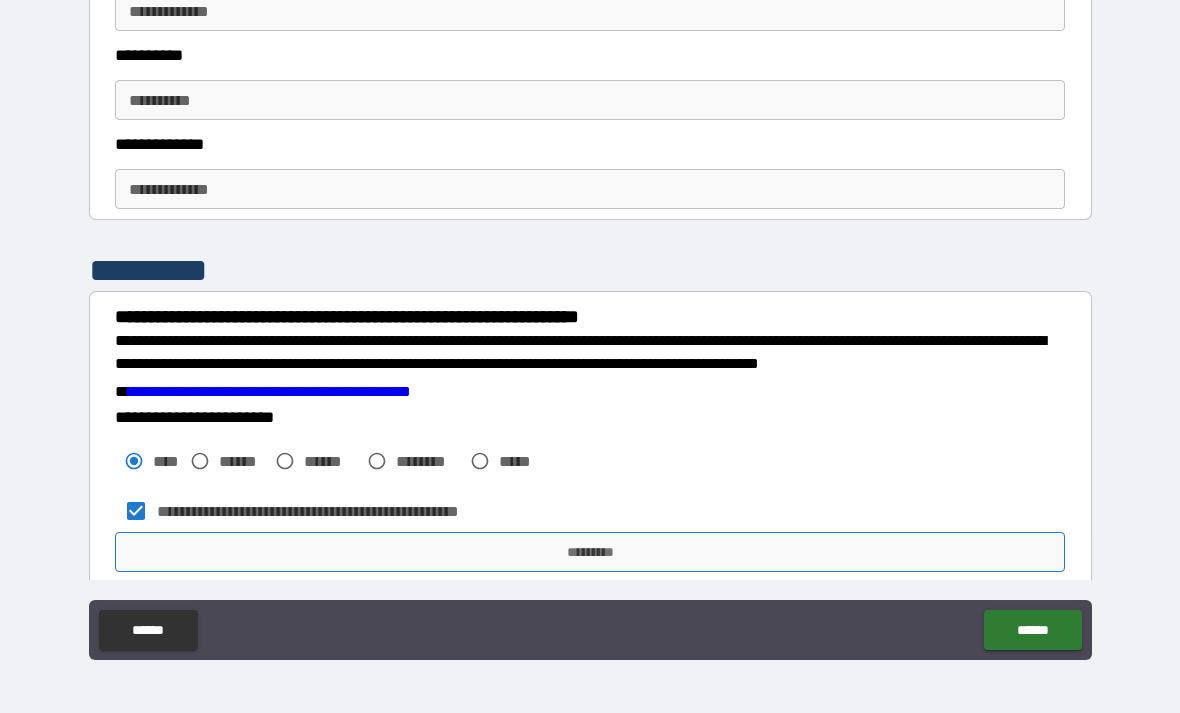 click on "*********" at bounding box center (590, 552) 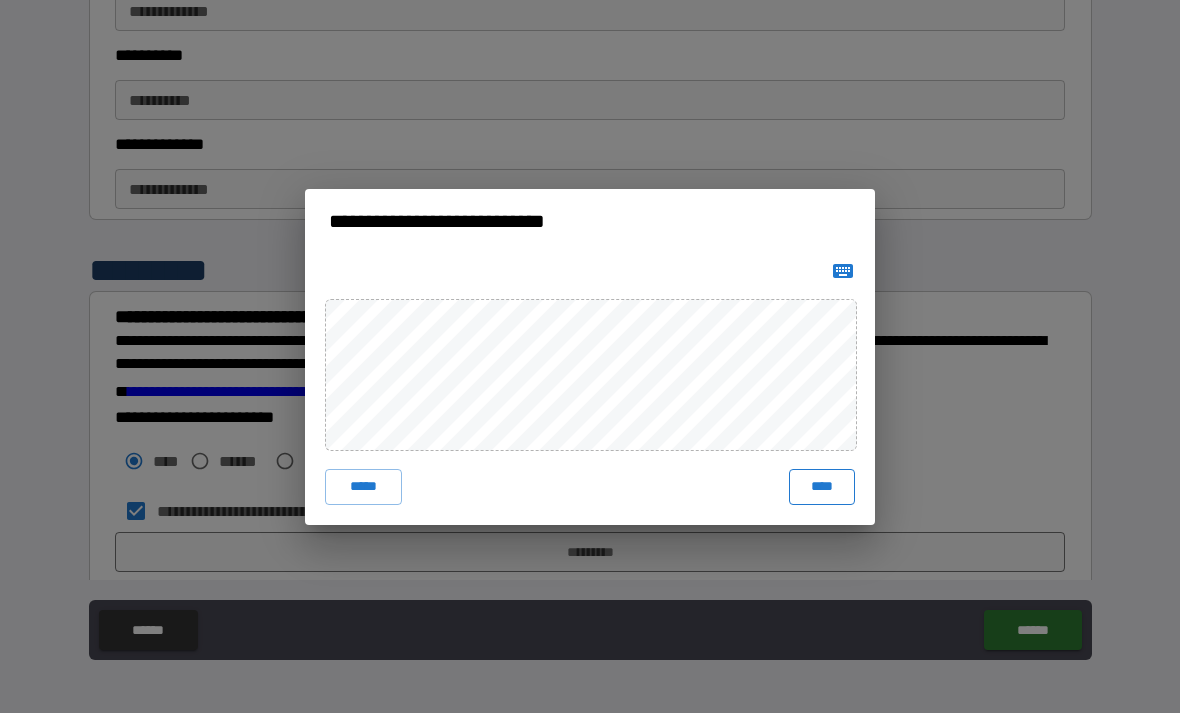 click on "****" at bounding box center [822, 487] 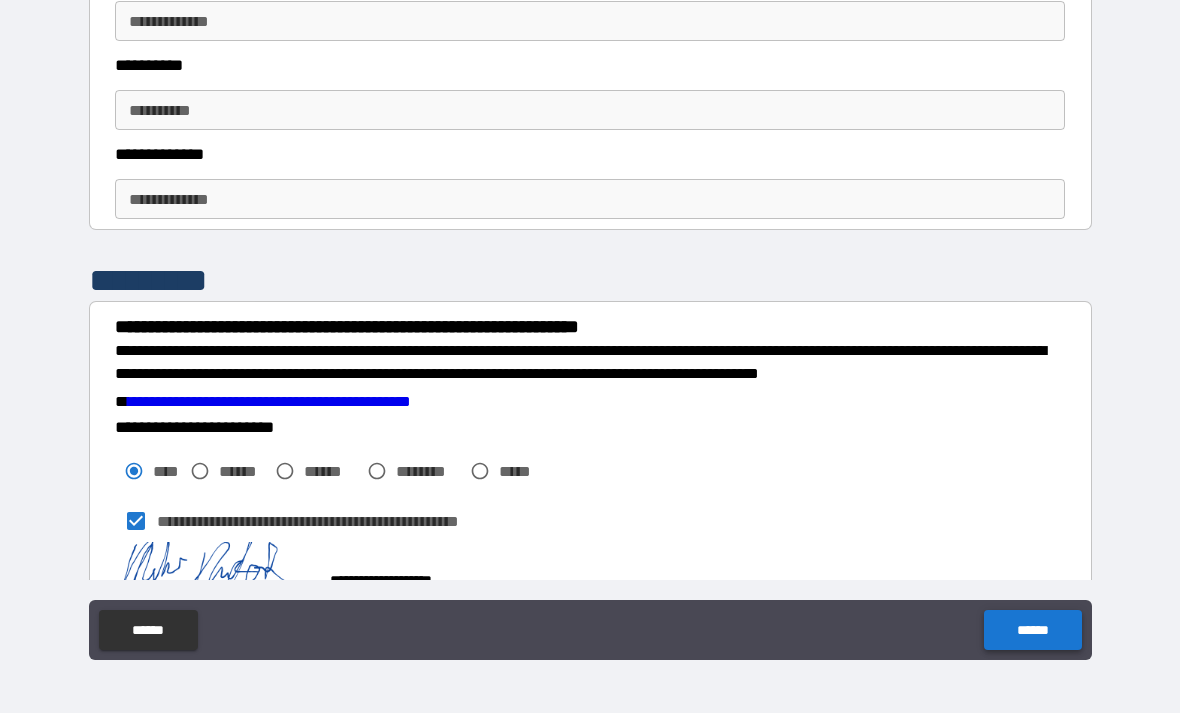 click on "******" at bounding box center (1032, 630) 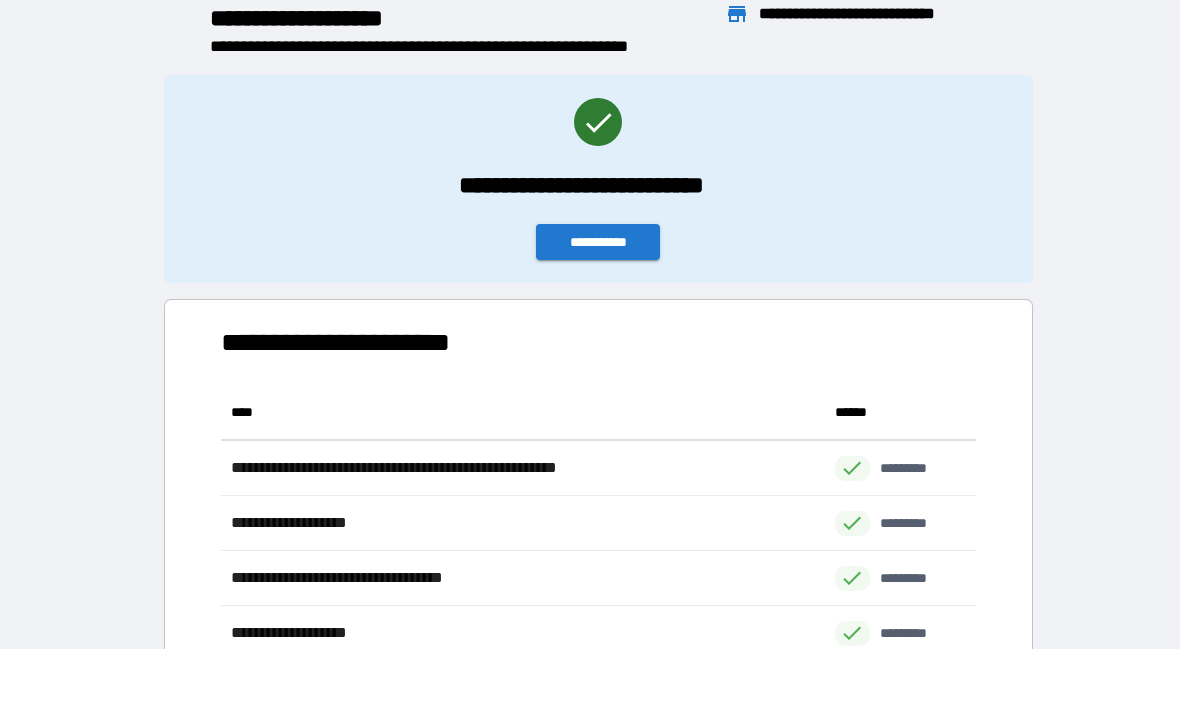 scroll, scrollTop: 1, scrollLeft: 1, axis: both 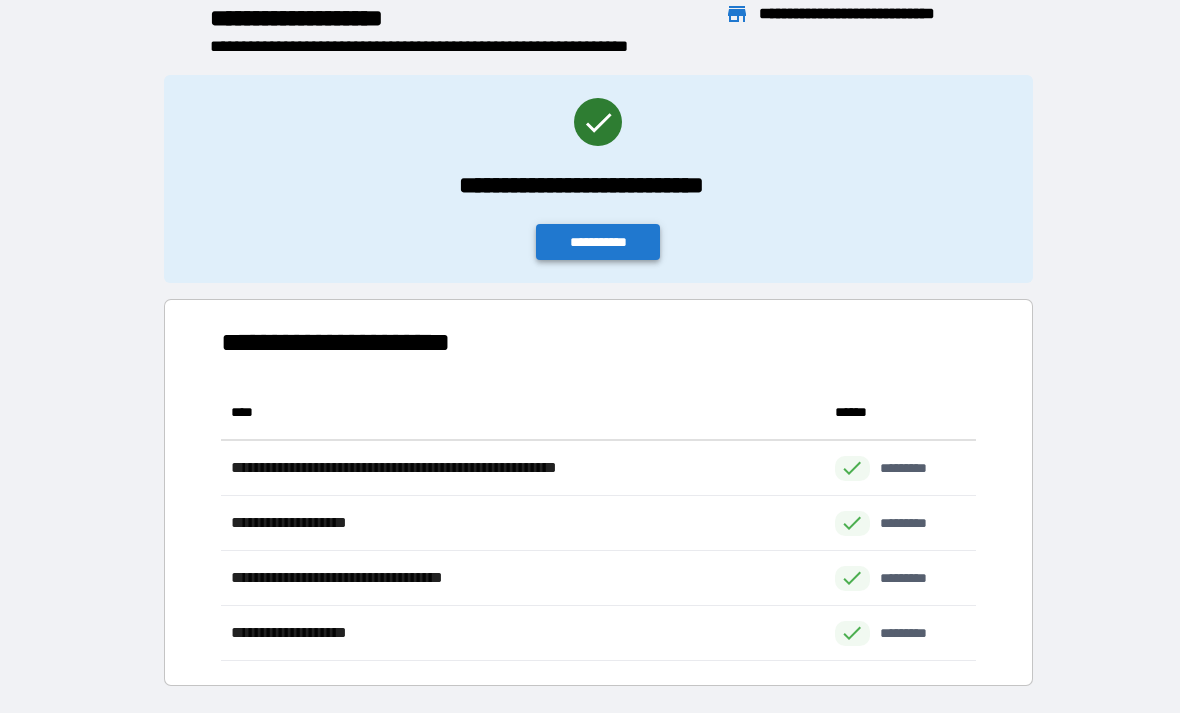 click on "**********" at bounding box center (598, 242) 